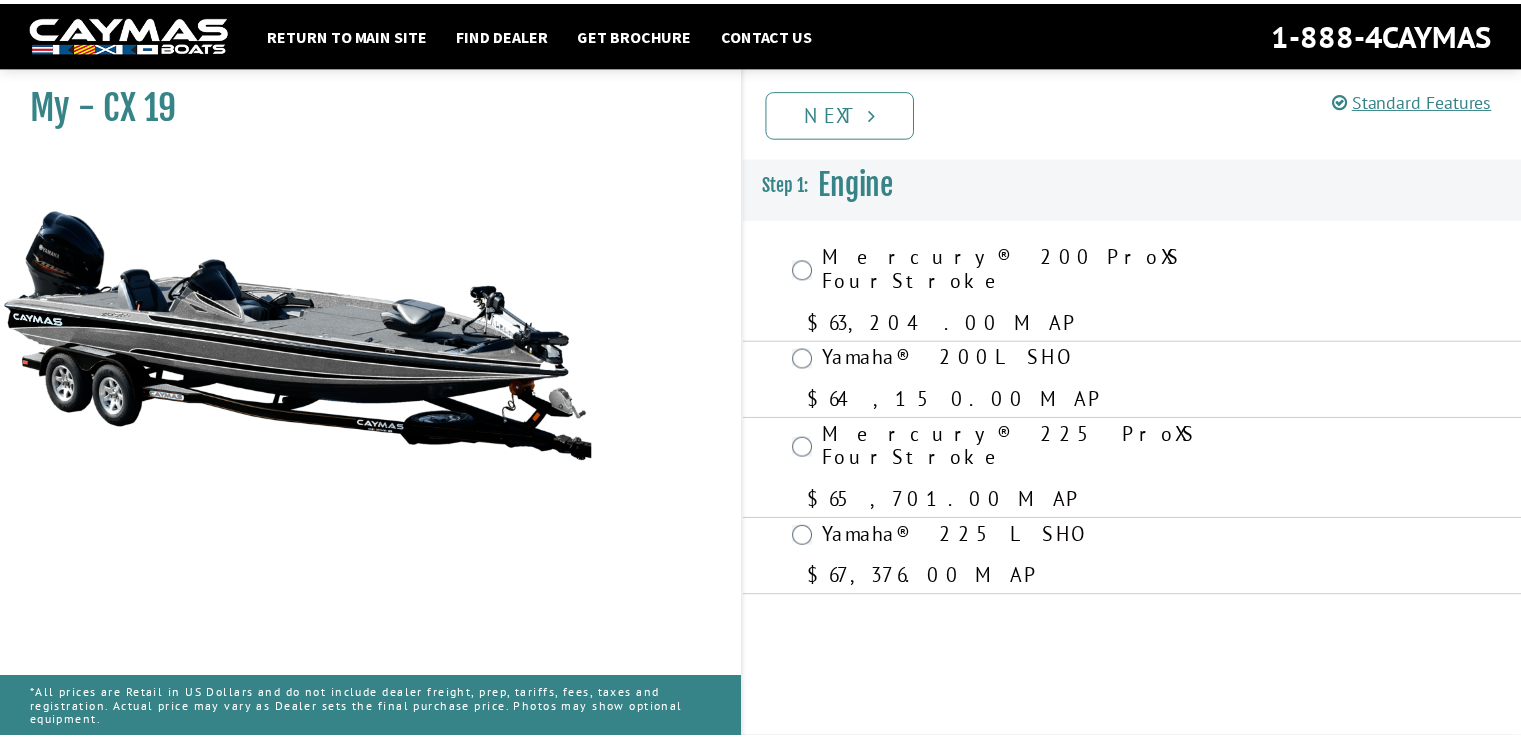 scroll, scrollTop: 0, scrollLeft: 0, axis: both 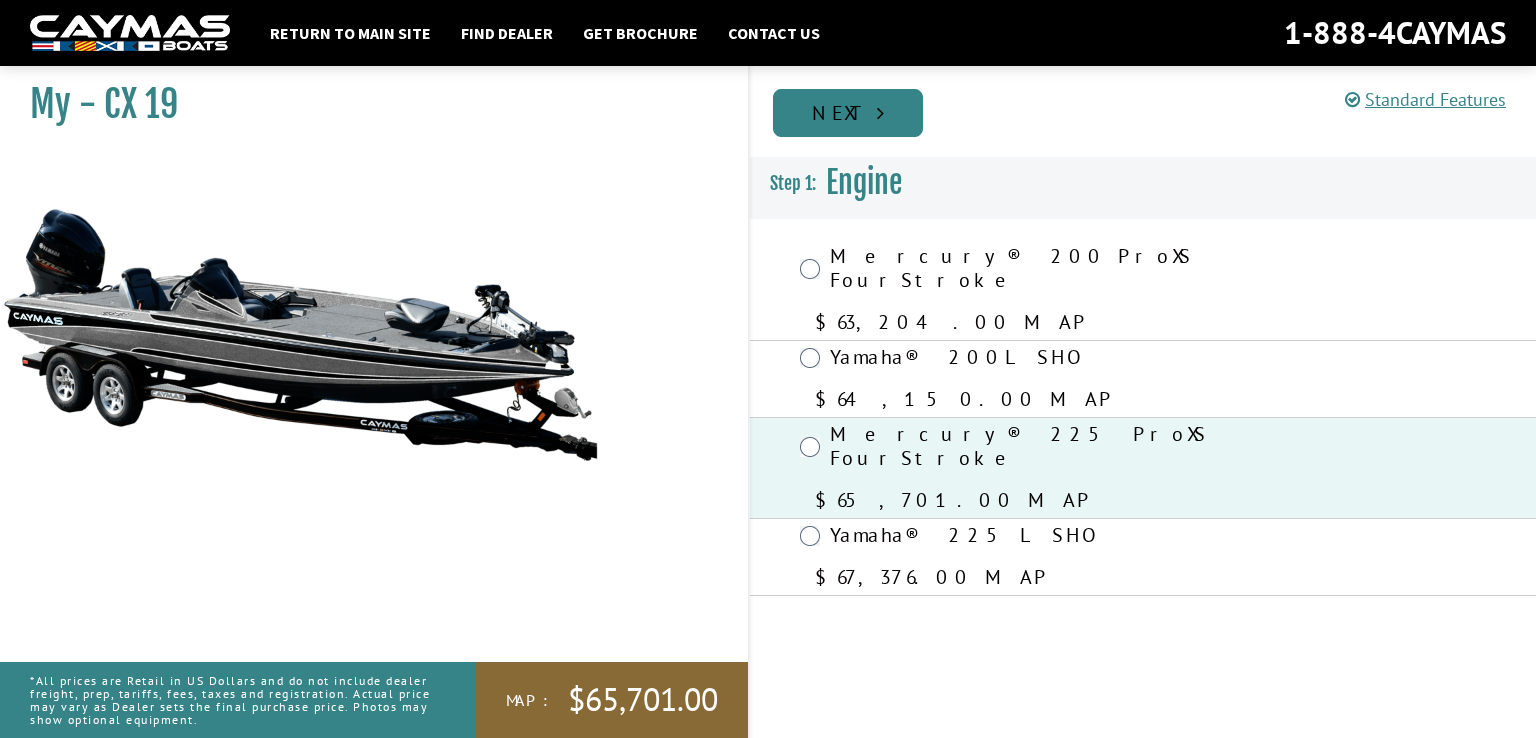 click on "Next" at bounding box center (848, 113) 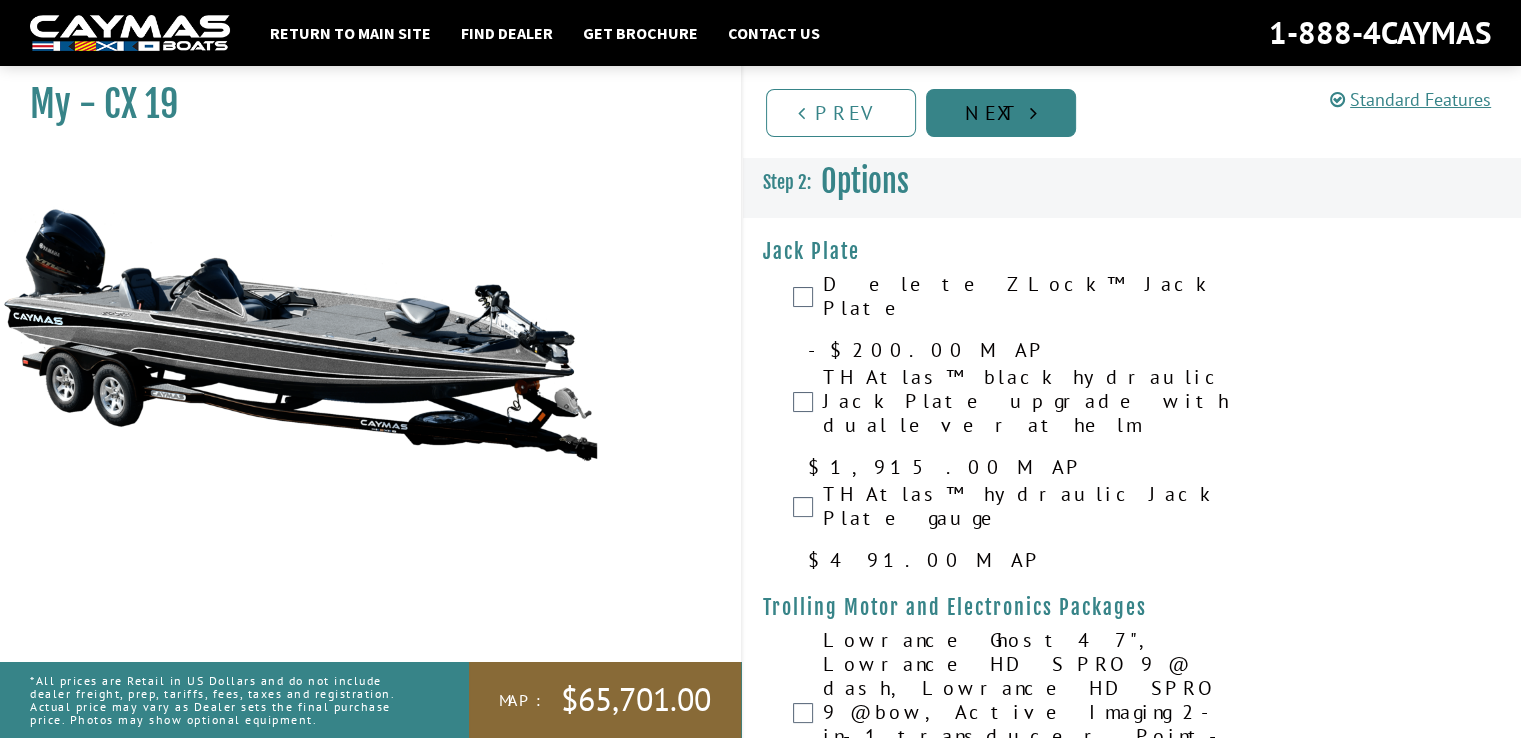 click on "Next" at bounding box center (1001, 113) 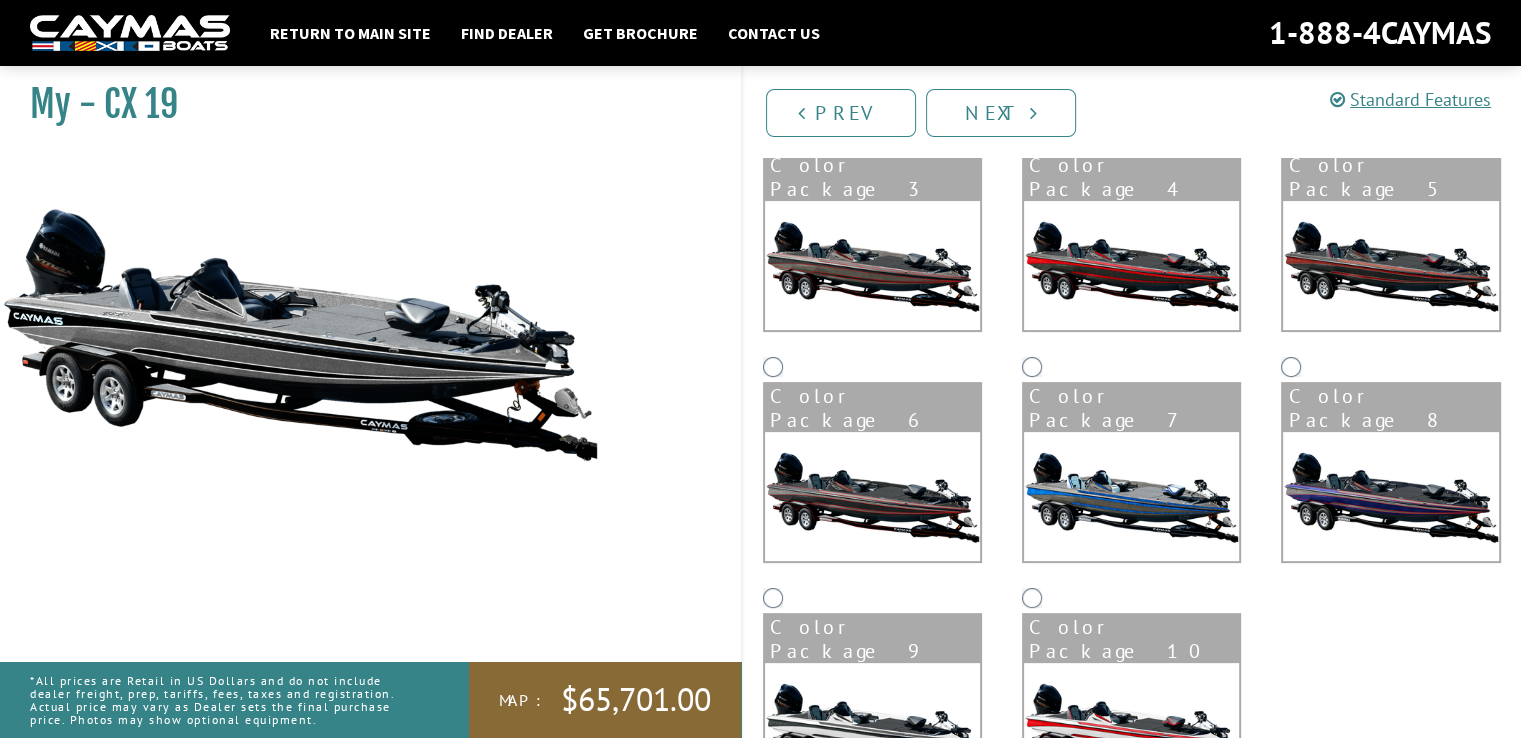 scroll, scrollTop: 340, scrollLeft: 0, axis: vertical 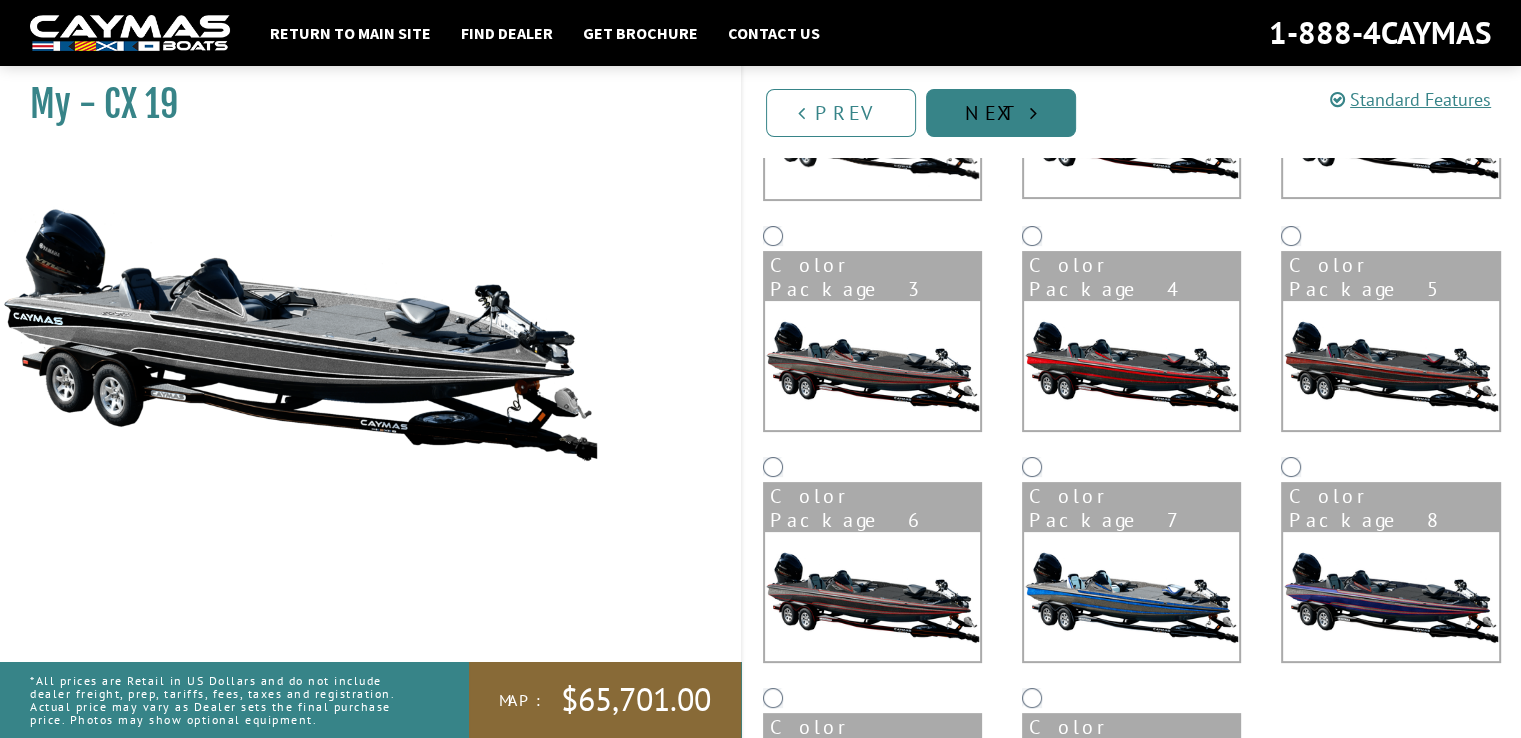 click on "Next" at bounding box center [1001, 113] 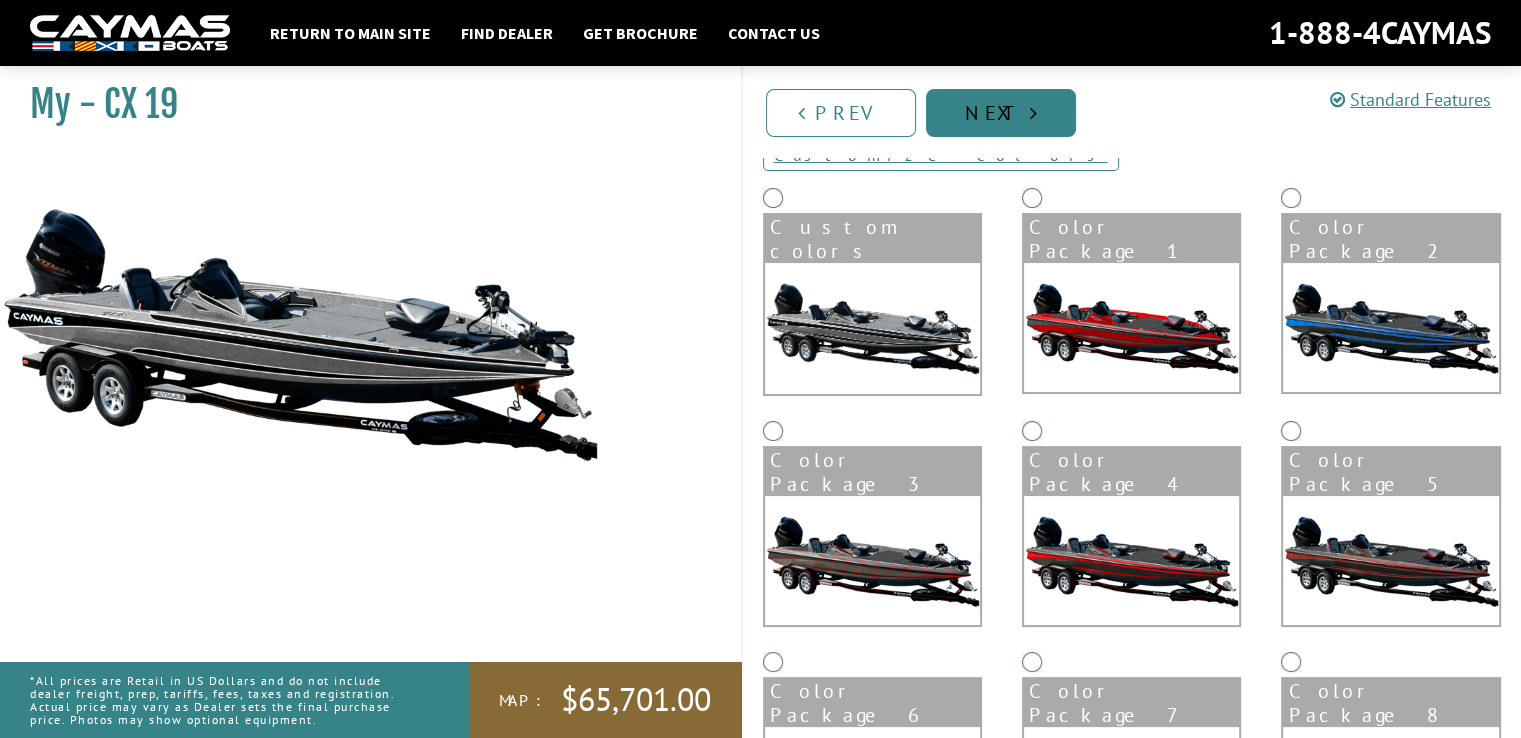 scroll, scrollTop: 140, scrollLeft: 0, axis: vertical 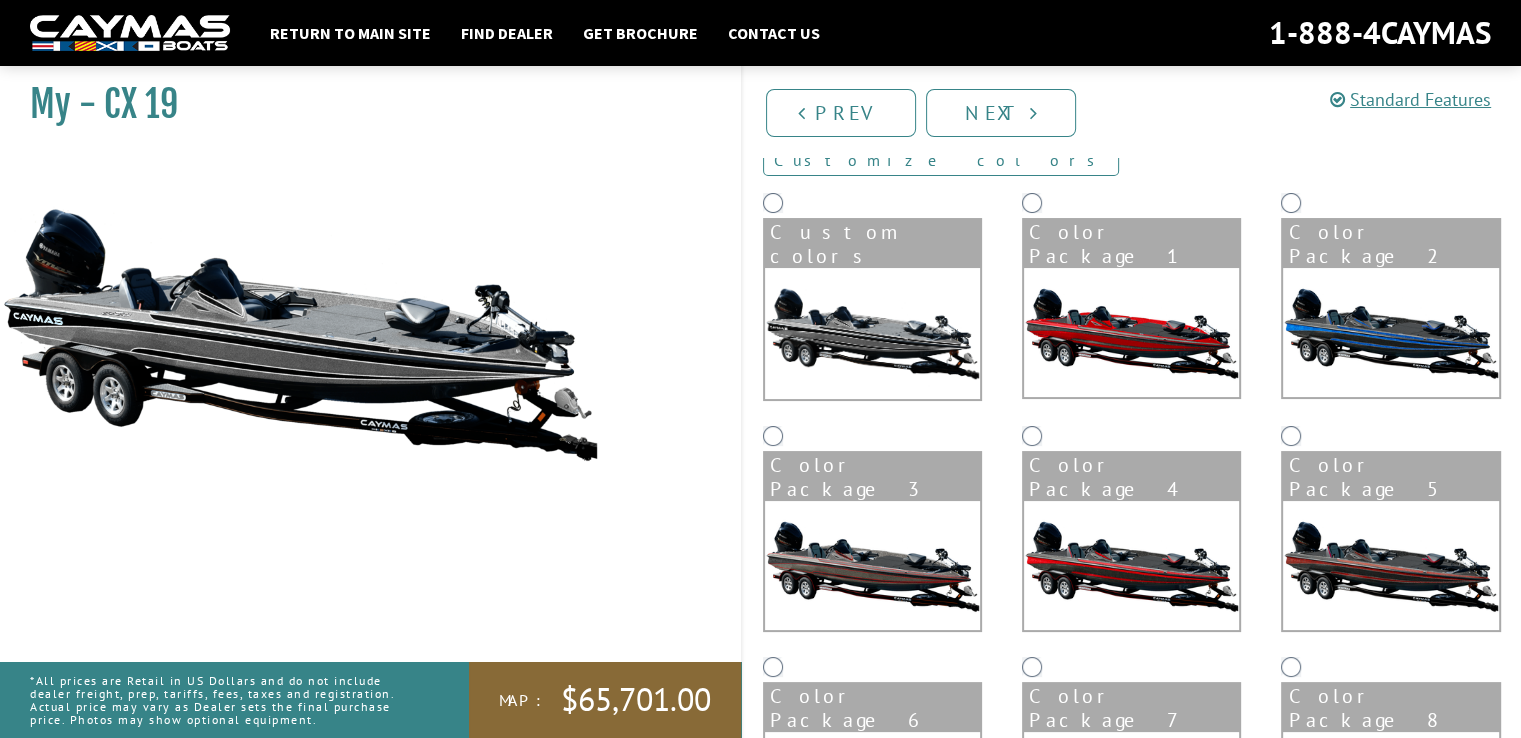 click on "Customize colors" at bounding box center [941, 160] 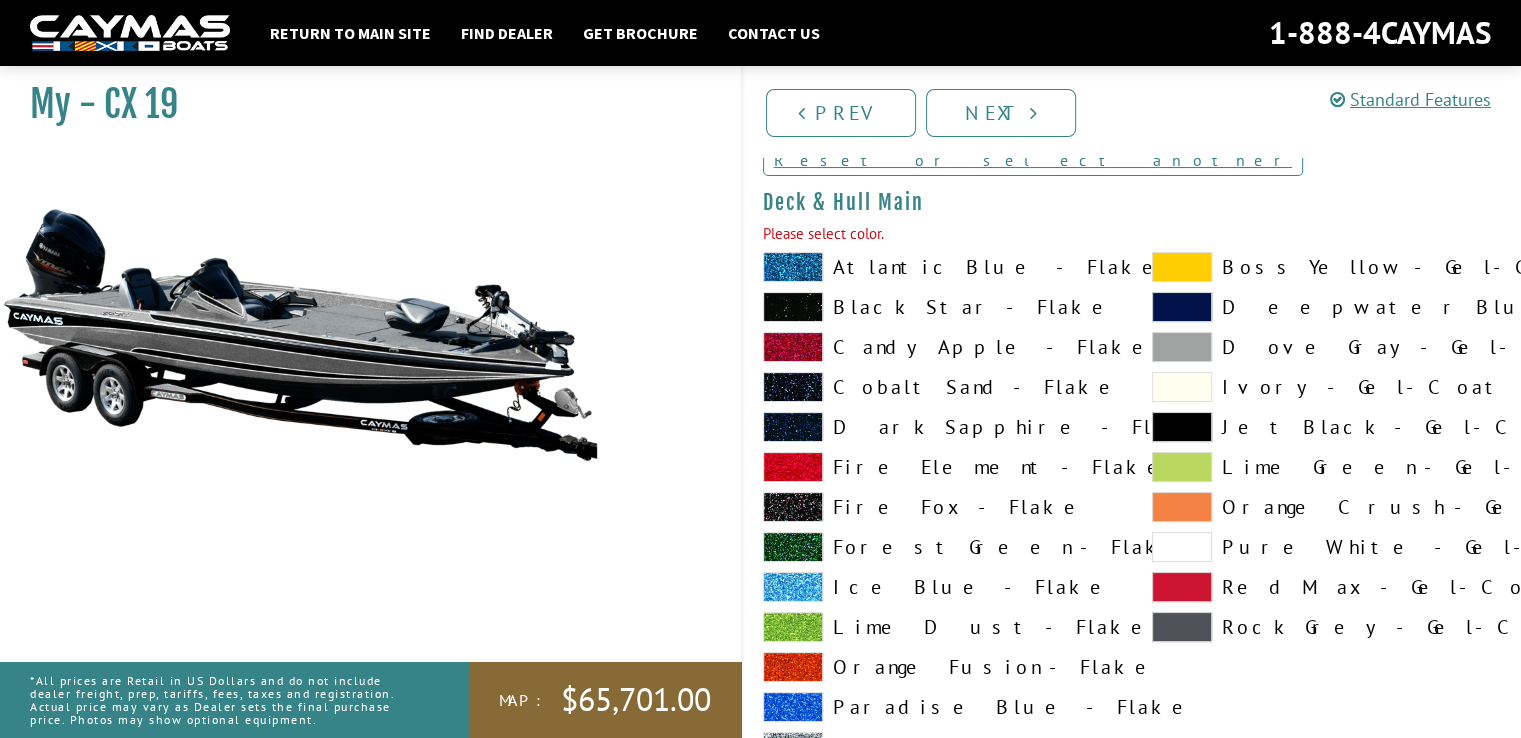 scroll, scrollTop: 40, scrollLeft: 0, axis: vertical 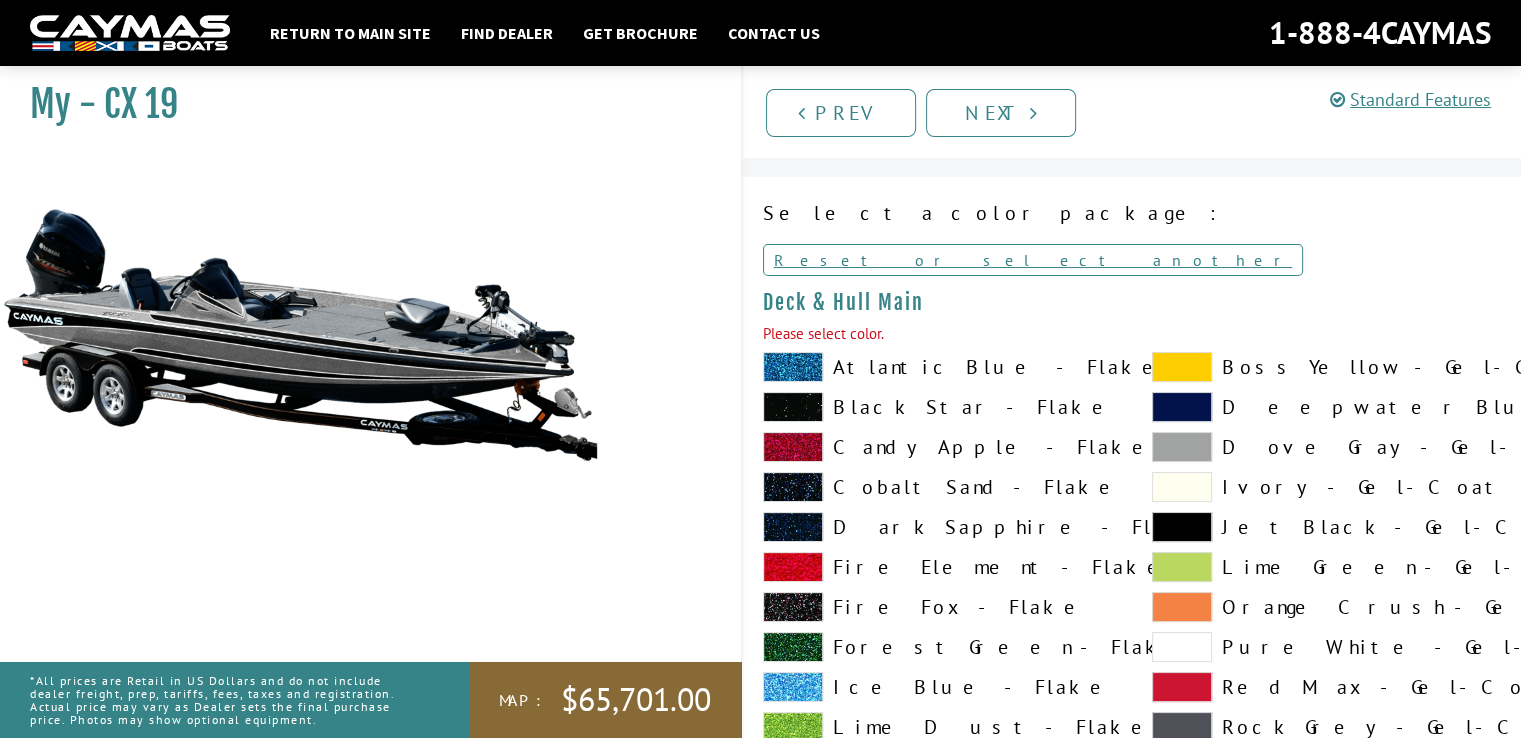 click at bounding box center (1182, 367) 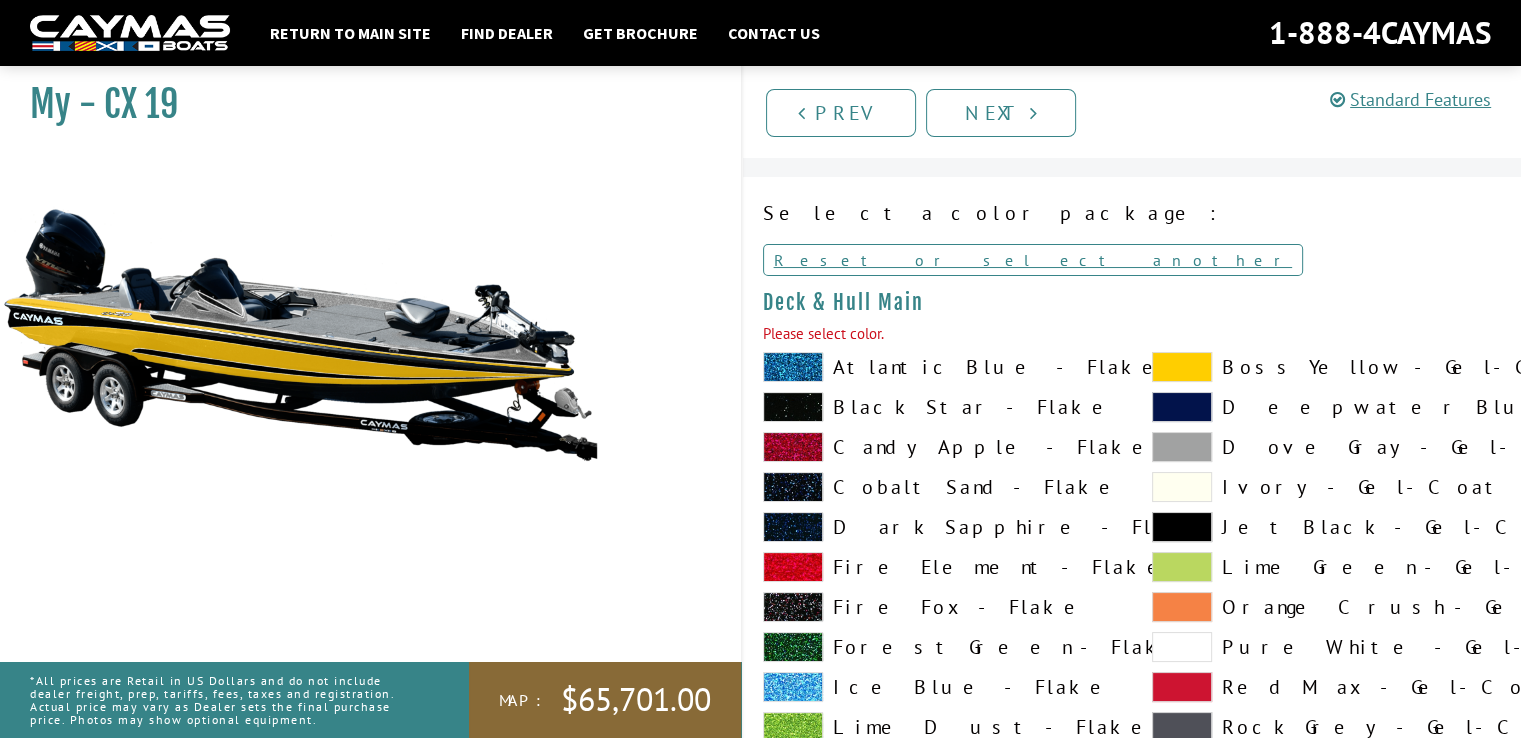 click at bounding box center (1182, 367) 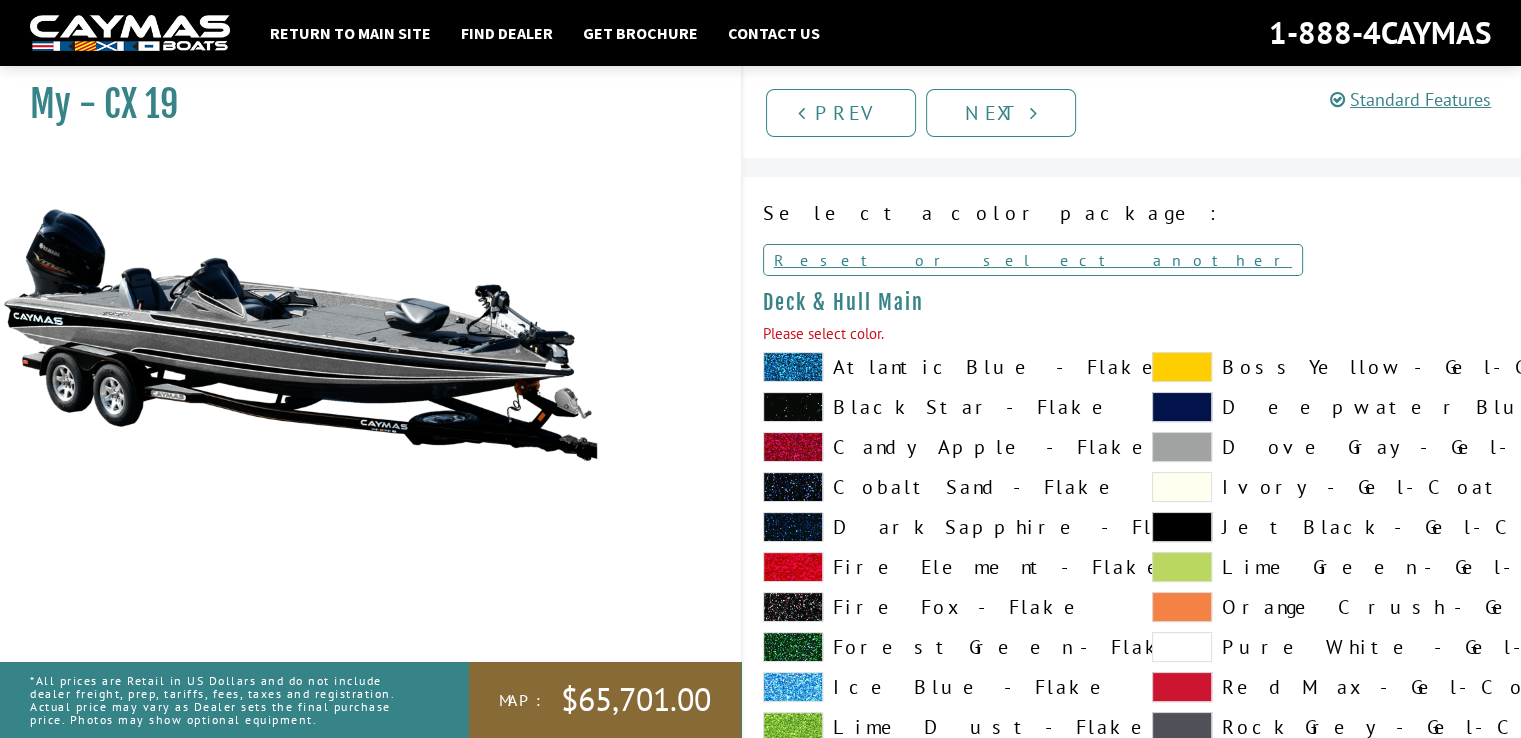 click at bounding box center [1182, 367] 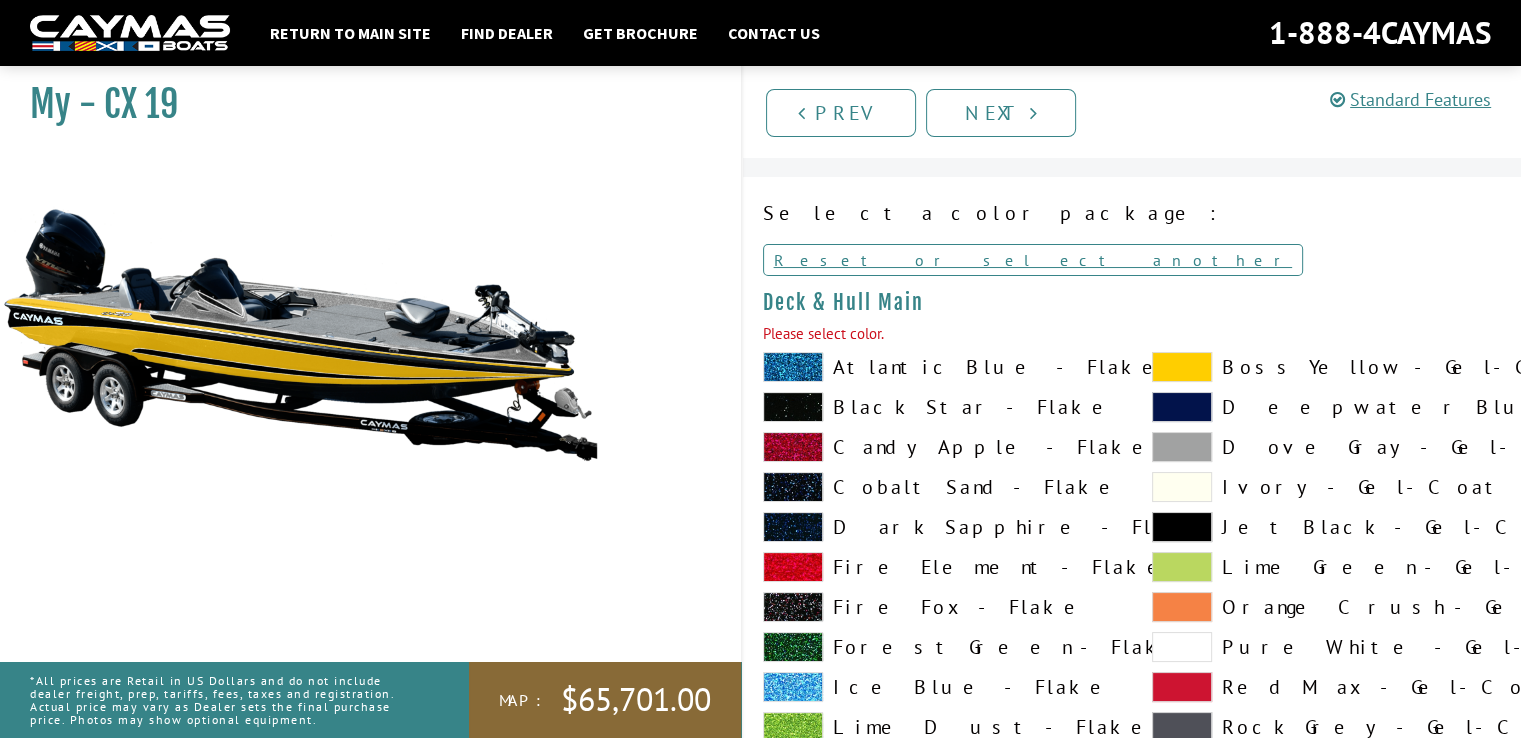 click at bounding box center [1182, 367] 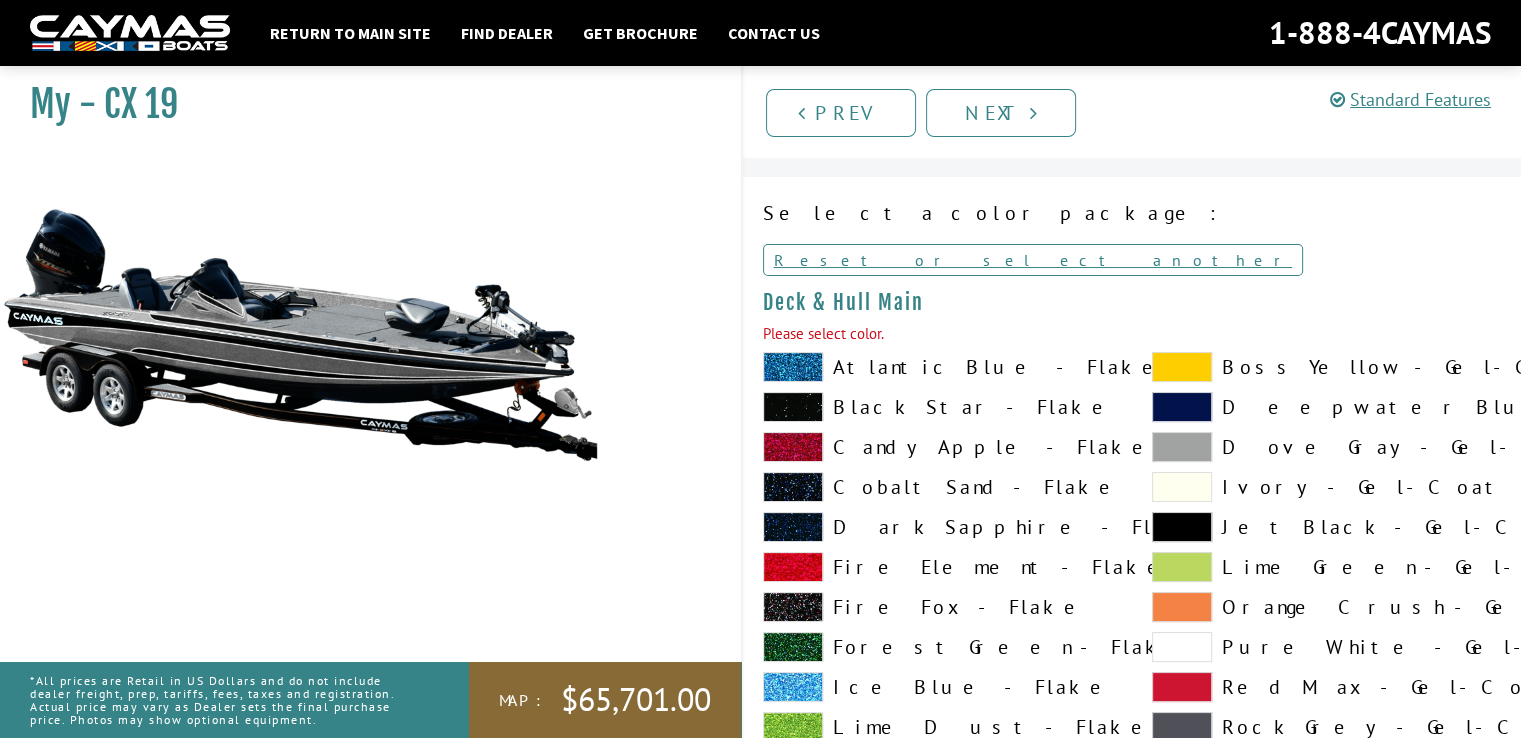 click at bounding box center [1182, 367] 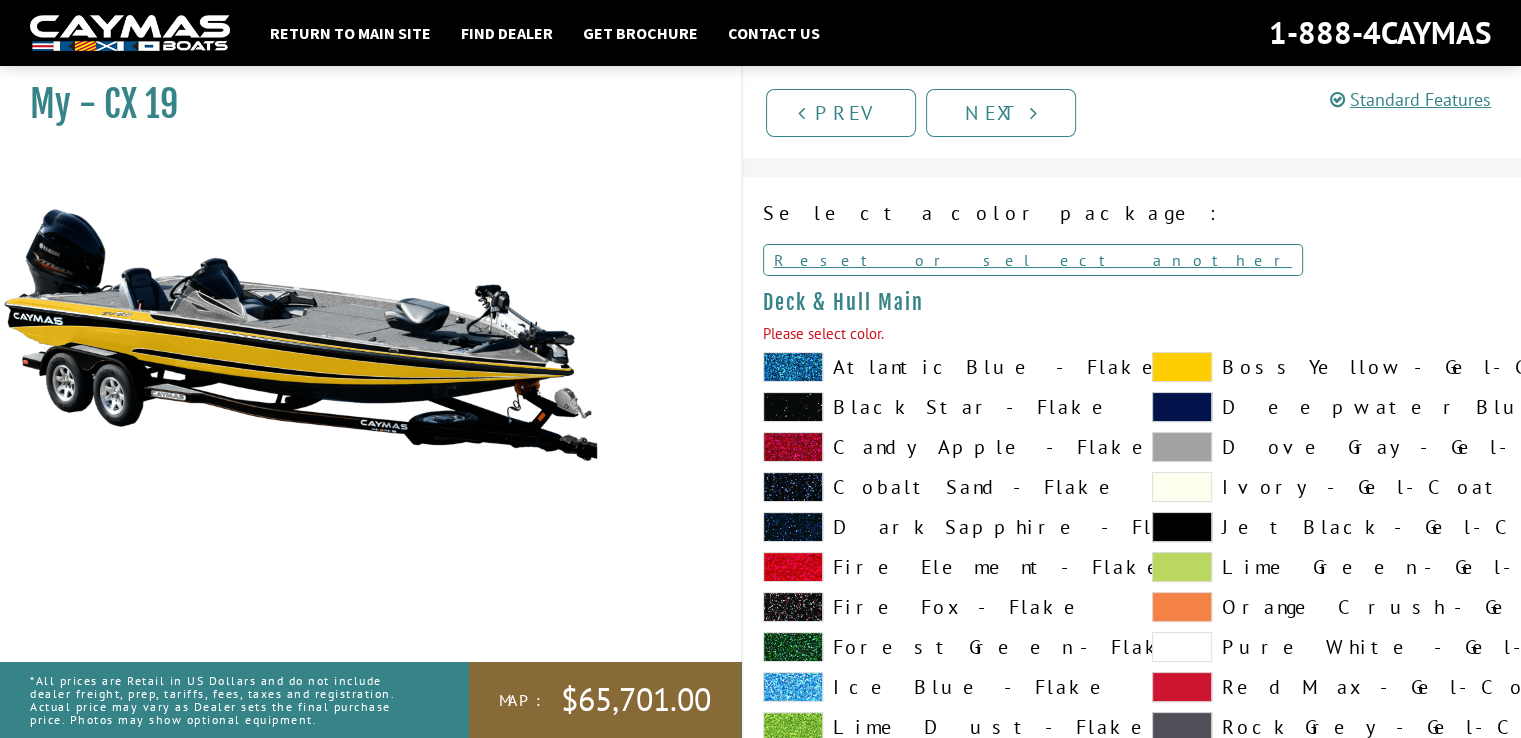 click at bounding box center (1182, 367) 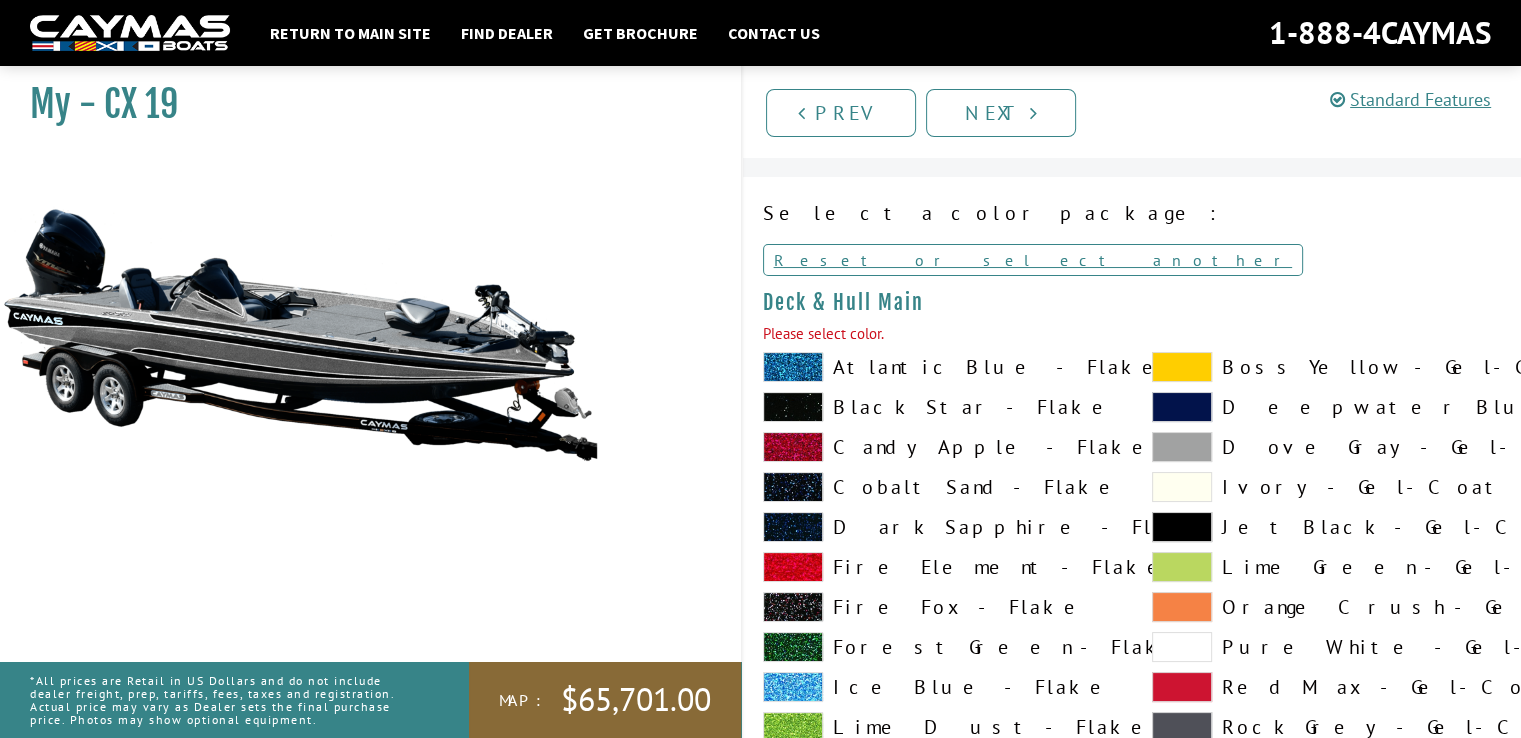 click at bounding box center (1182, 647) 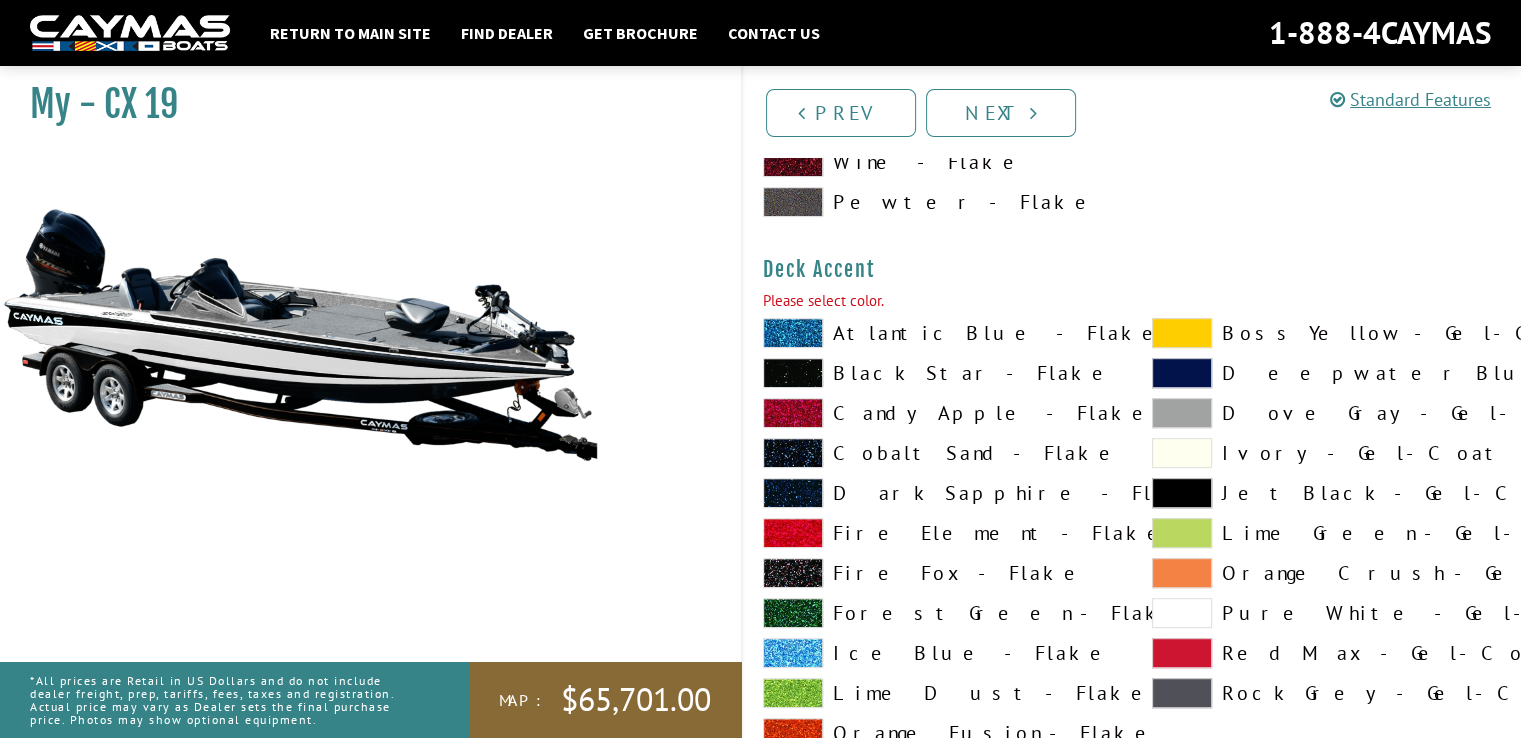 scroll, scrollTop: 940, scrollLeft: 0, axis: vertical 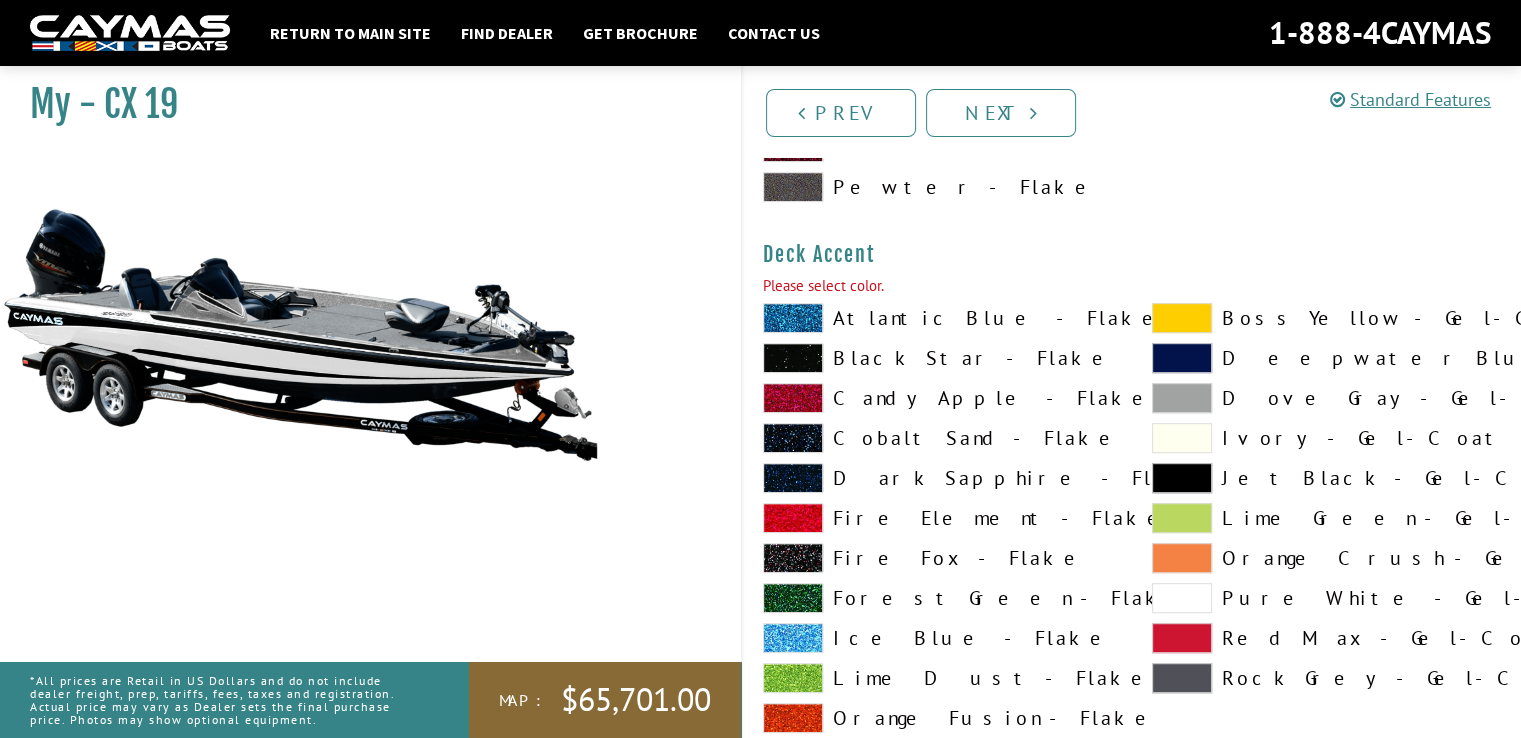 click at bounding box center (1182, 318) 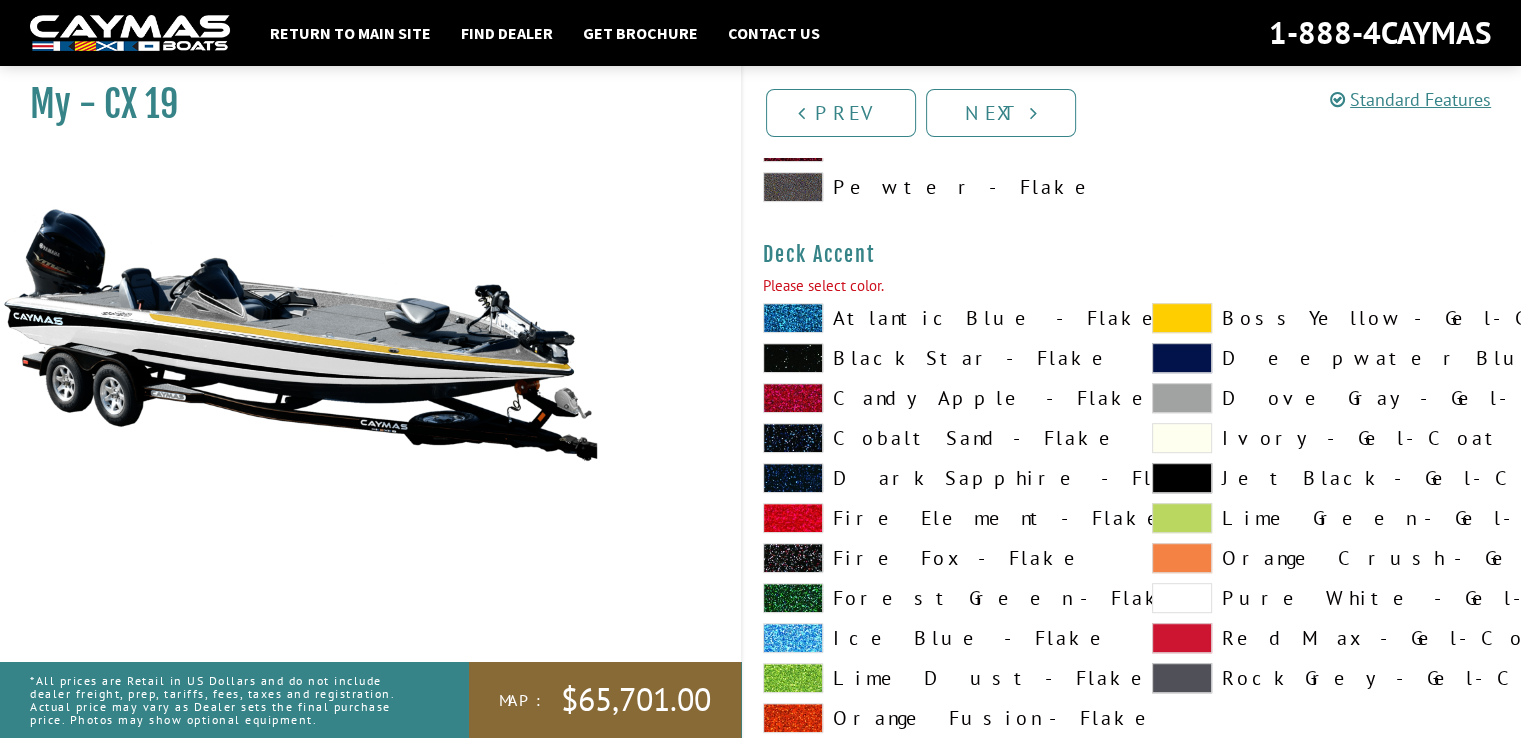 click at bounding box center [1182, 318] 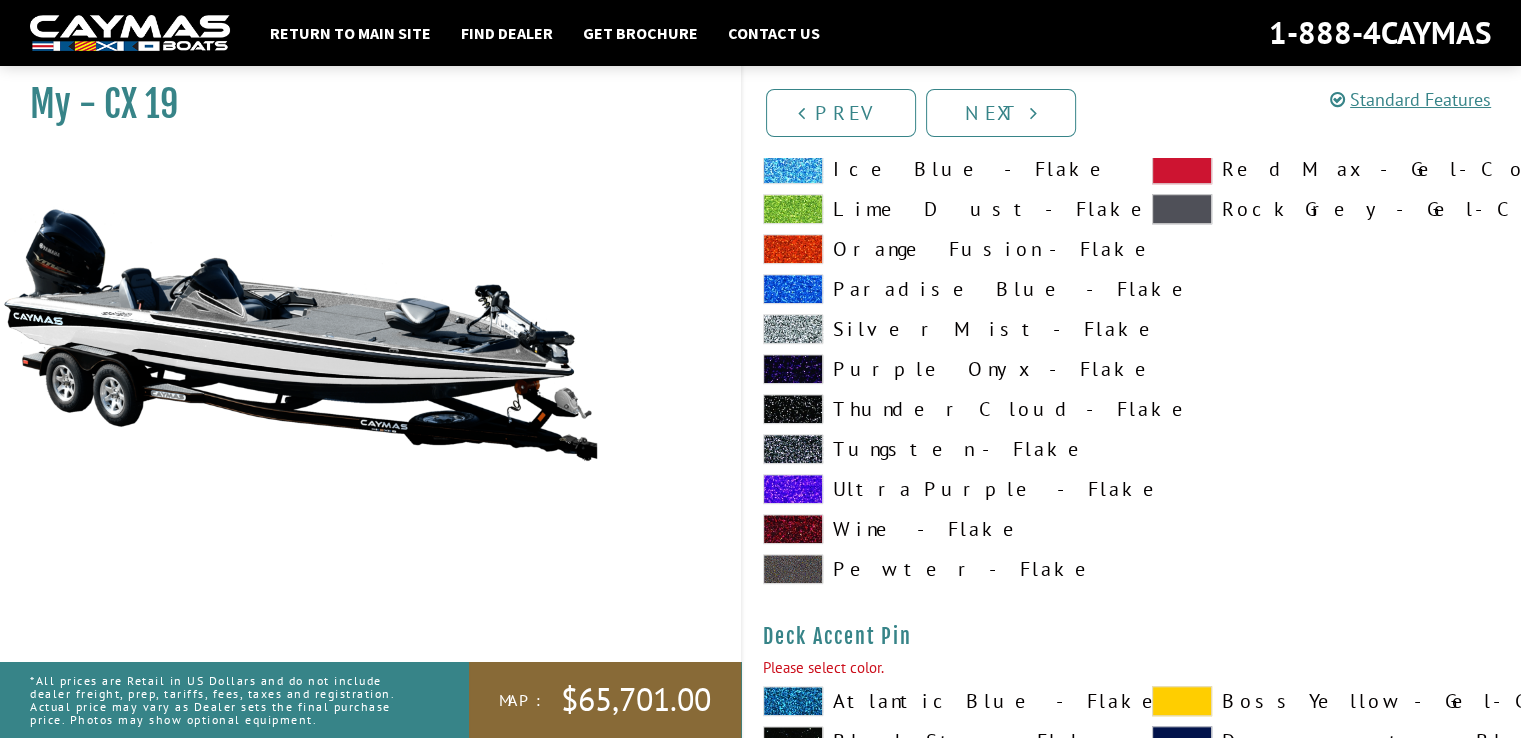 scroll, scrollTop: 1440, scrollLeft: 0, axis: vertical 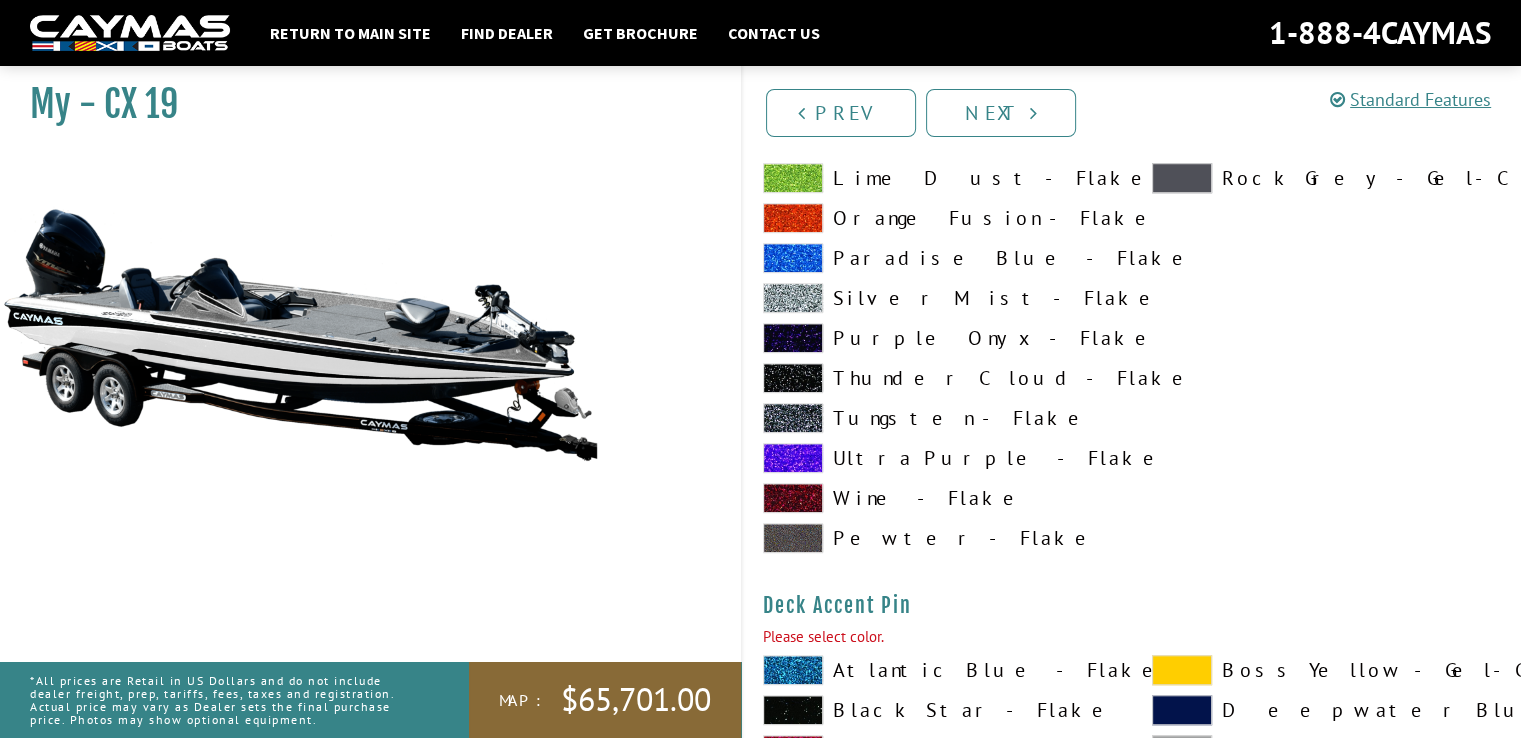 click on "Pewter - Flake" at bounding box center (937, 538) 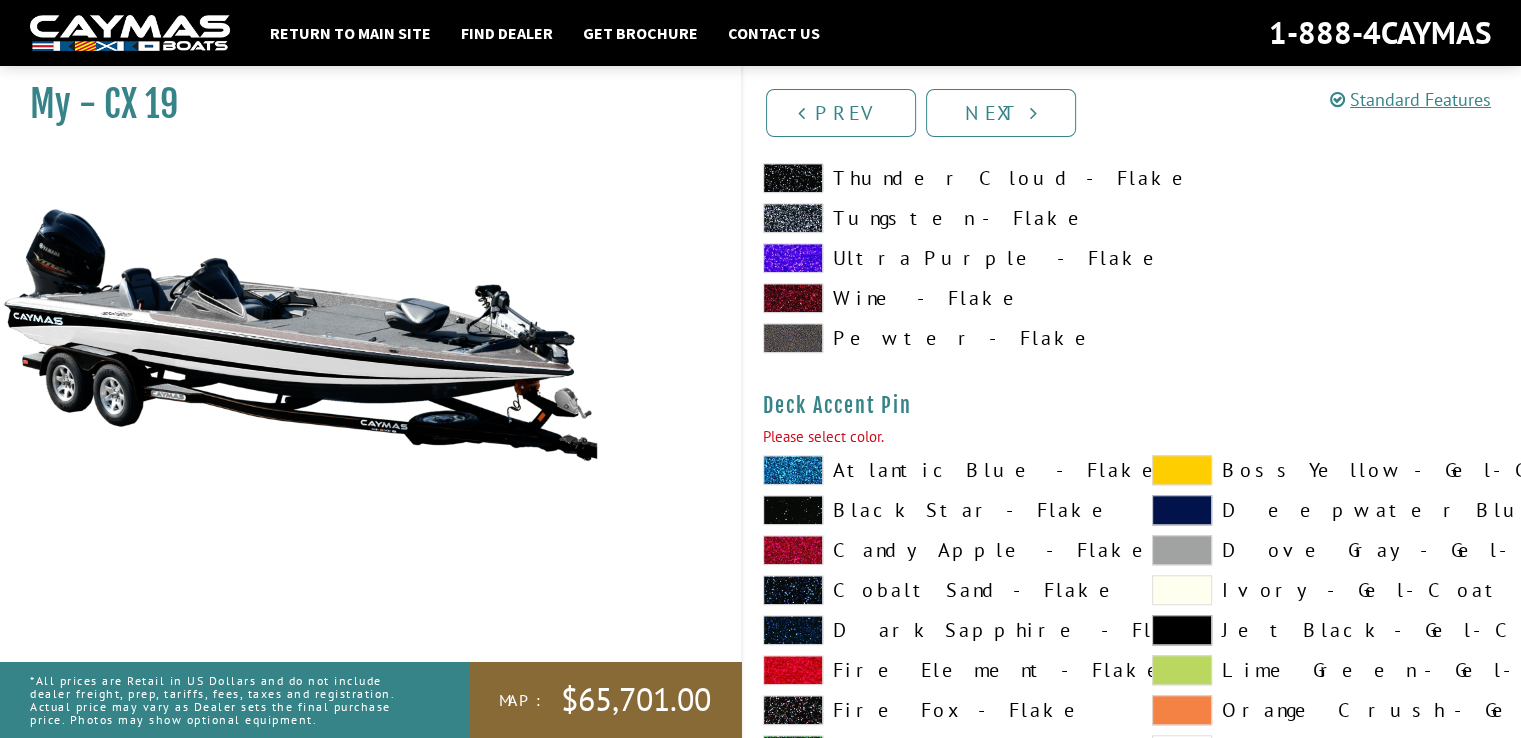 scroll, scrollTop: 1740, scrollLeft: 0, axis: vertical 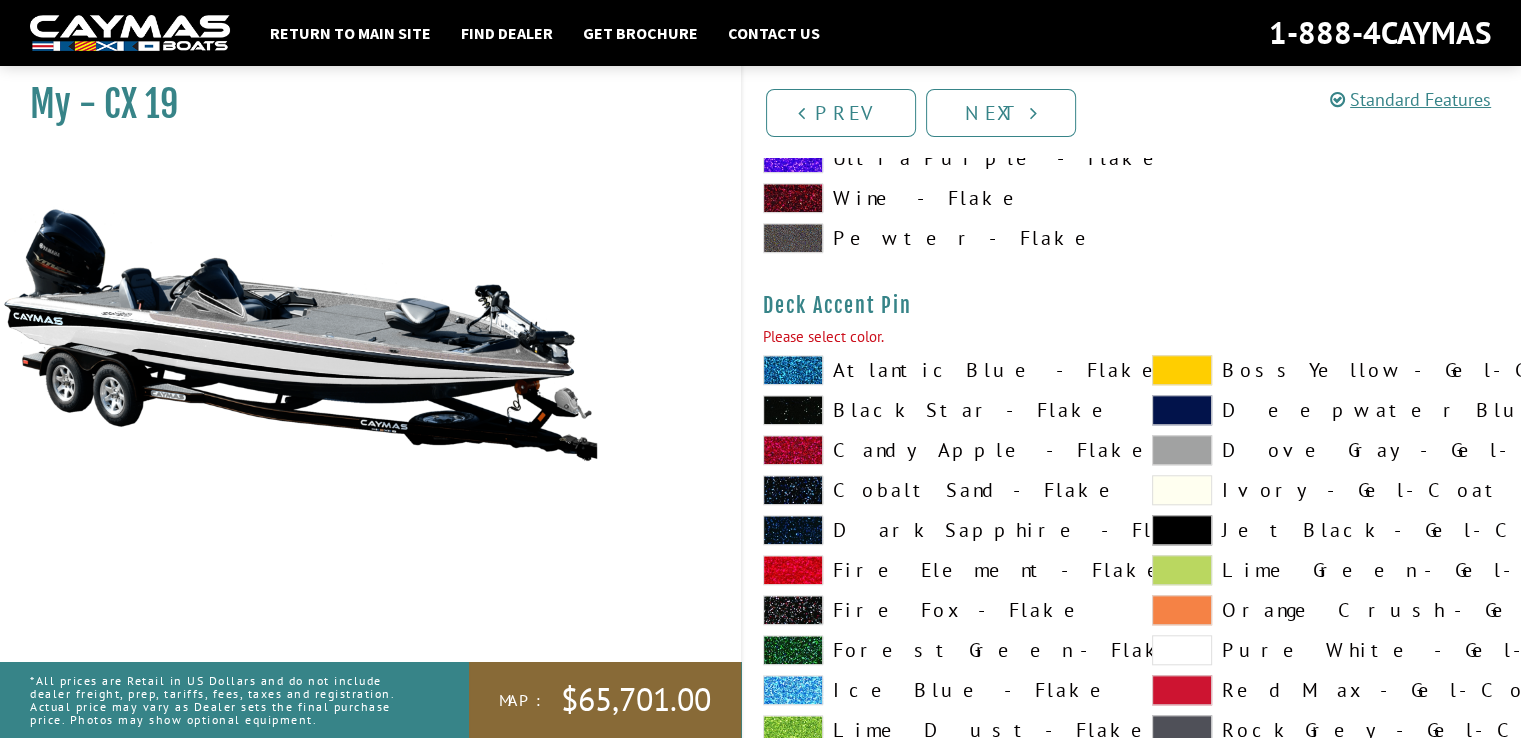 click on "Black Star - Flake" at bounding box center [937, 410] 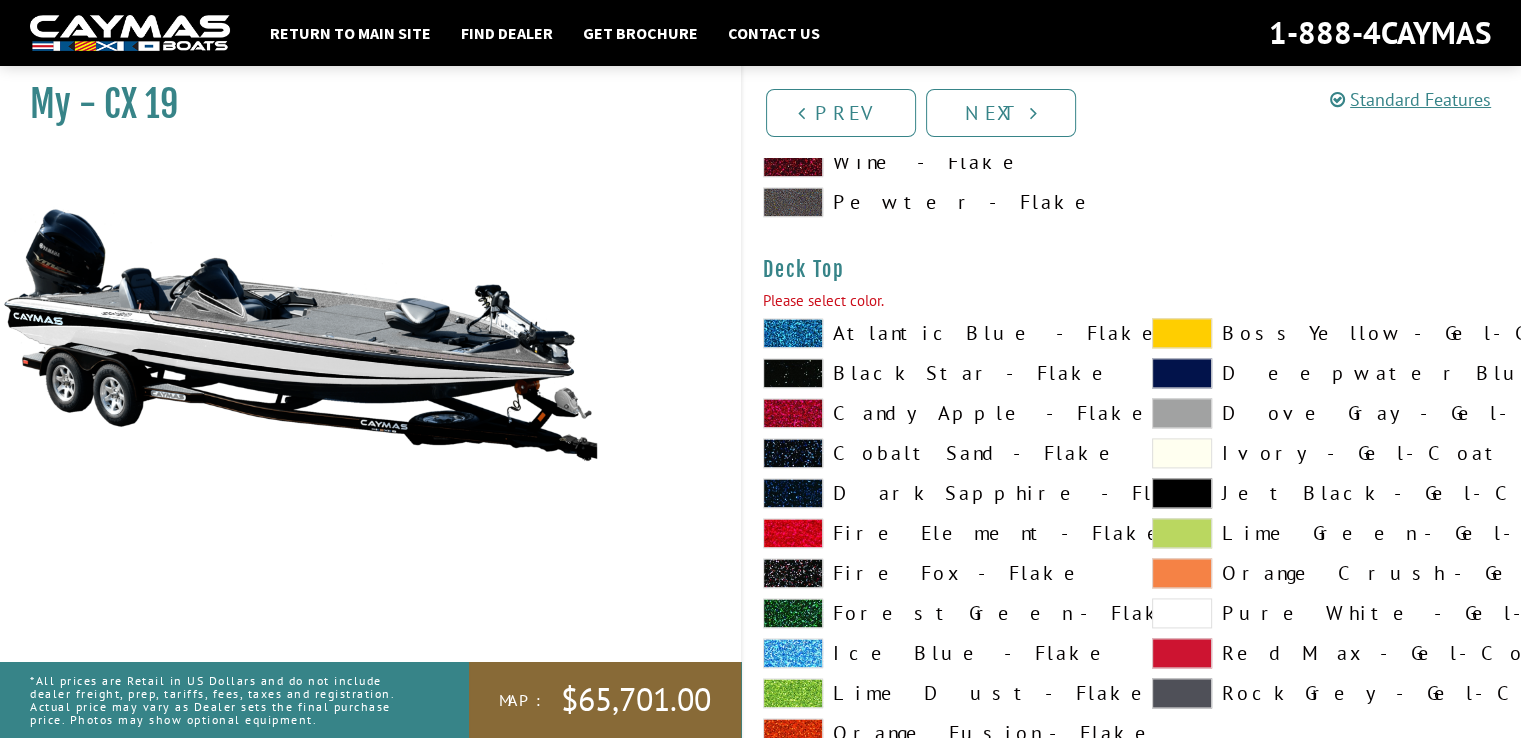 scroll, scrollTop: 2640, scrollLeft: 0, axis: vertical 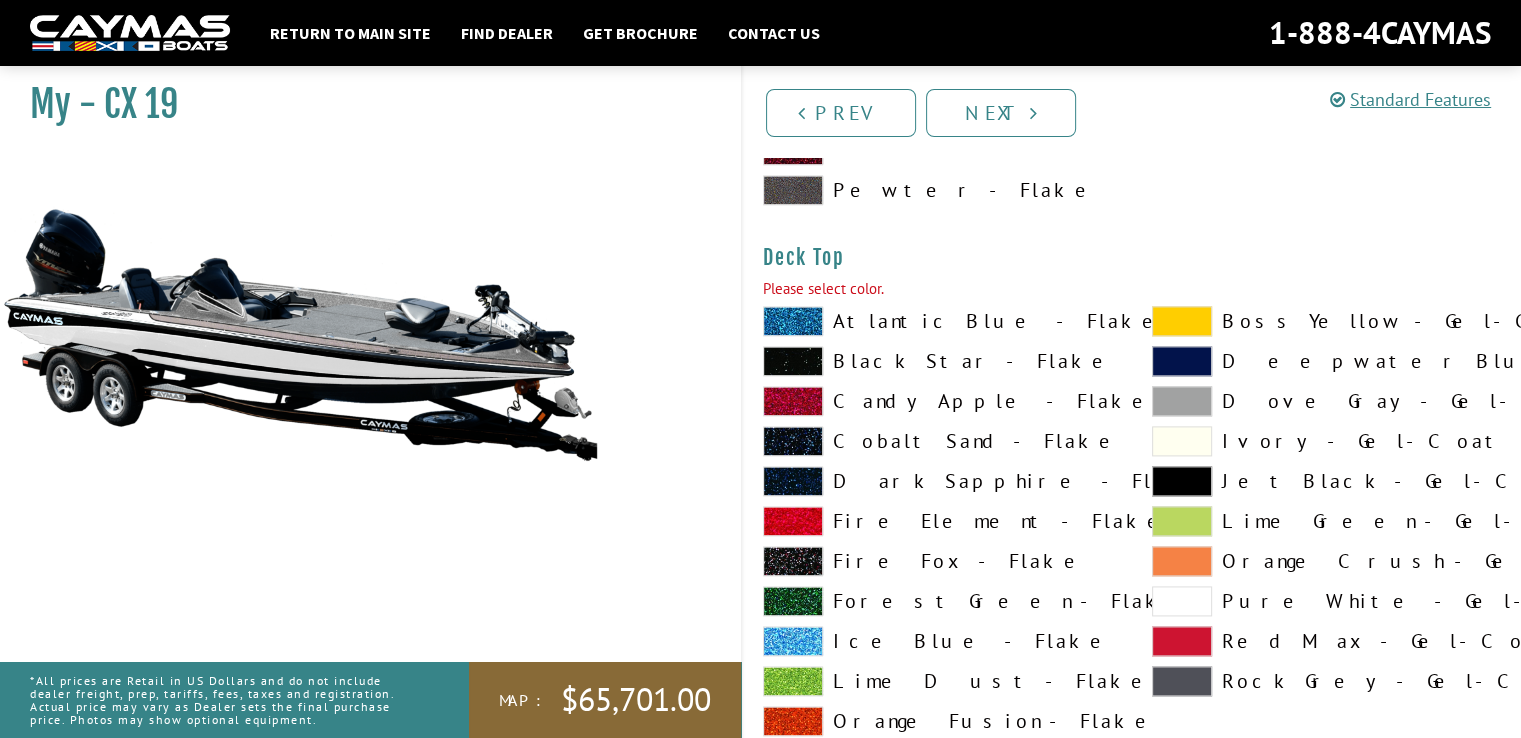click at bounding box center (1182, 601) 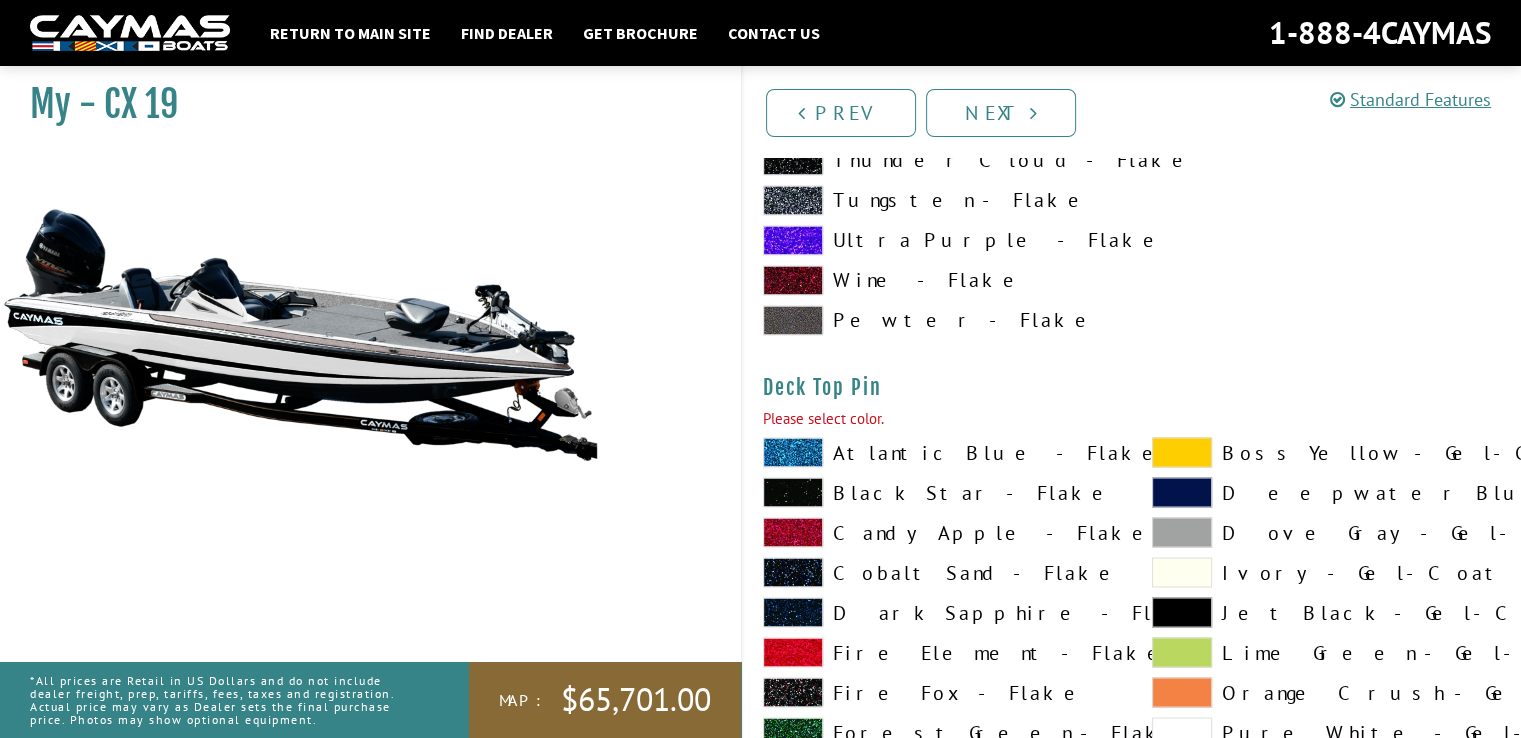 scroll, scrollTop: 3440, scrollLeft: 0, axis: vertical 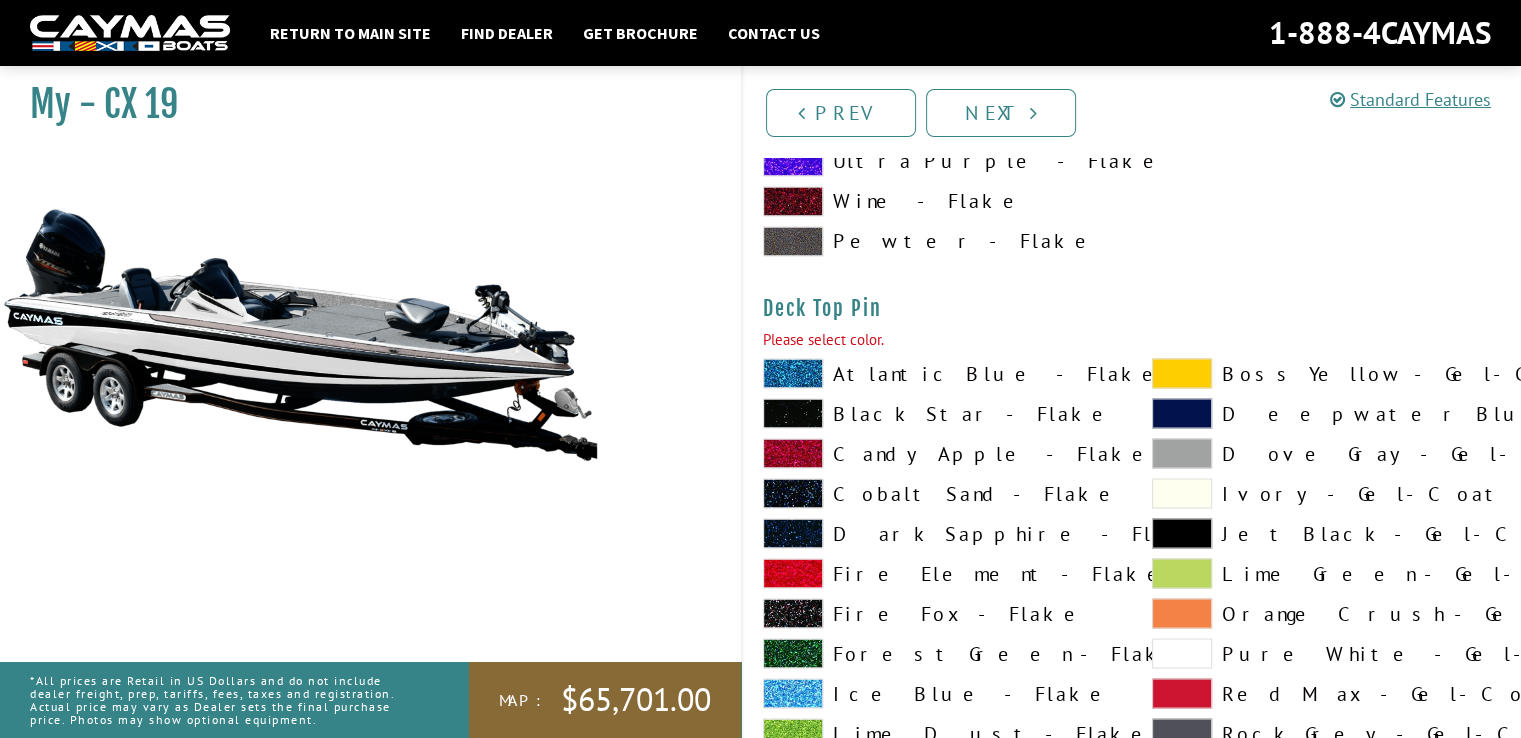 click on "Black Star - Flake" at bounding box center [937, 413] 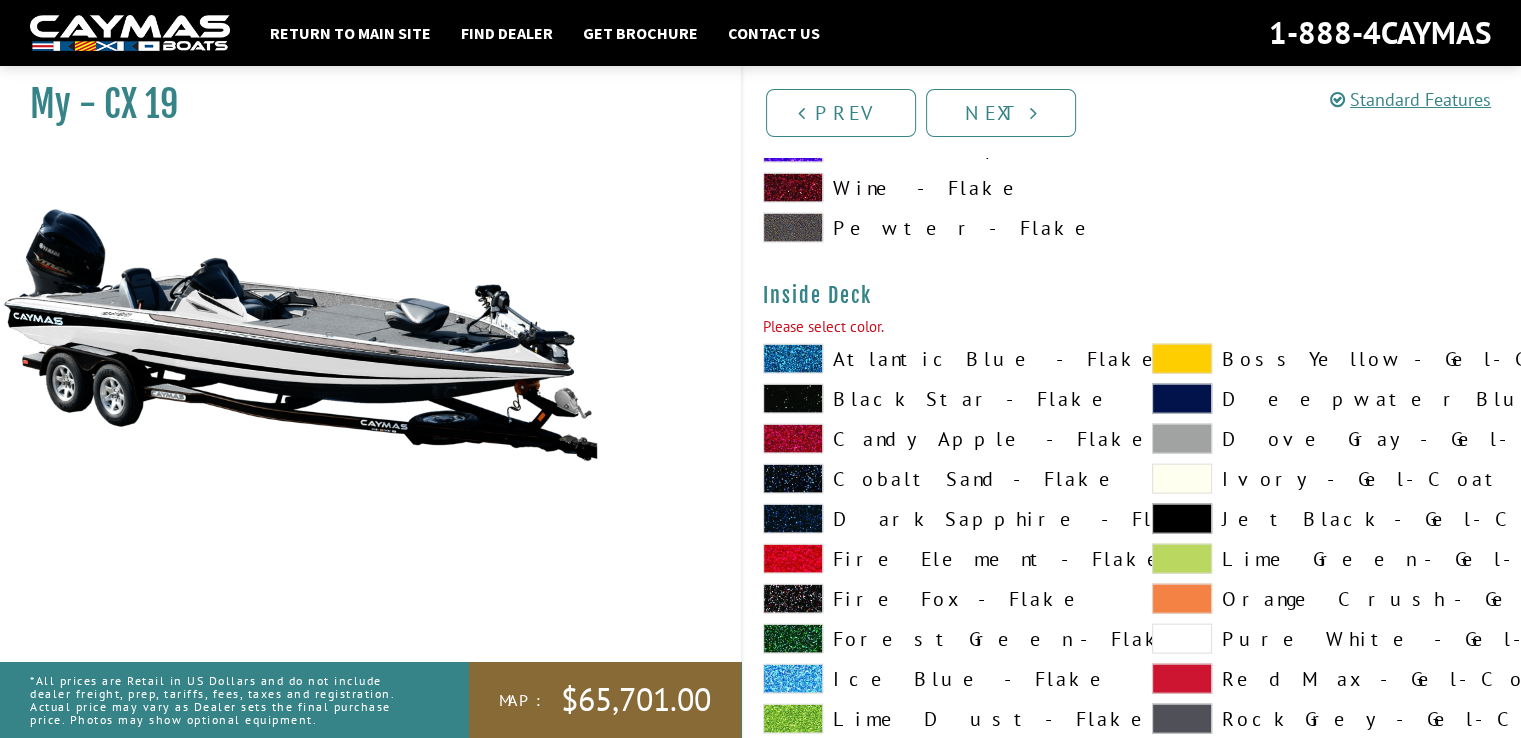 scroll, scrollTop: 4340, scrollLeft: 0, axis: vertical 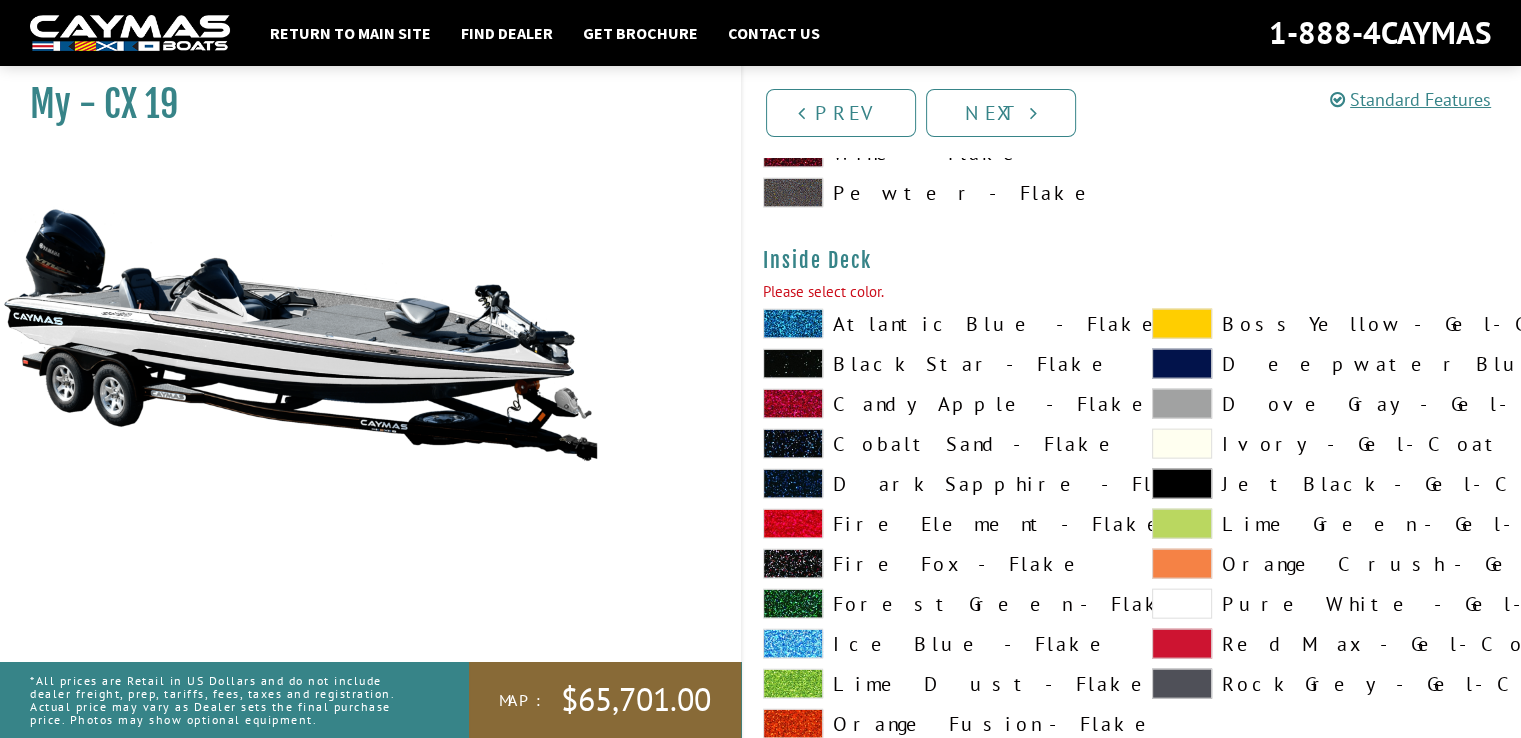 click at bounding box center [1182, 604] 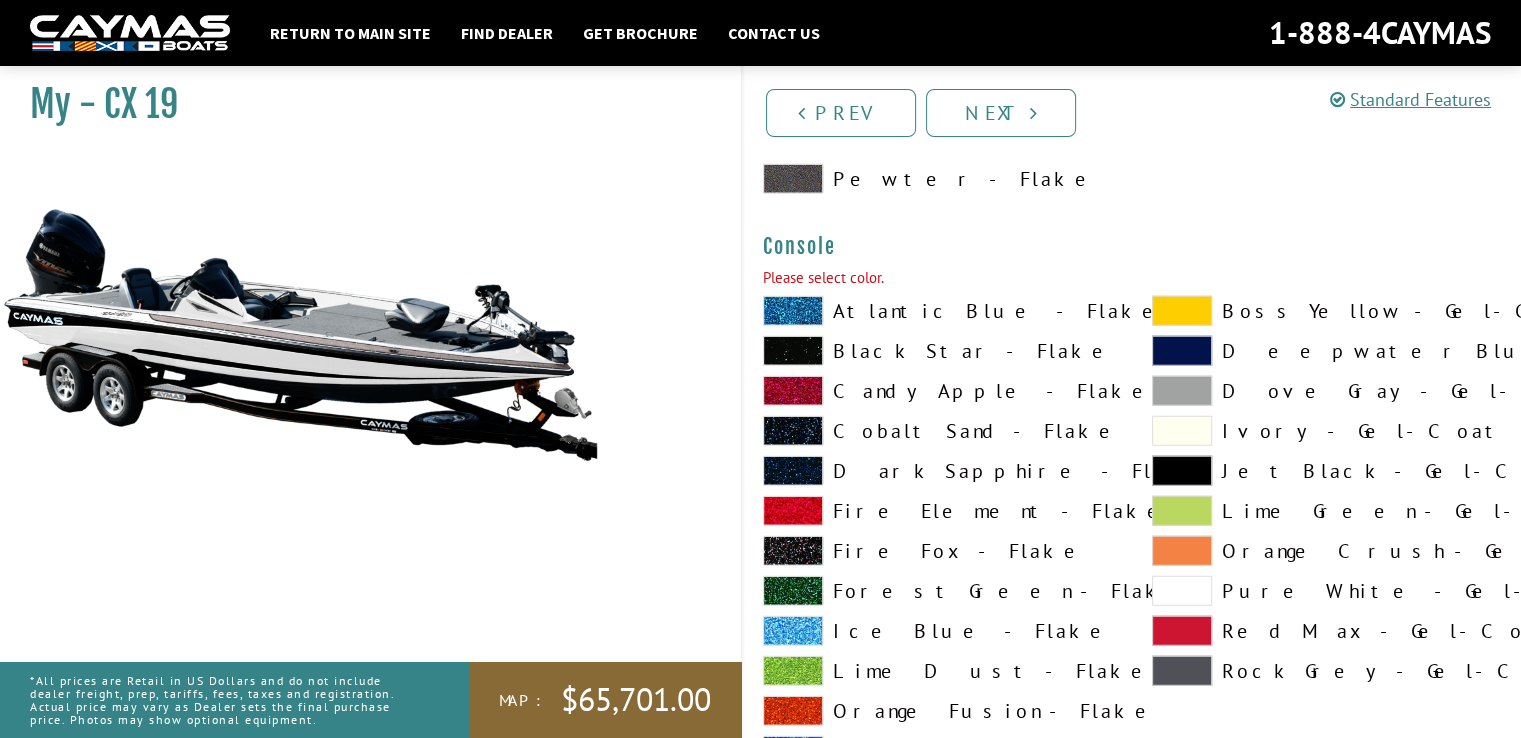 scroll, scrollTop: 5240, scrollLeft: 0, axis: vertical 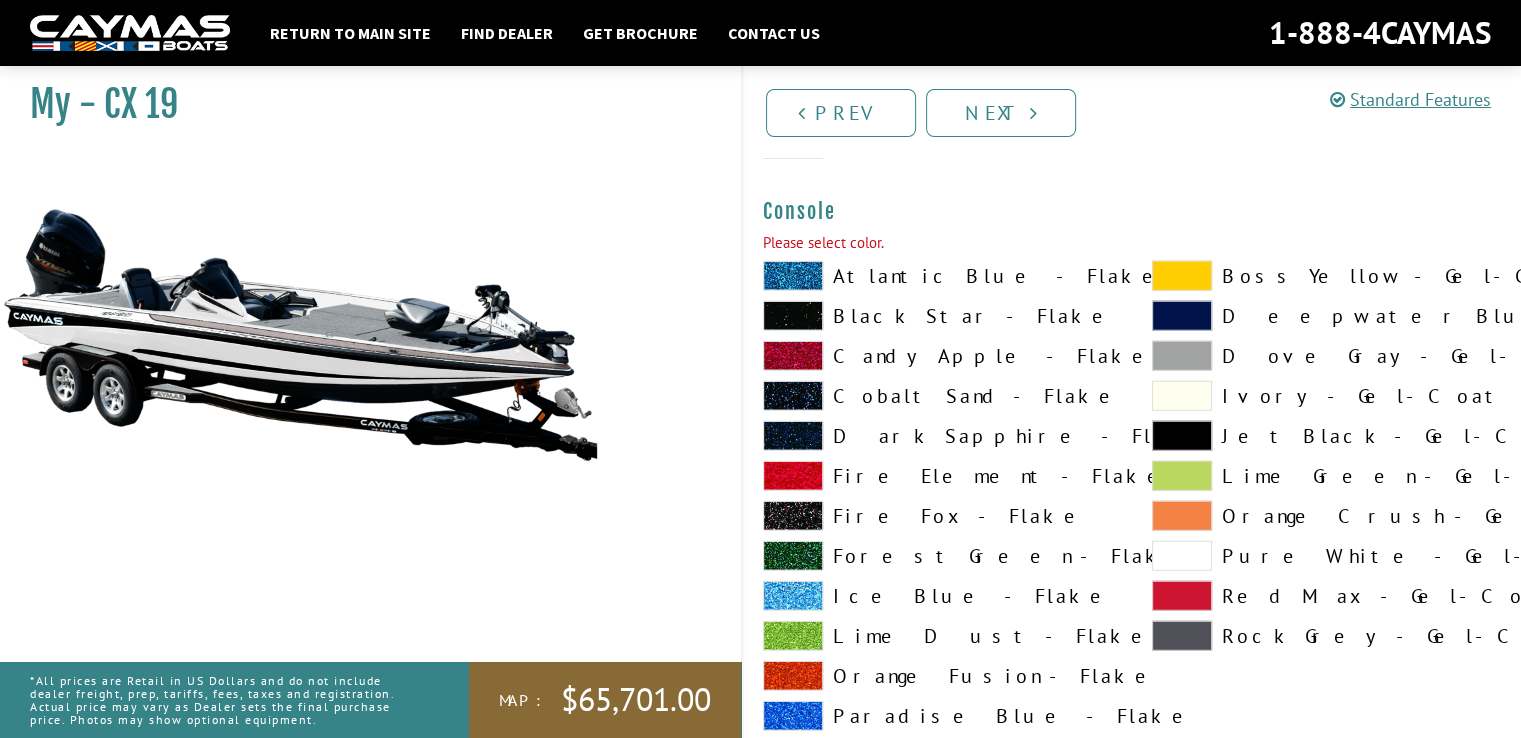click at bounding box center [1182, 556] 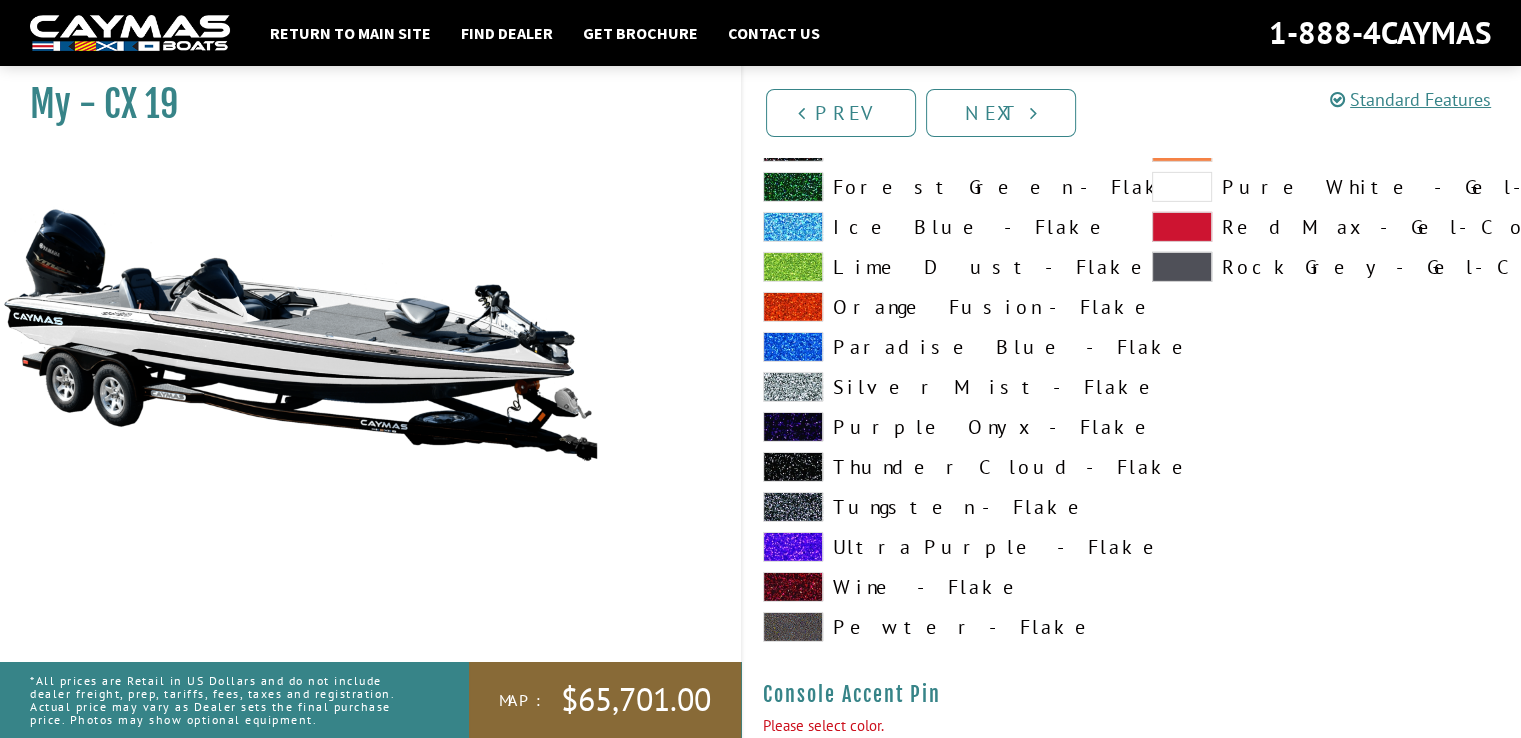 scroll, scrollTop: 6540, scrollLeft: 0, axis: vertical 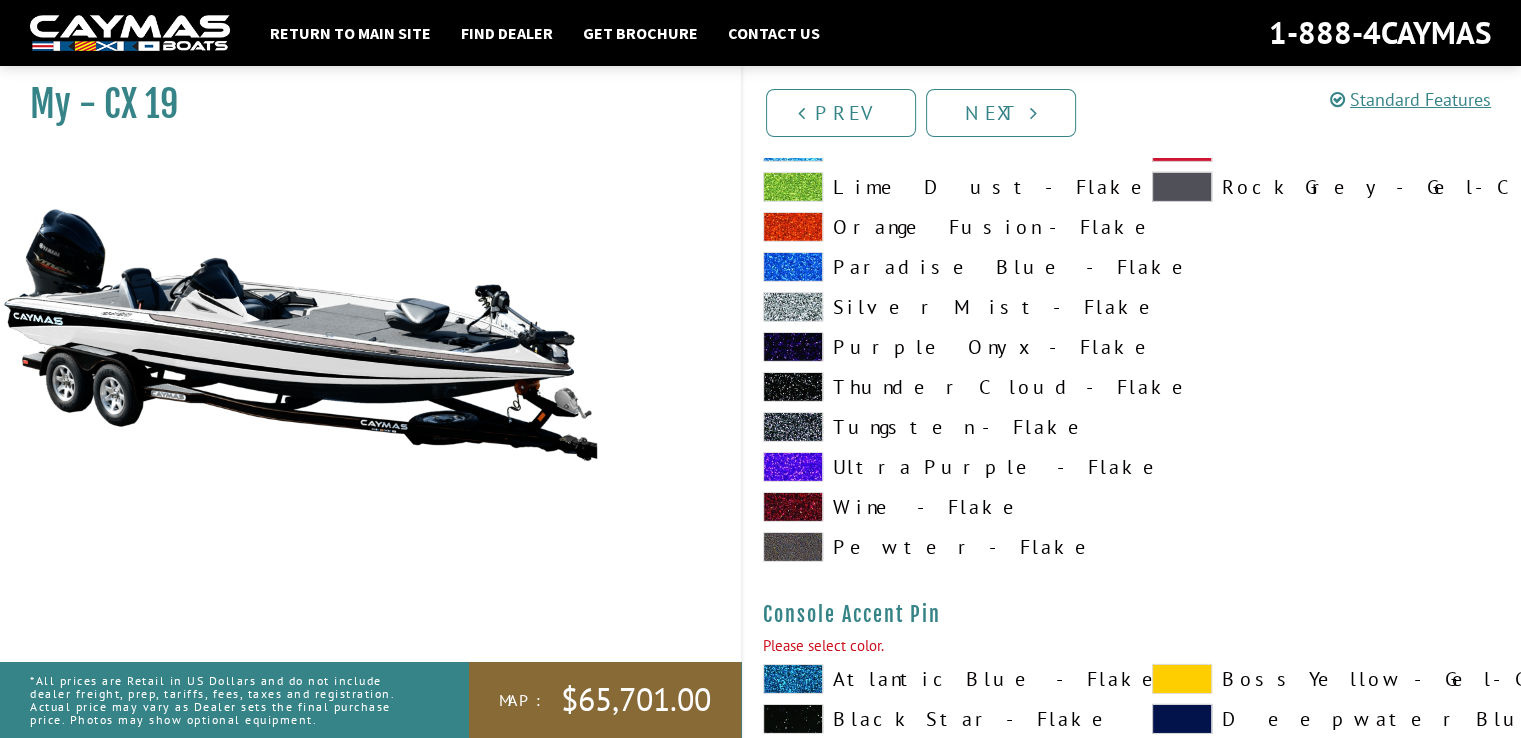 click on "Pewter - Flake" at bounding box center (937, 547) 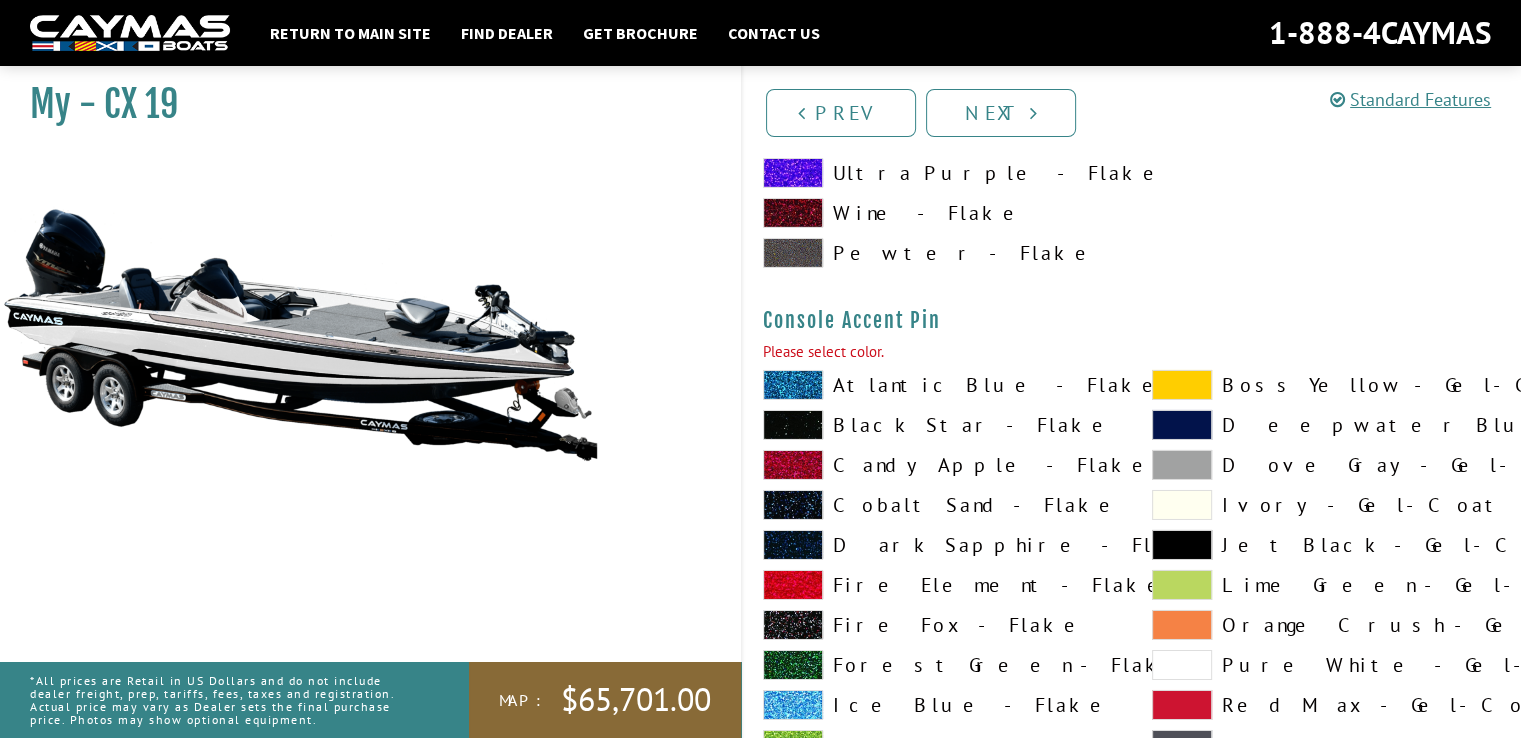 scroll, scrollTop: 6840, scrollLeft: 0, axis: vertical 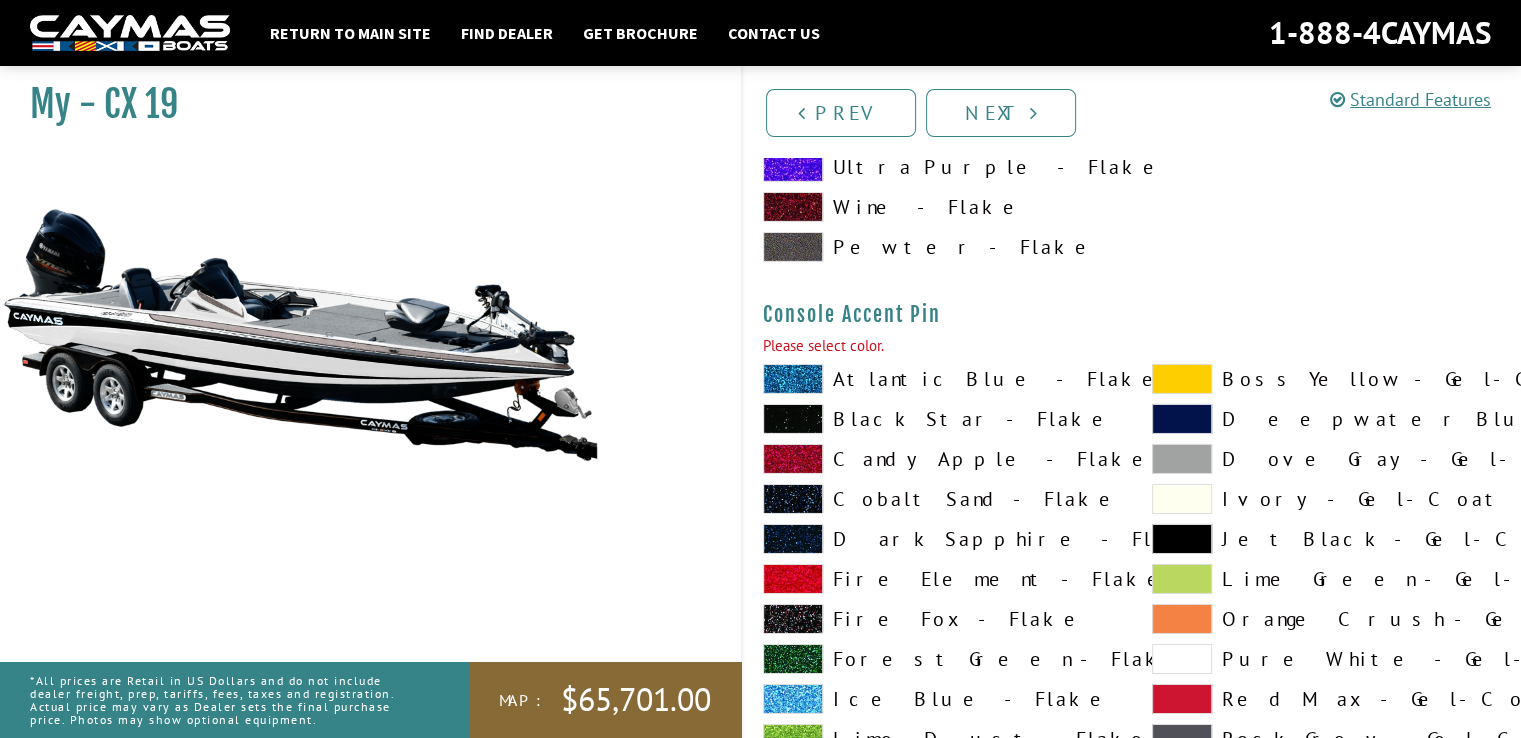 click on "Black Star - Flake" at bounding box center (937, 419) 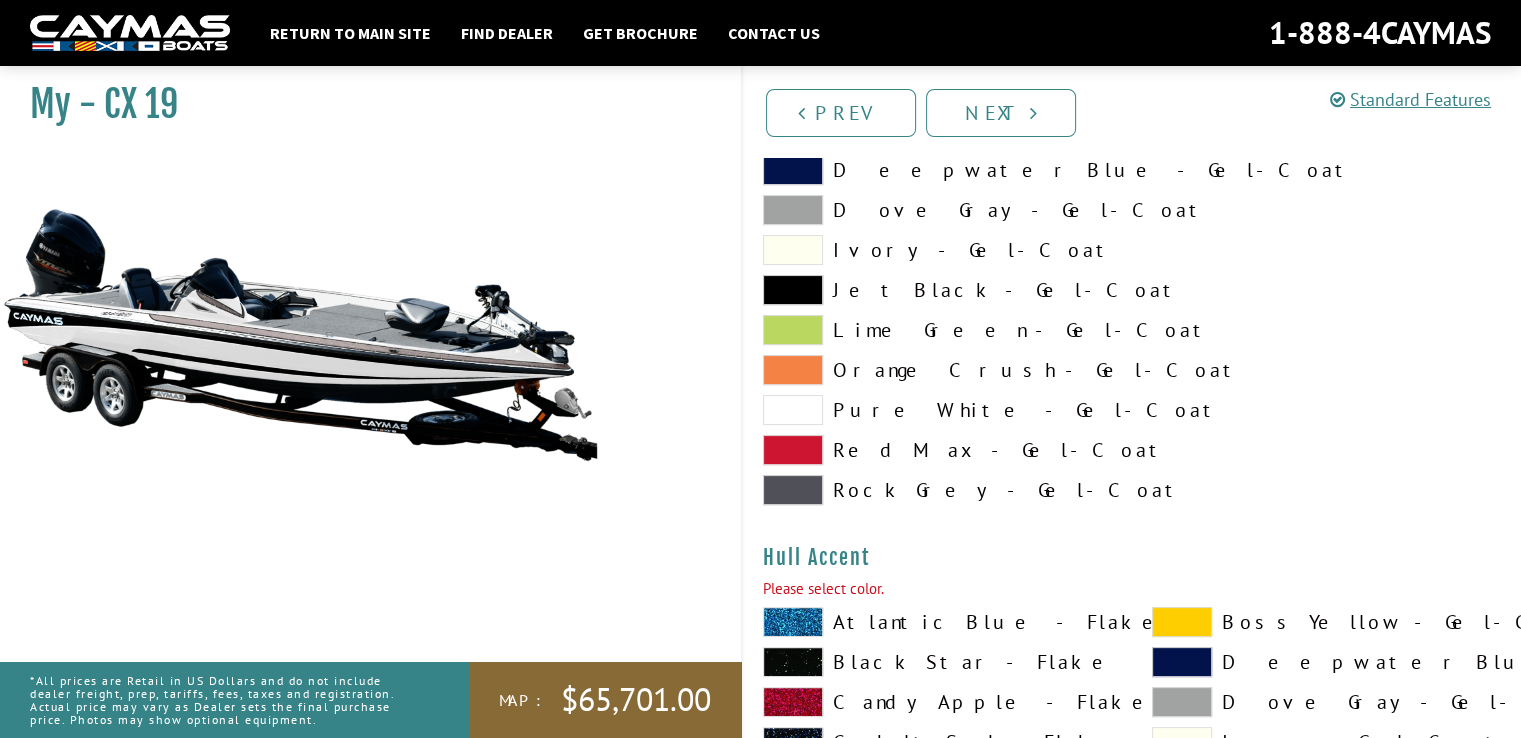 scroll, scrollTop: 7840, scrollLeft: 0, axis: vertical 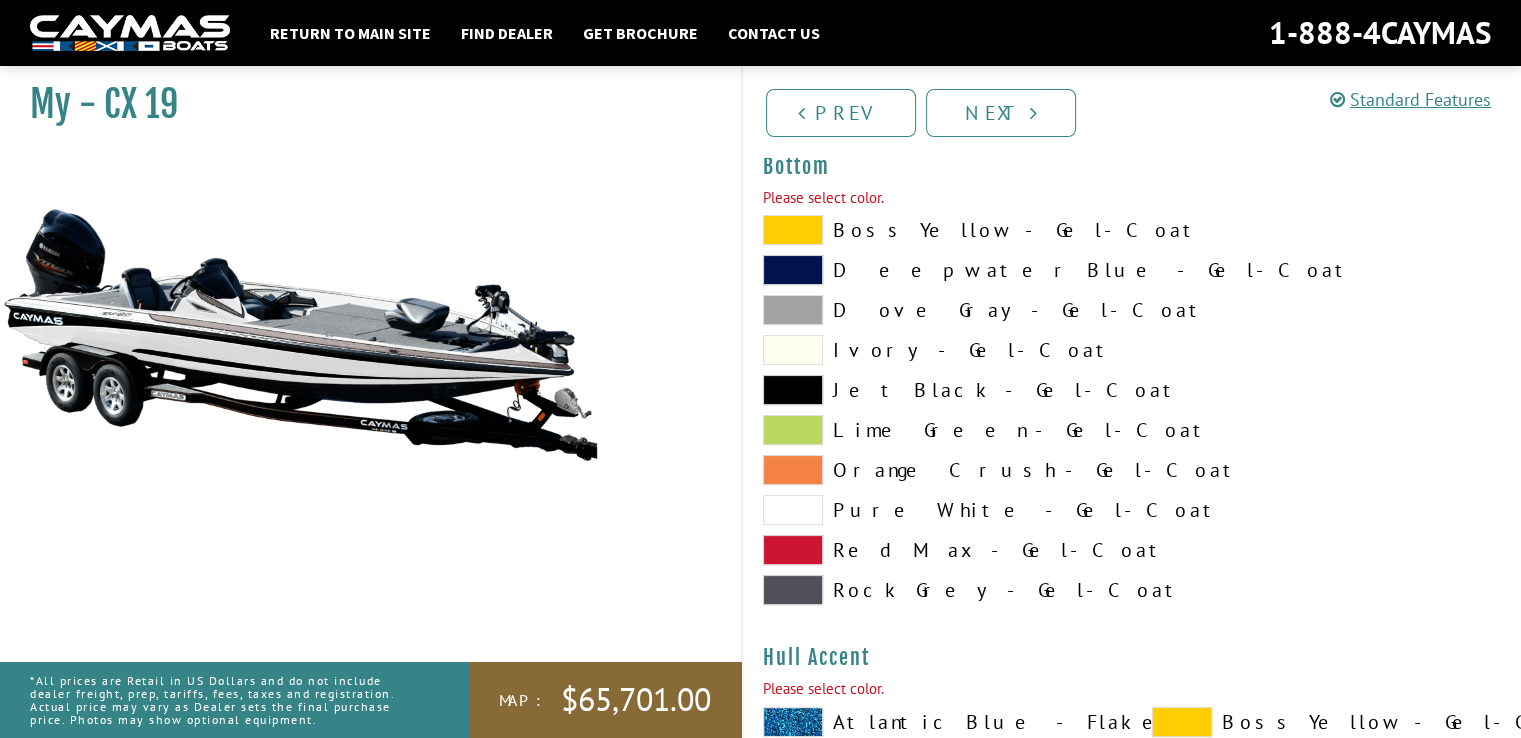 click on "Rock Grey - Gel-Coat" at bounding box center [937, 590] 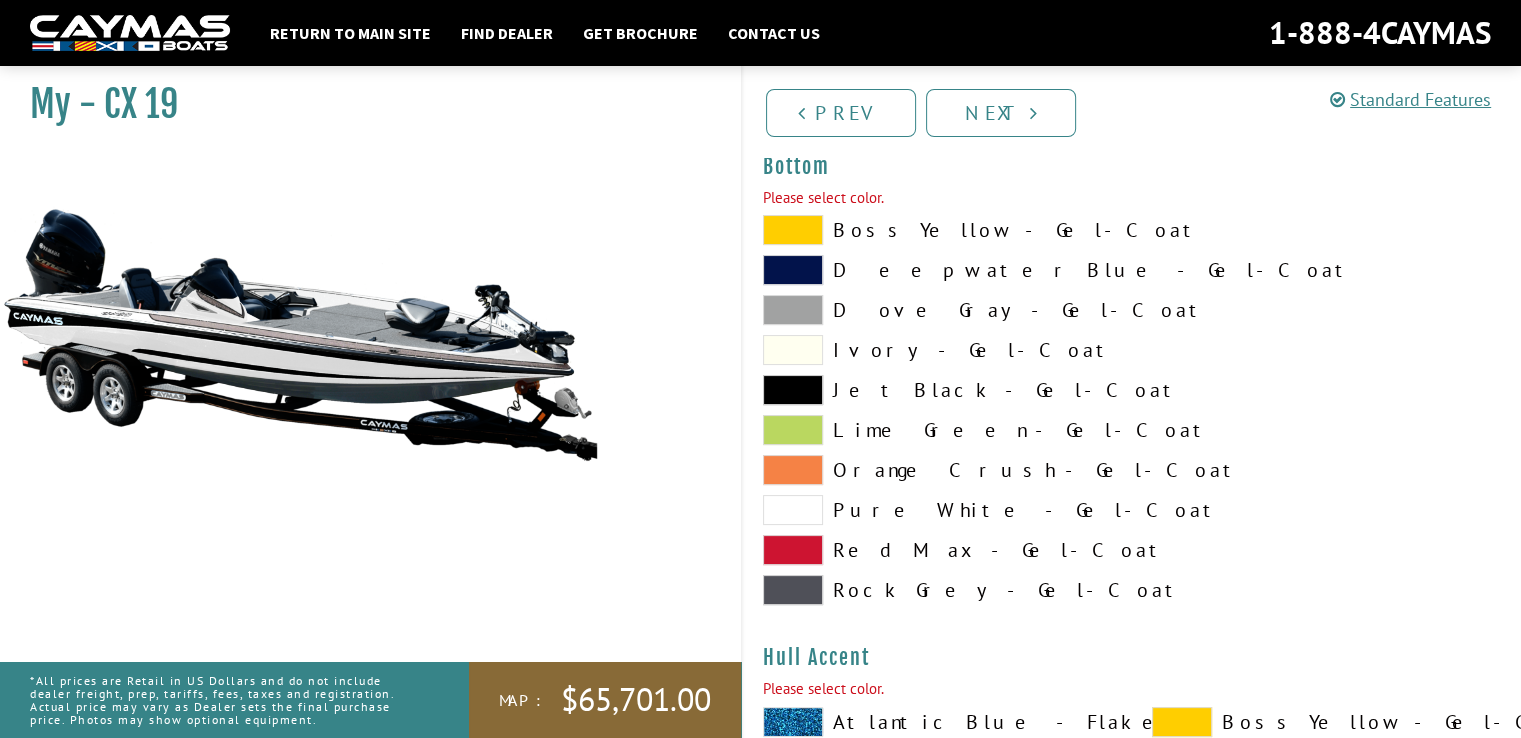 click on "Dove Gray - Gel-Coat" at bounding box center (937, 310) 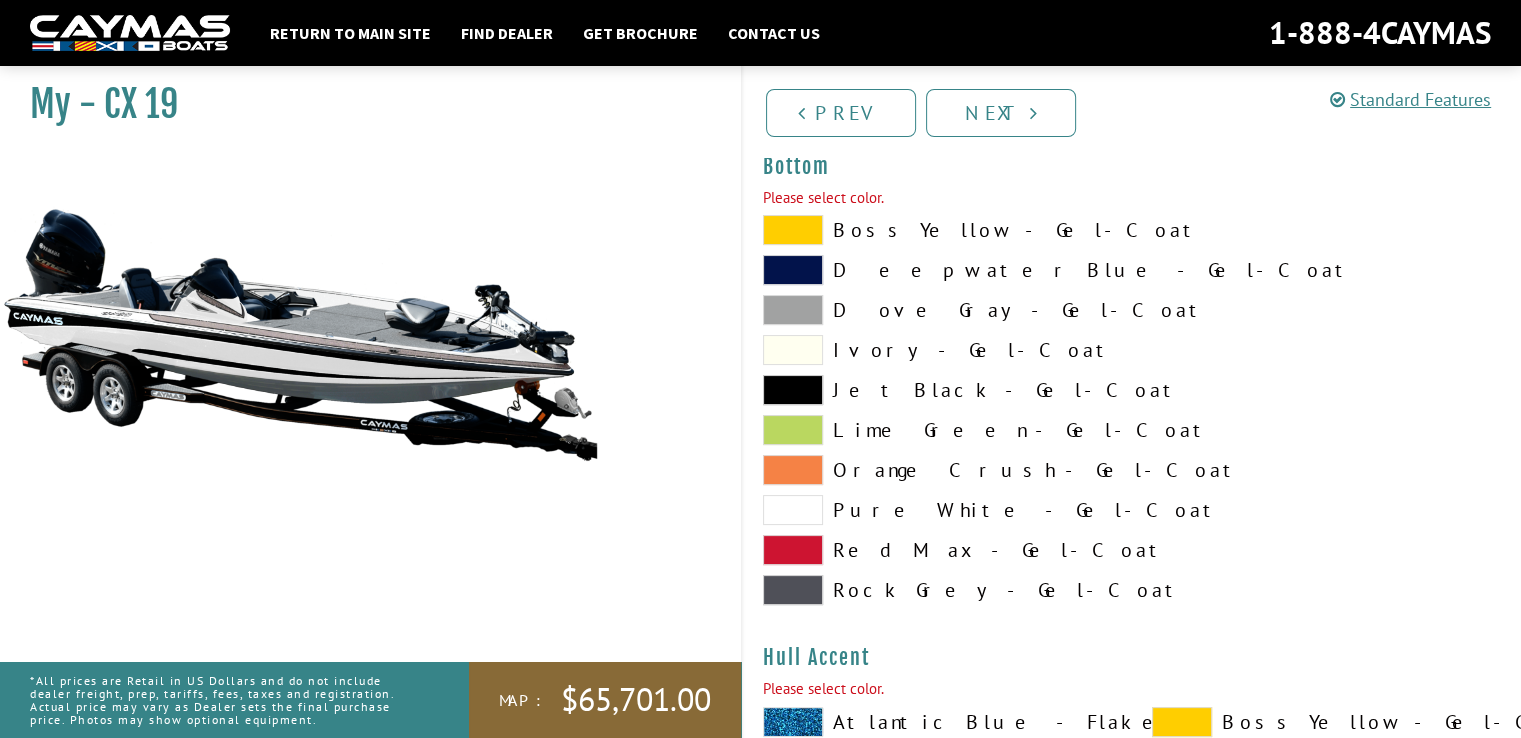 click on "Rock Grey - Gel-Coat" at bounding box center (937, 590) 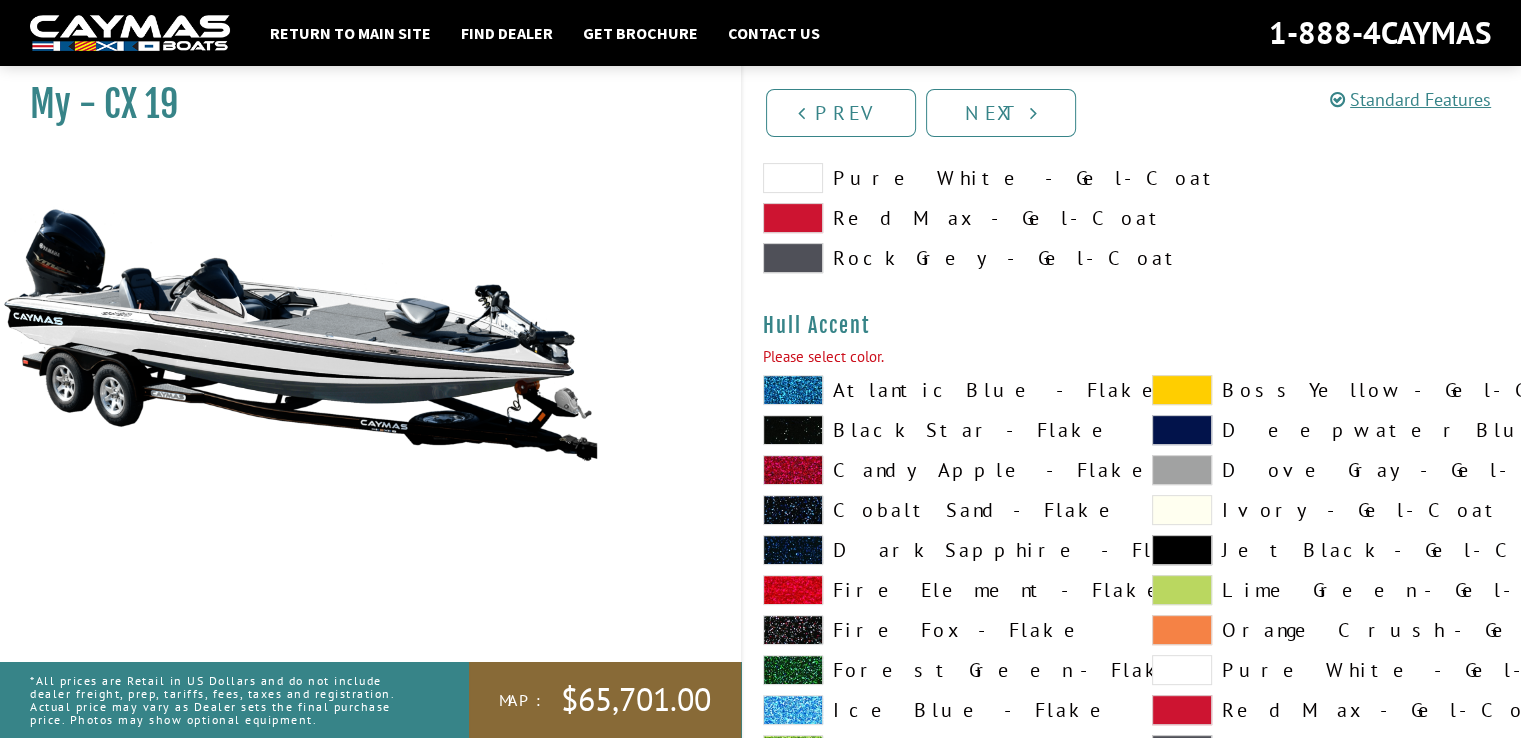 scroll, scrollTop: 8240, scrollLeft: 0, axis: vertical 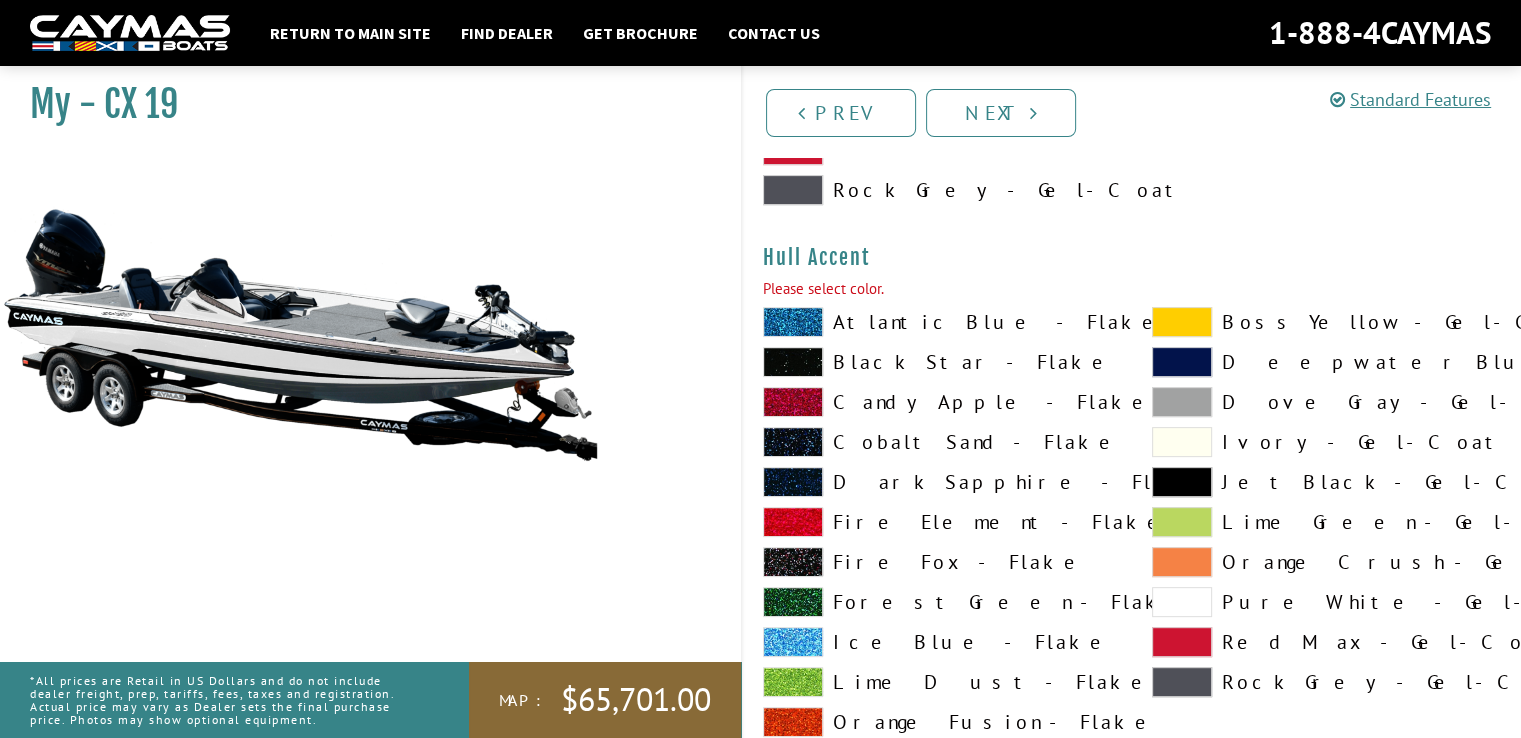 click at bounding box center [1182, 322] 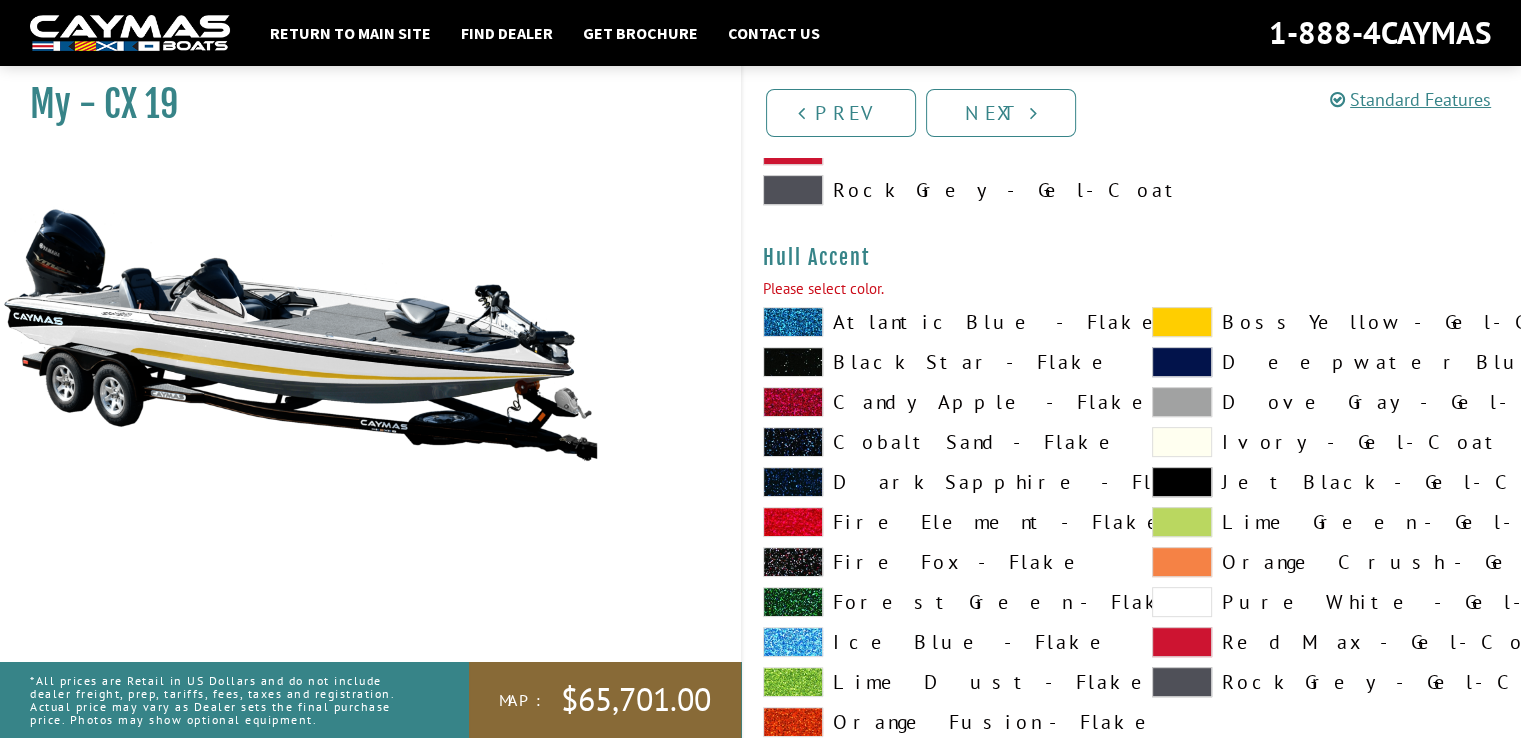 click at bounding box center (1182, 322) 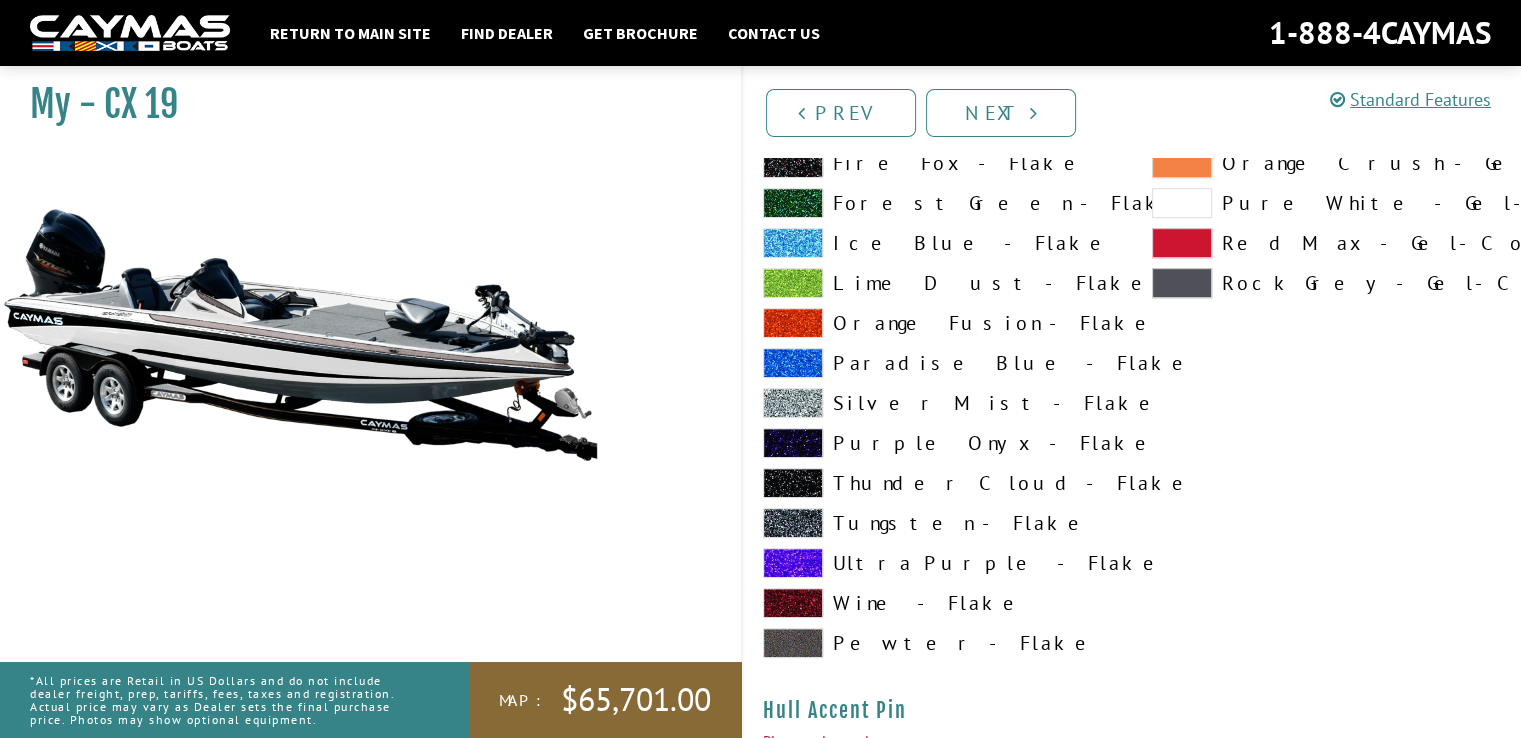 scroll, scrollTop: 8640, scrollLeft: 0, axis: vertical 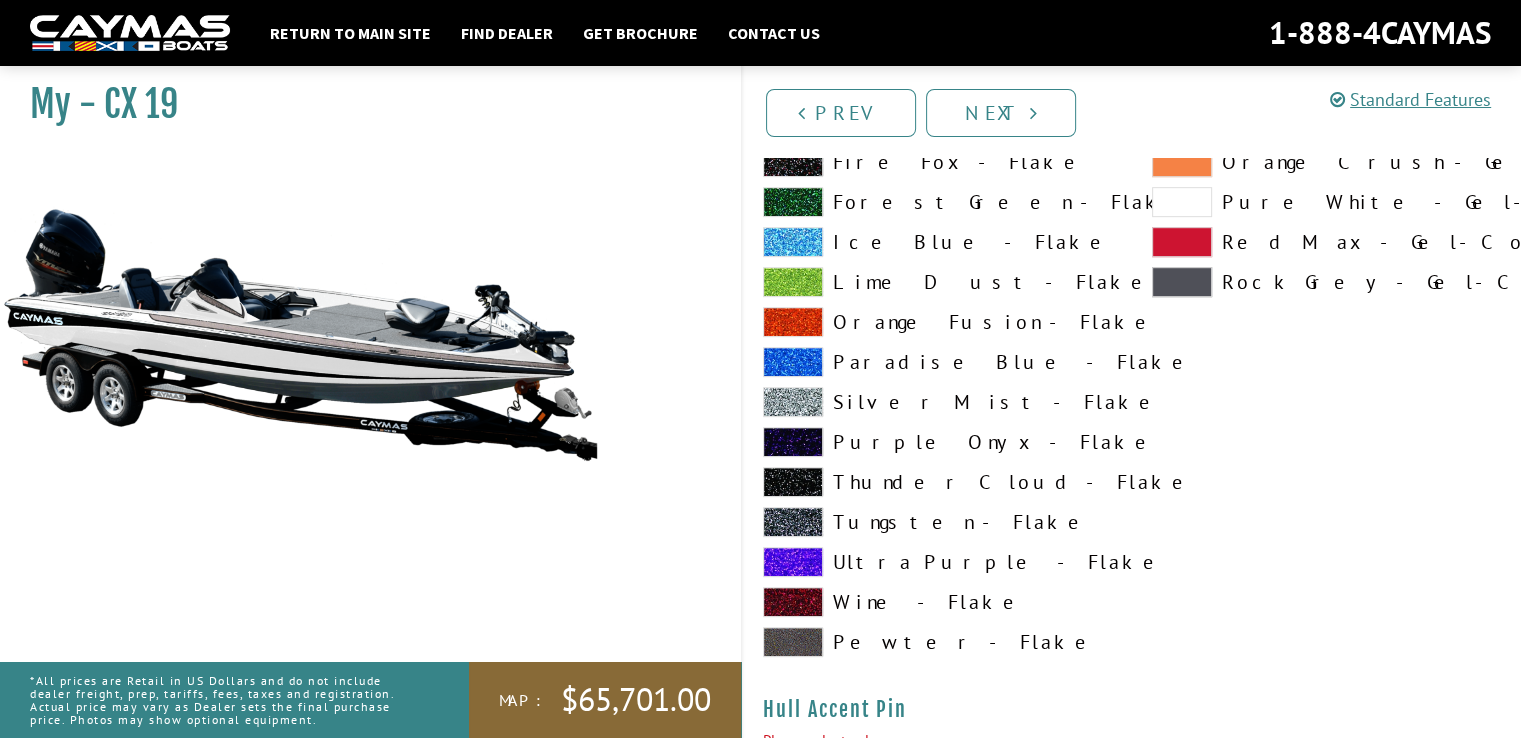 click on "Pewter - Flake" at bounding box center (937, 642) 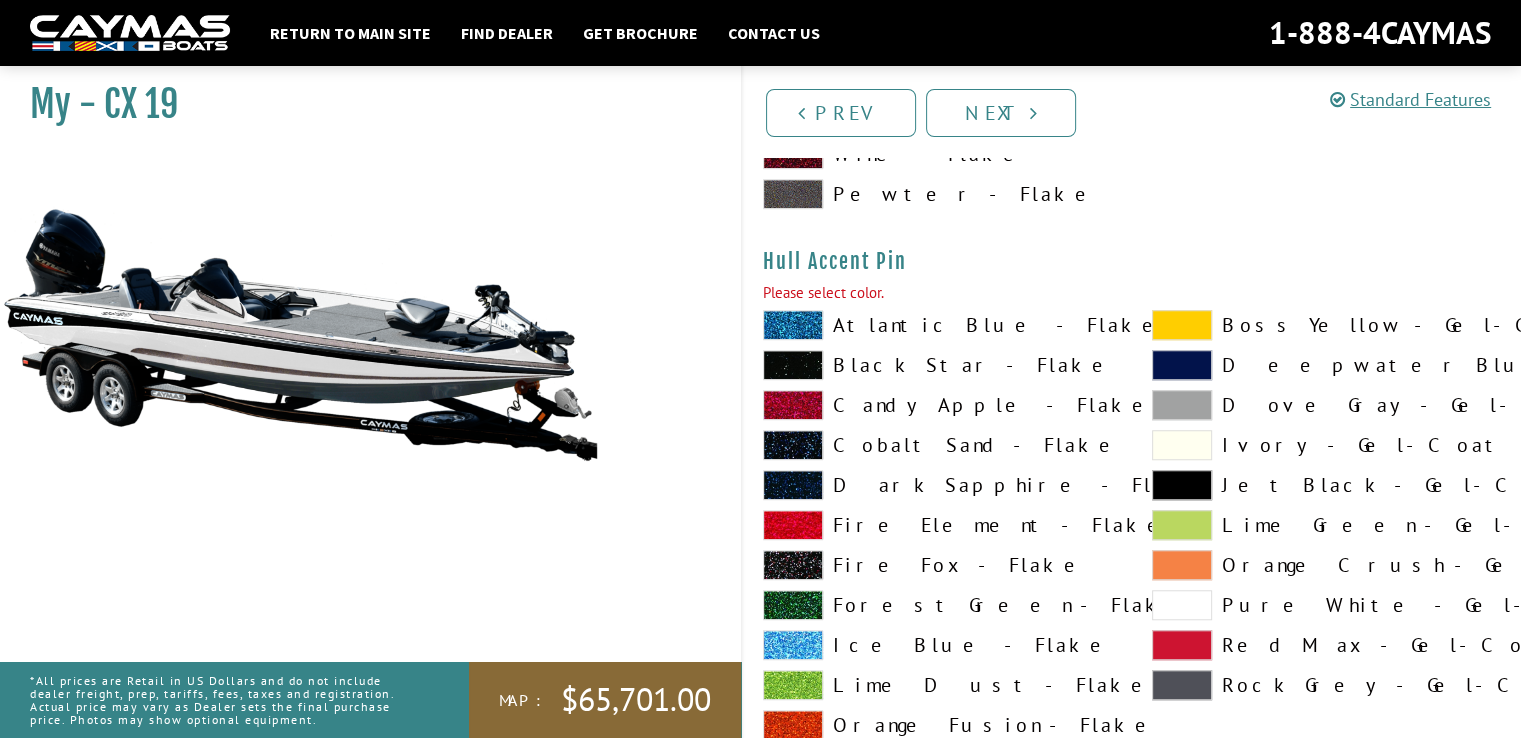 scroll, scrollTop: 9140, scrollLeft: 0, axis: vertical 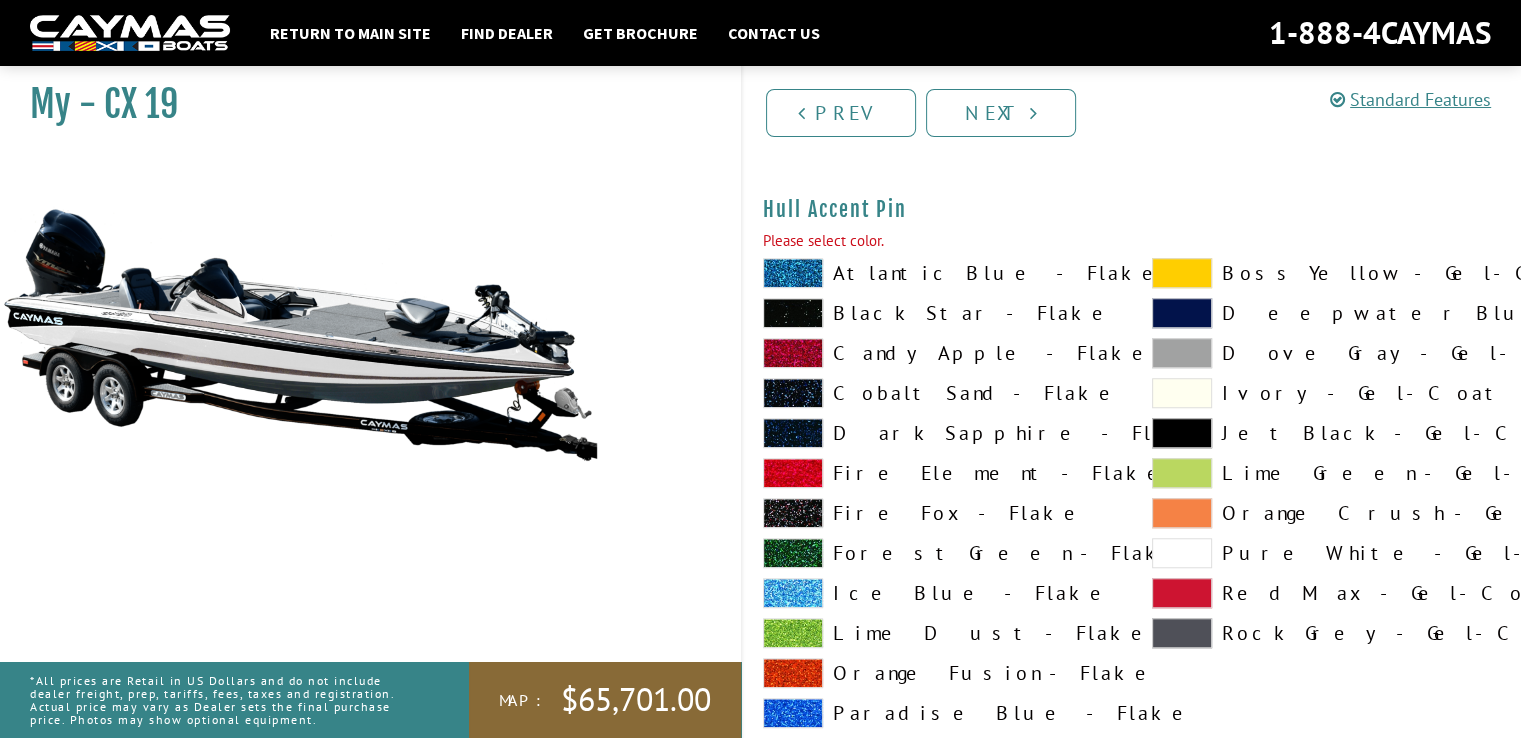 click on "Black Star - Flake" at bounding box center [937, 313] 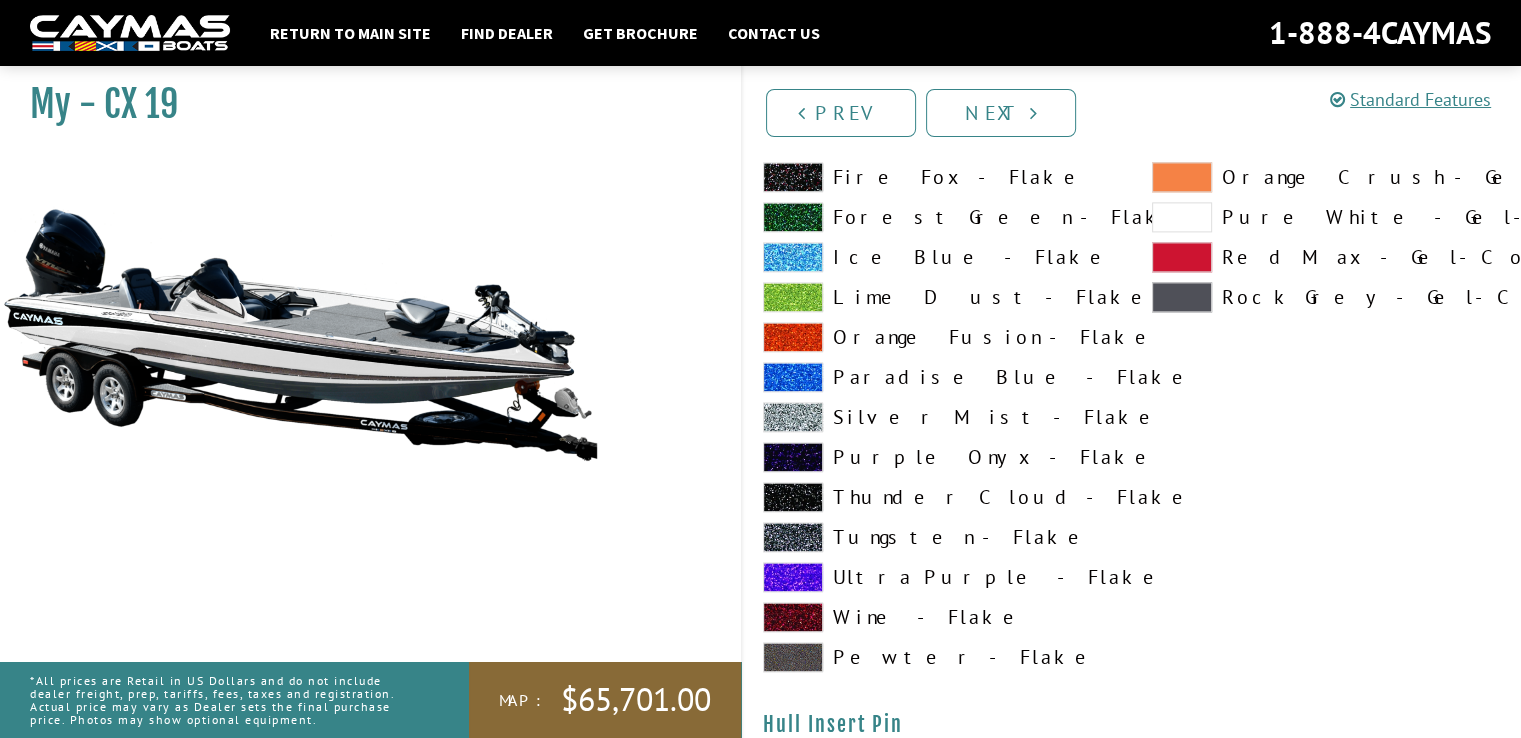 scroll, scrollTop: 10340, scrollLeft: 0, axis: vertical 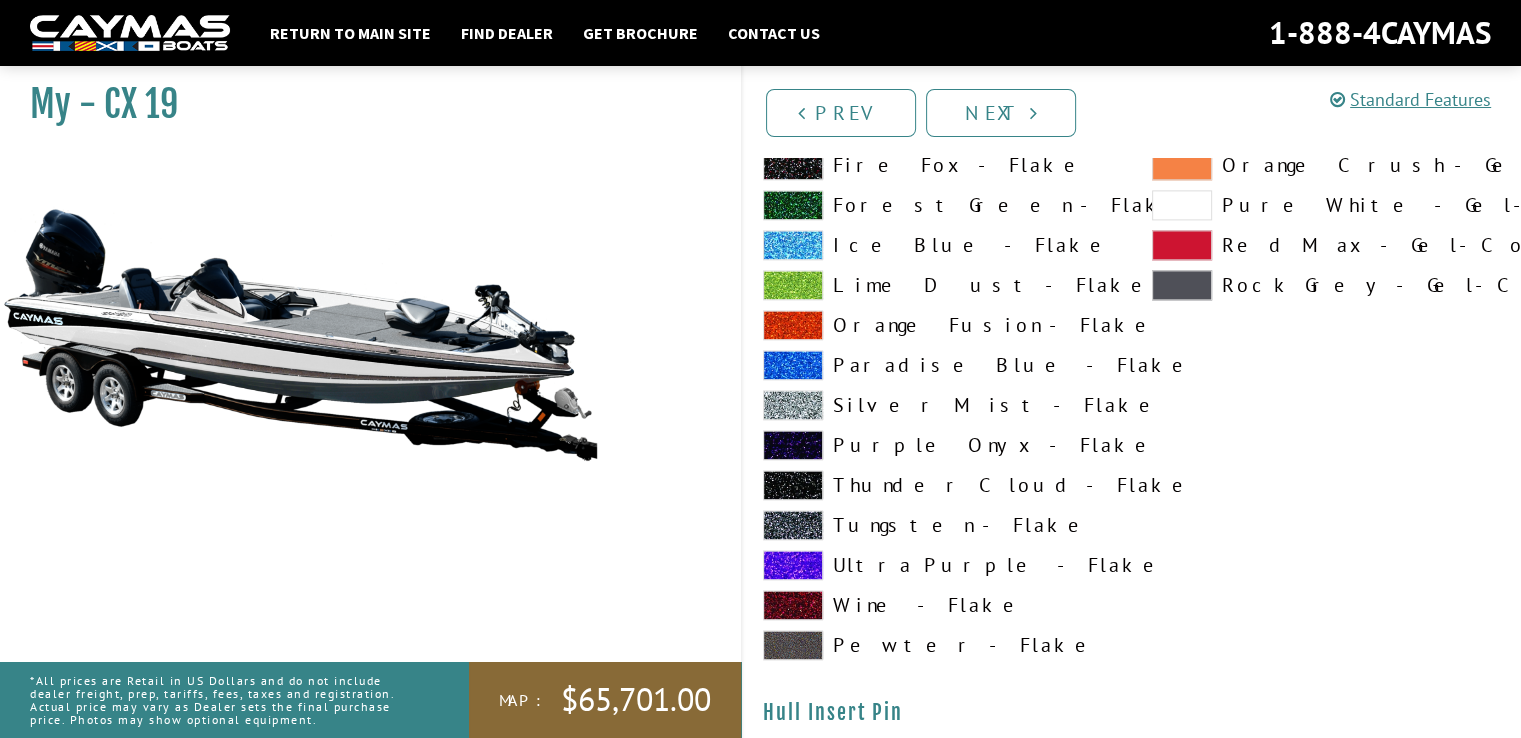 click on "Pewter - Flake" at bounding box center [937, 645] 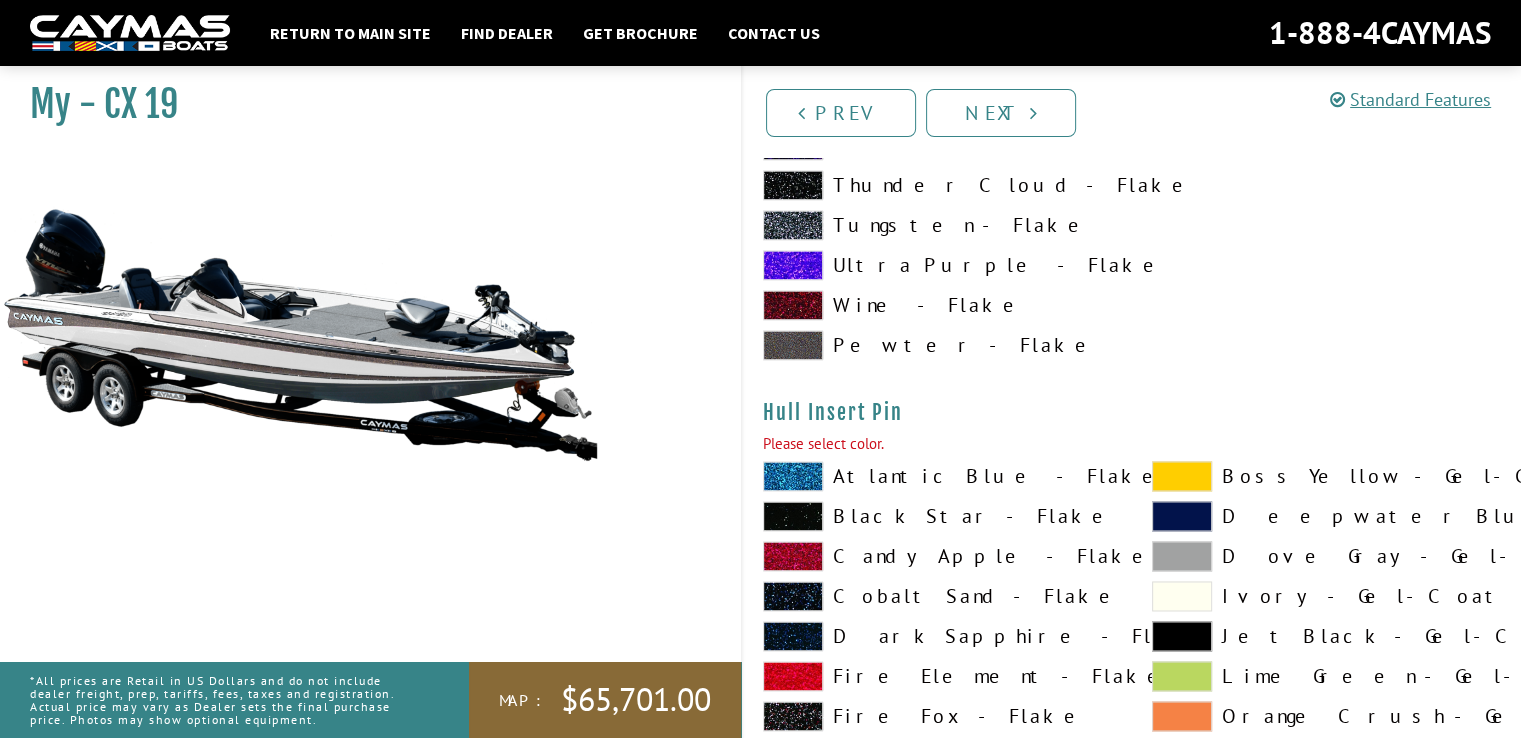 scroll, scrollTop: 10740, scrollLeft: 0, axis: vertical 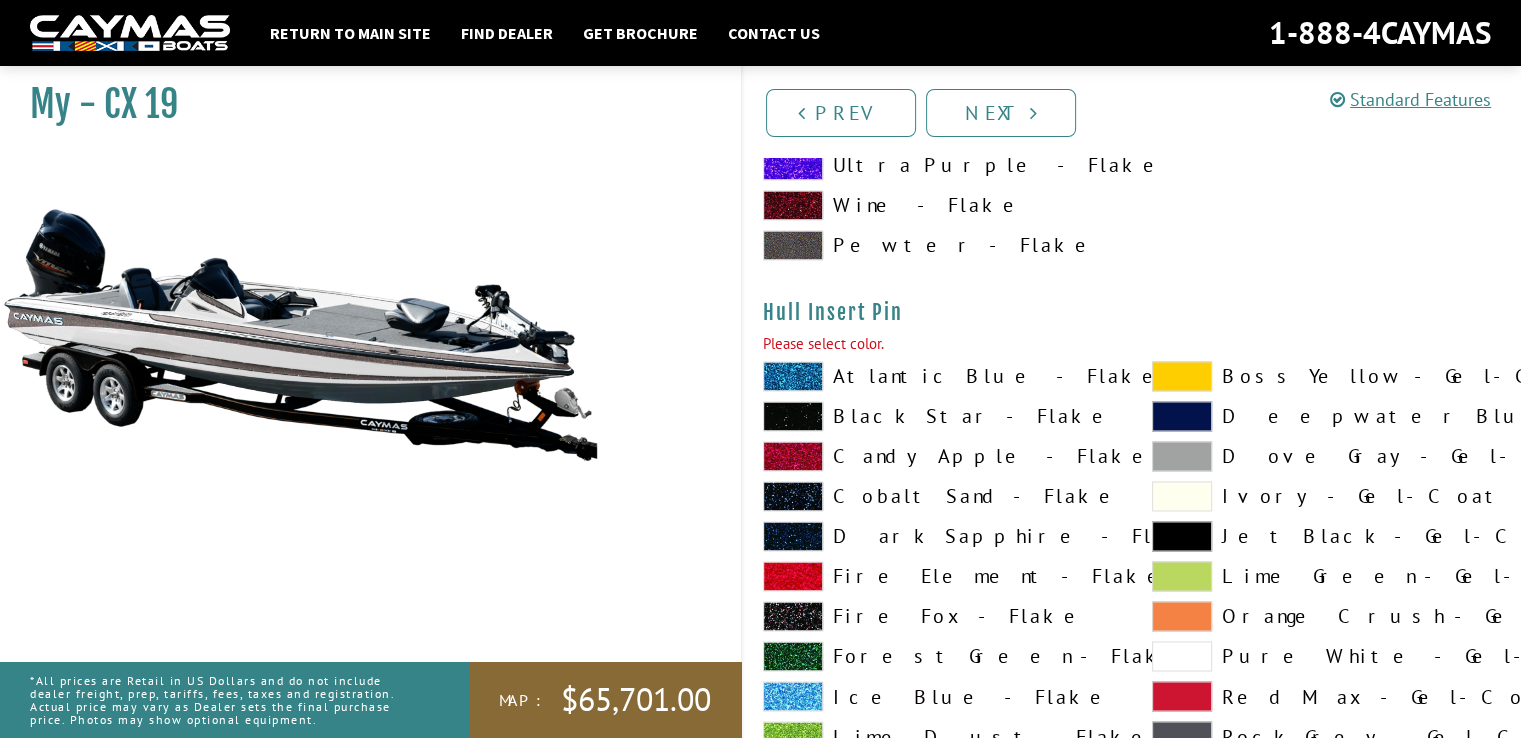 click on "Black Star - Flake" at bounding box center [937, 416] 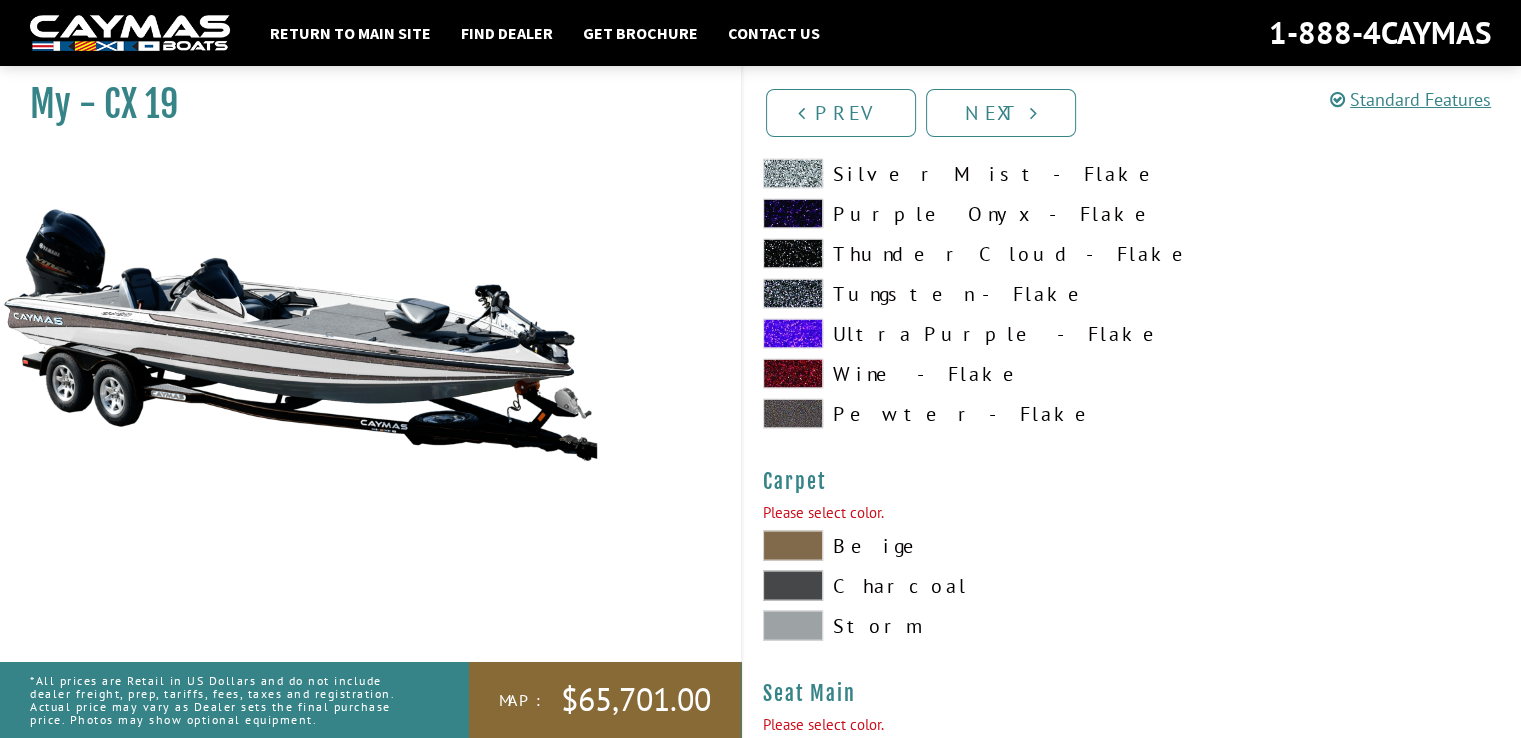 scroll, scrollTop: 11540, scrollLeft: 0, axis: vertical 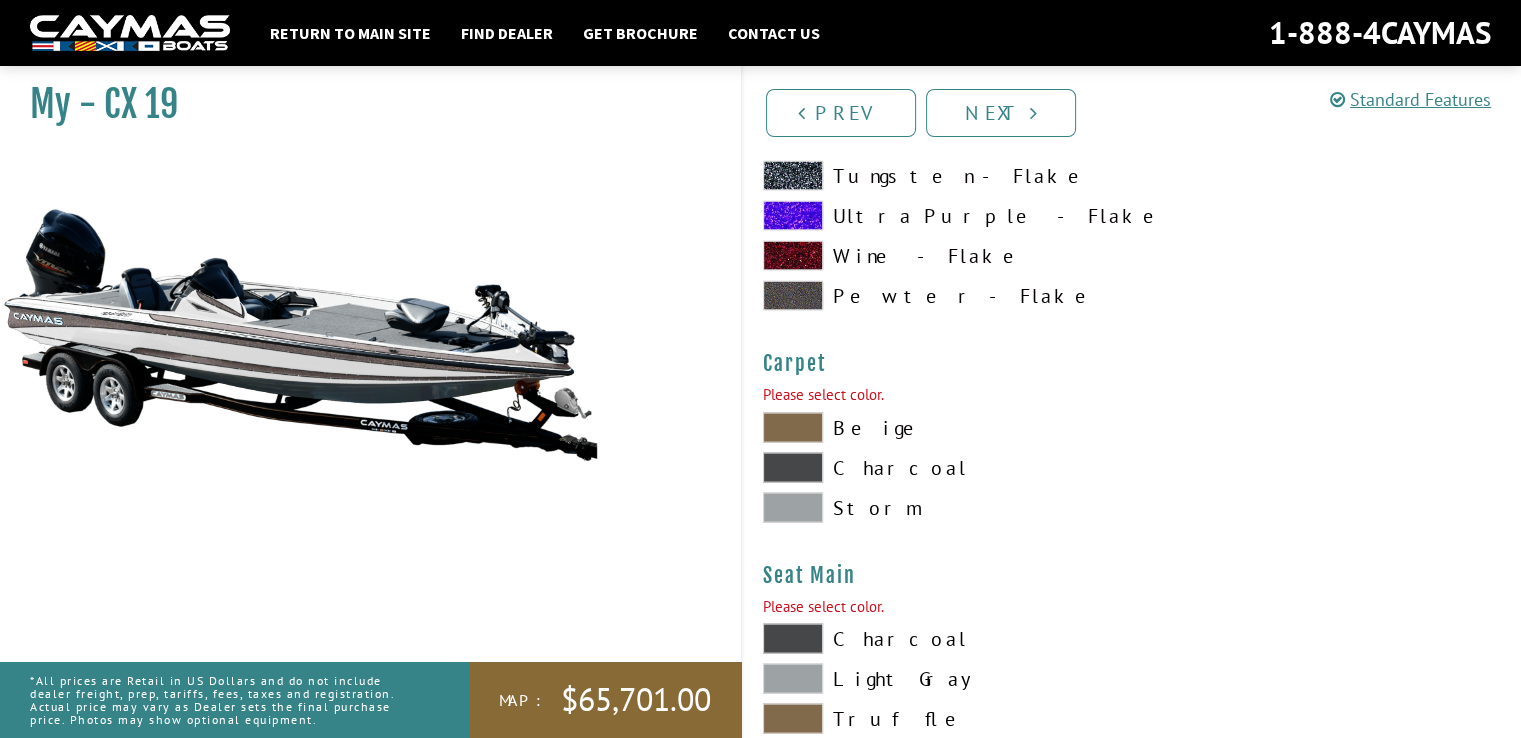 click on "Storm" at bounding box center [937, 508] 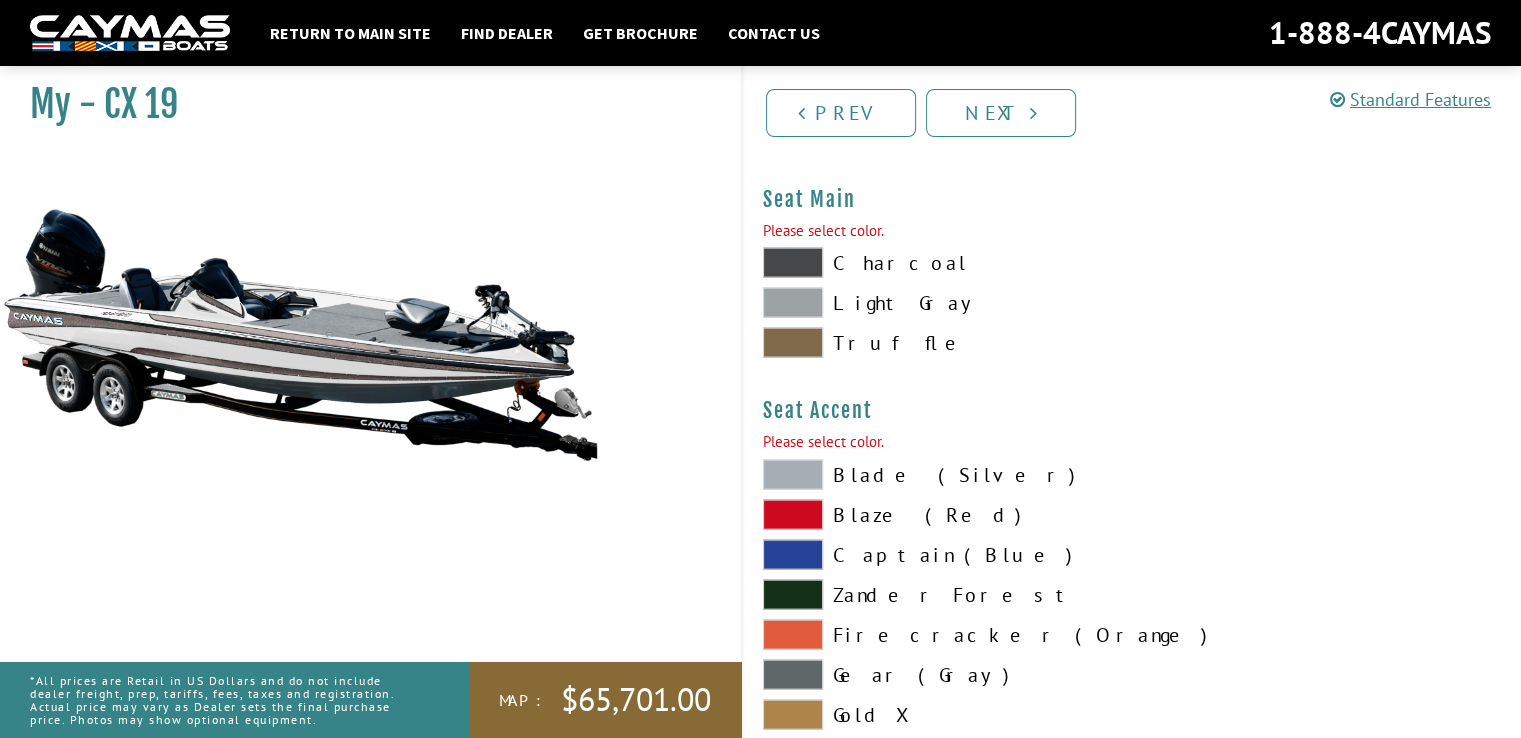 scroll, scrollTop: 11940, scrollLeft: 0, axis: vertical 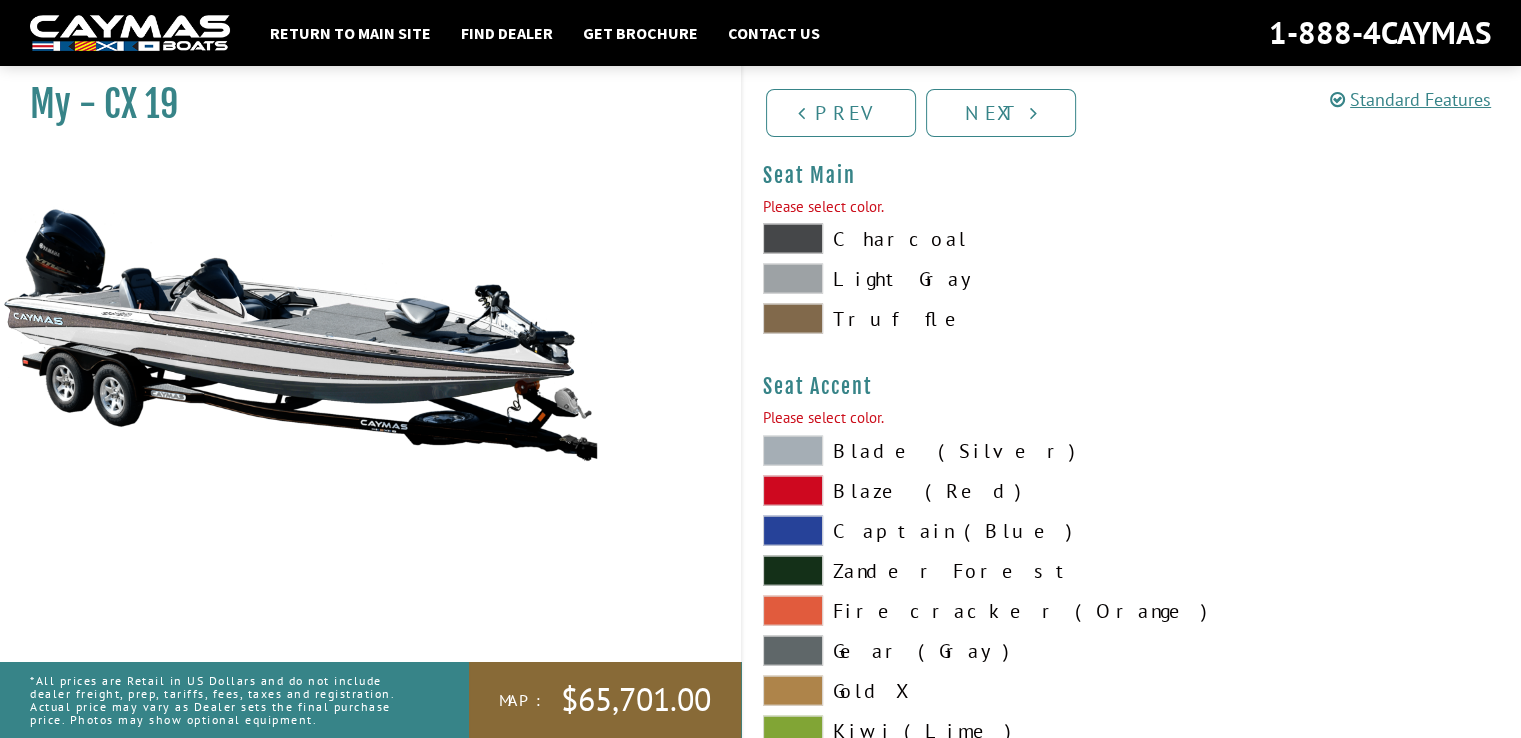 click on "Light Gray" at bounding box center (937, 279) 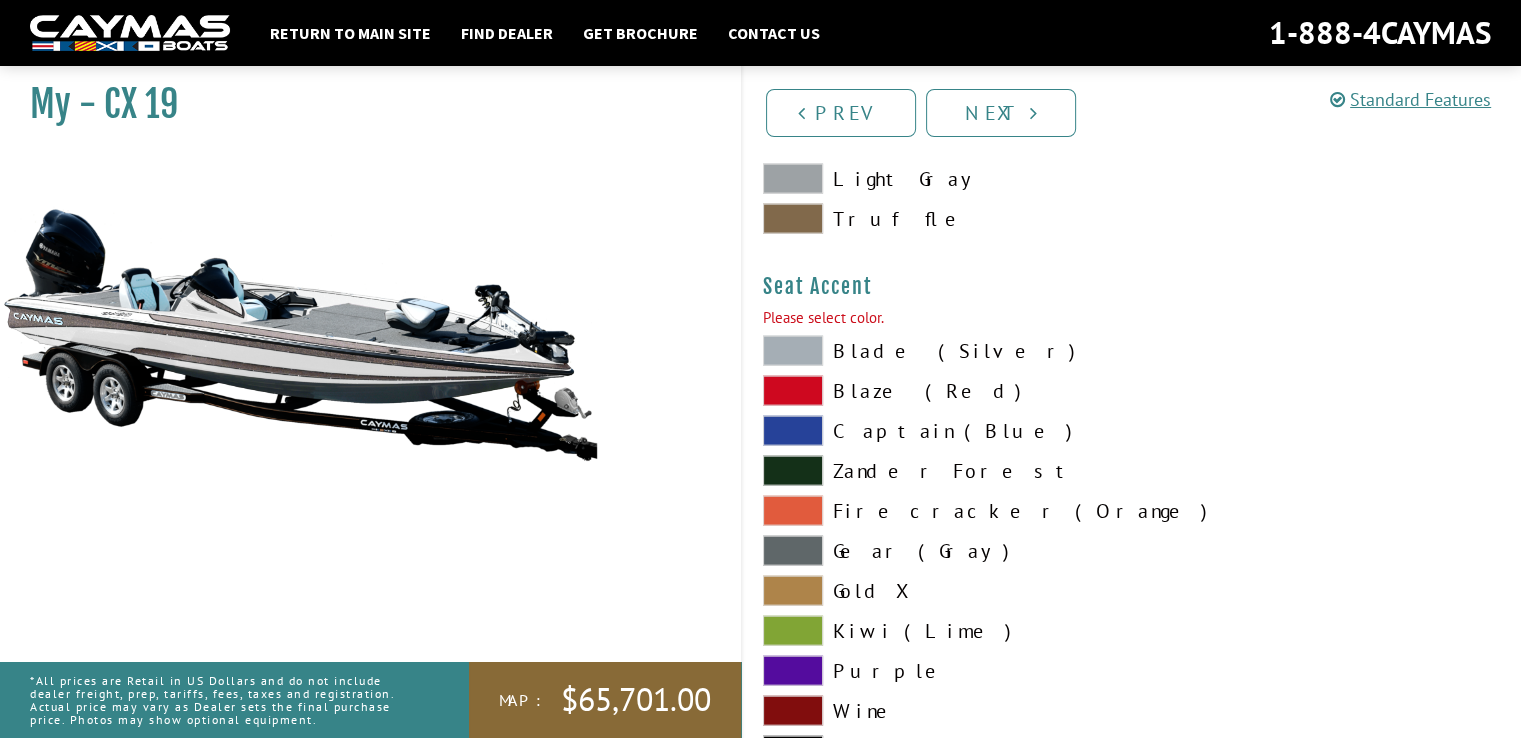 scroll, scrollTop: 12140, scrollLeft: 0, axis: vertical 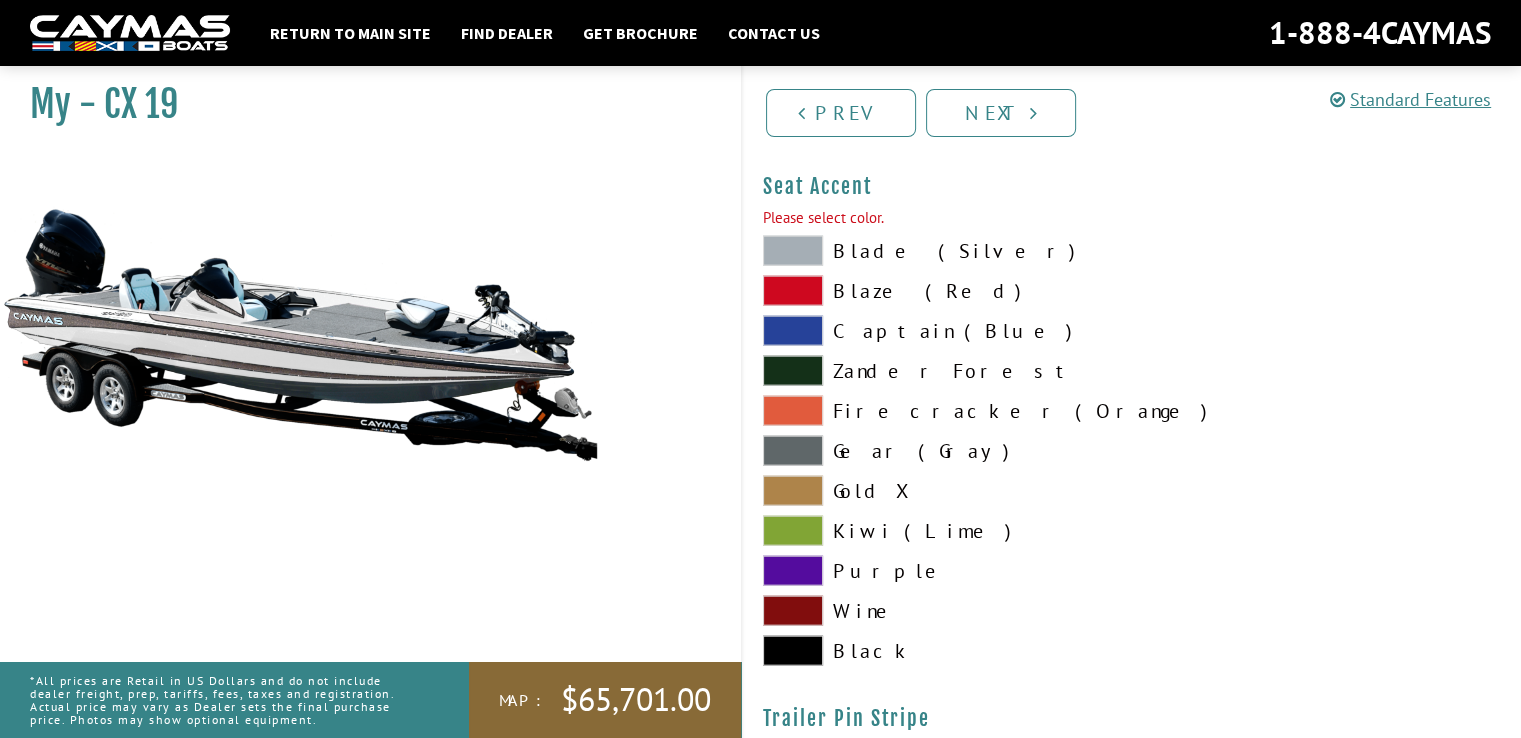 click on "Black" at bounding box center (937, 651) 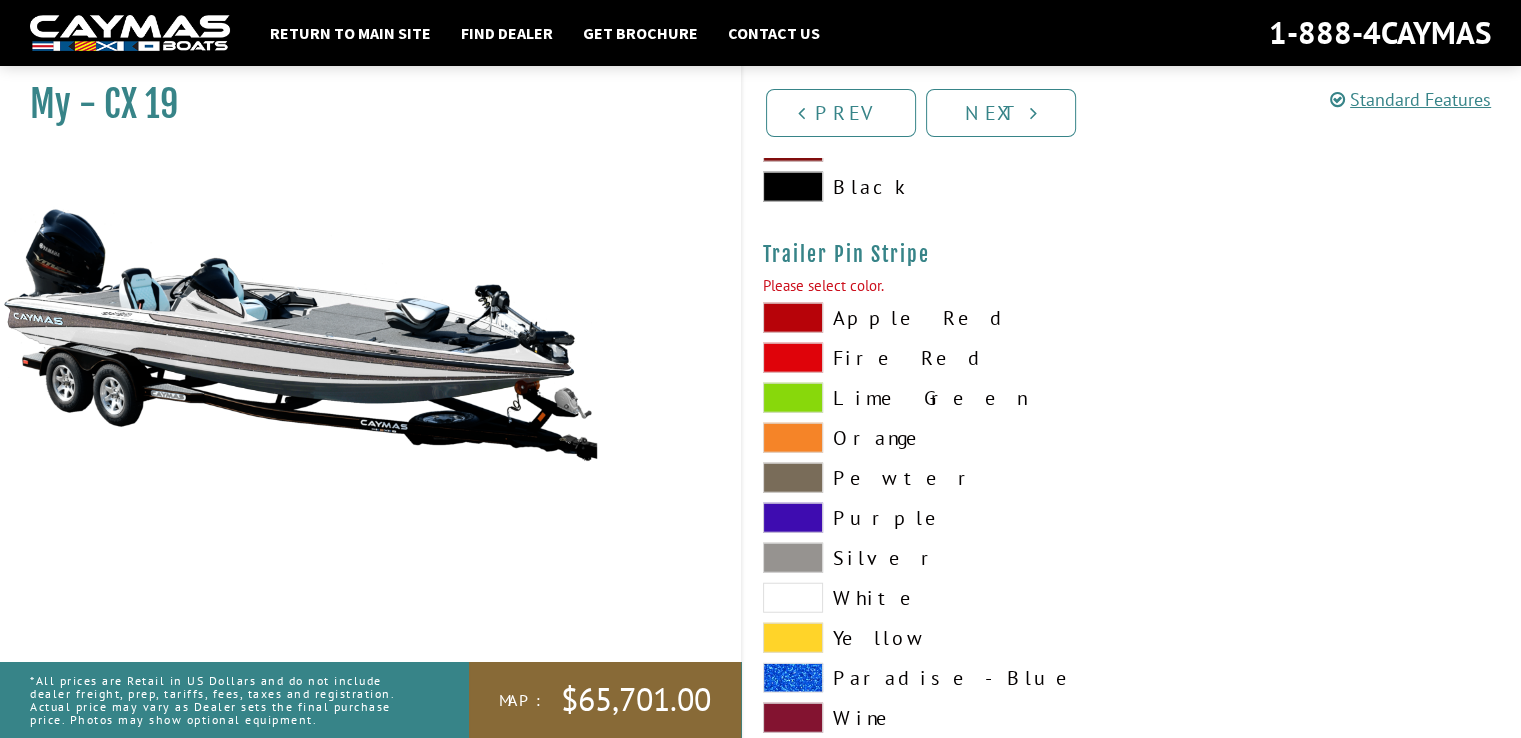 scroll, scrollTop: 12655, scrollLeft: 0, axis: vertical 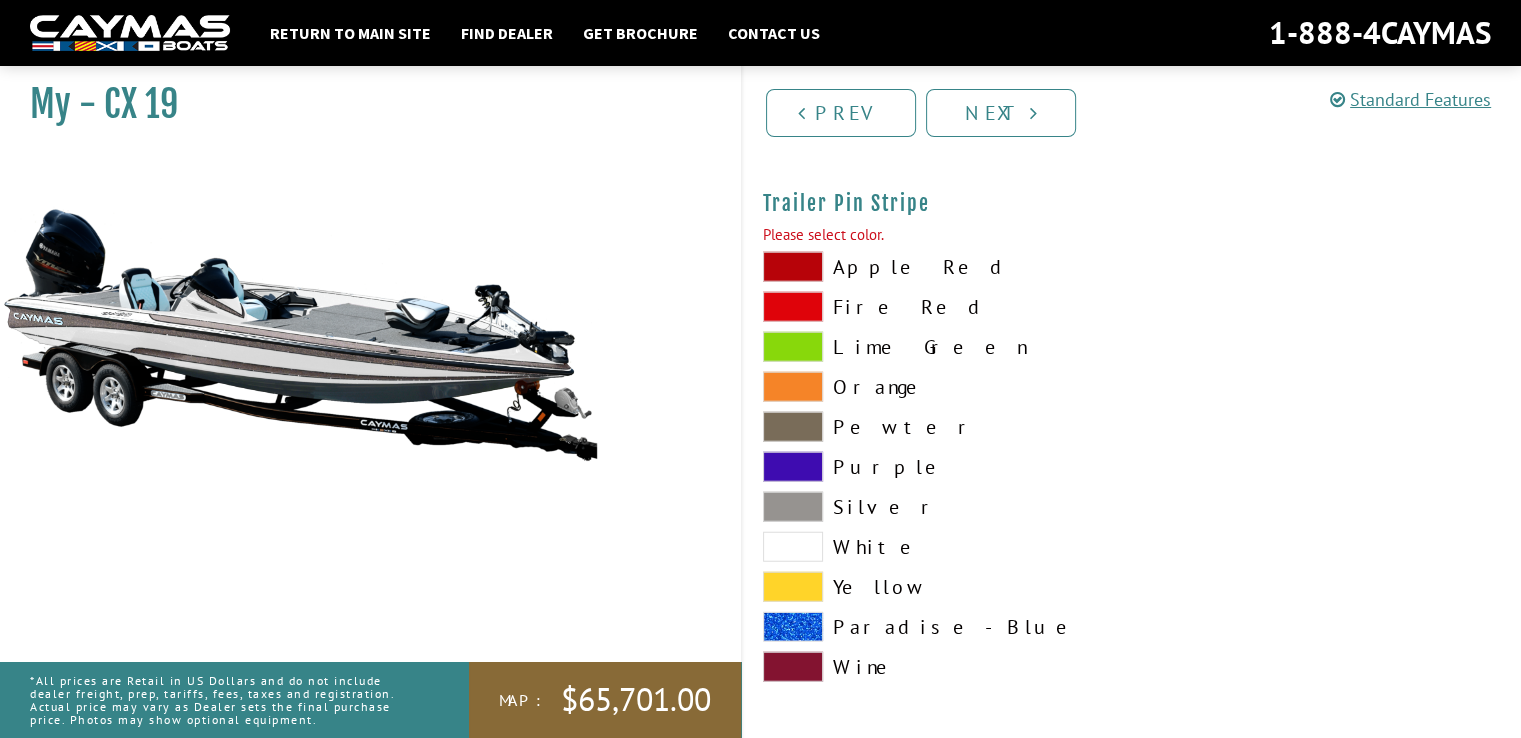 click on "Silver" at bounding box center (937, 507) 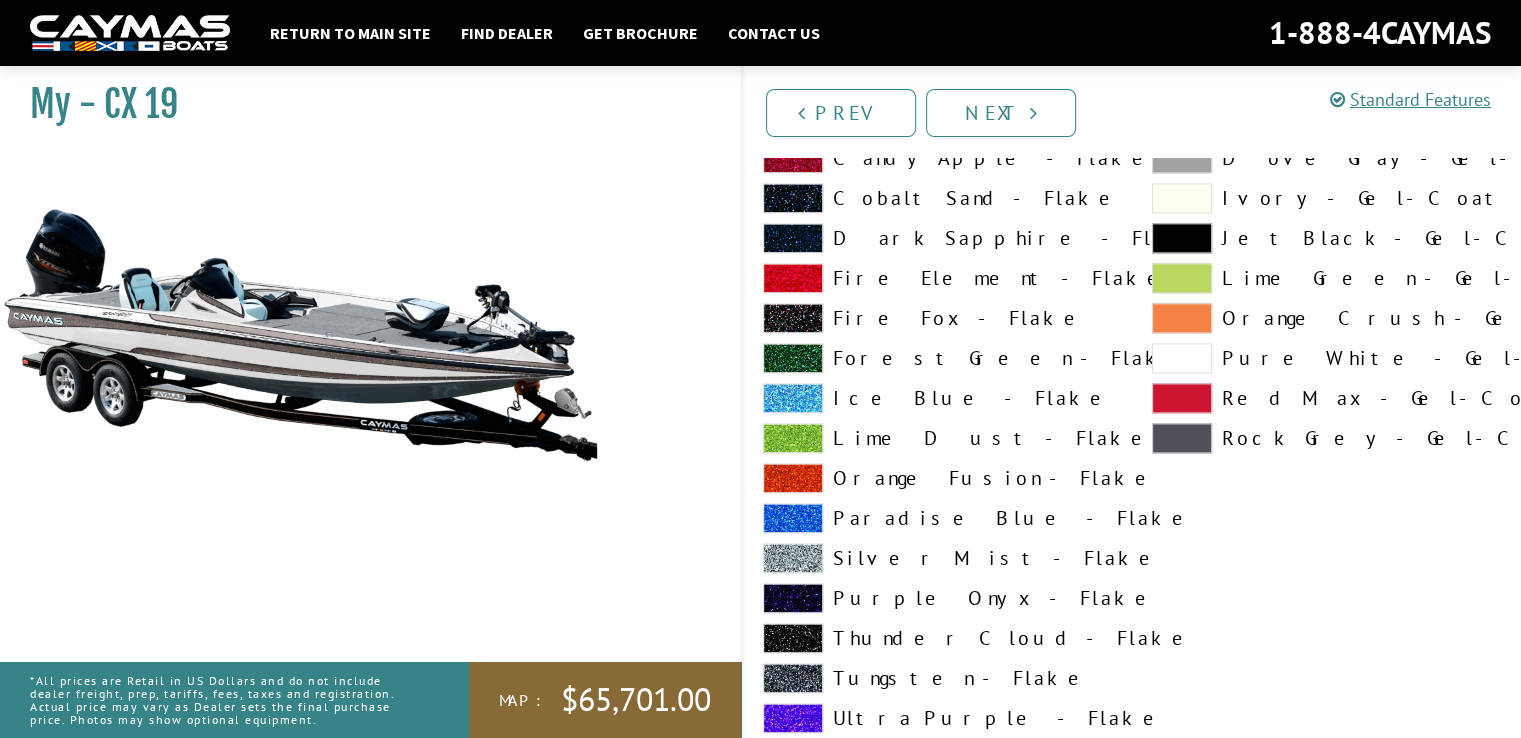 scroll, scrollTop: 10155, scrollLeft: 0, axis: vertical 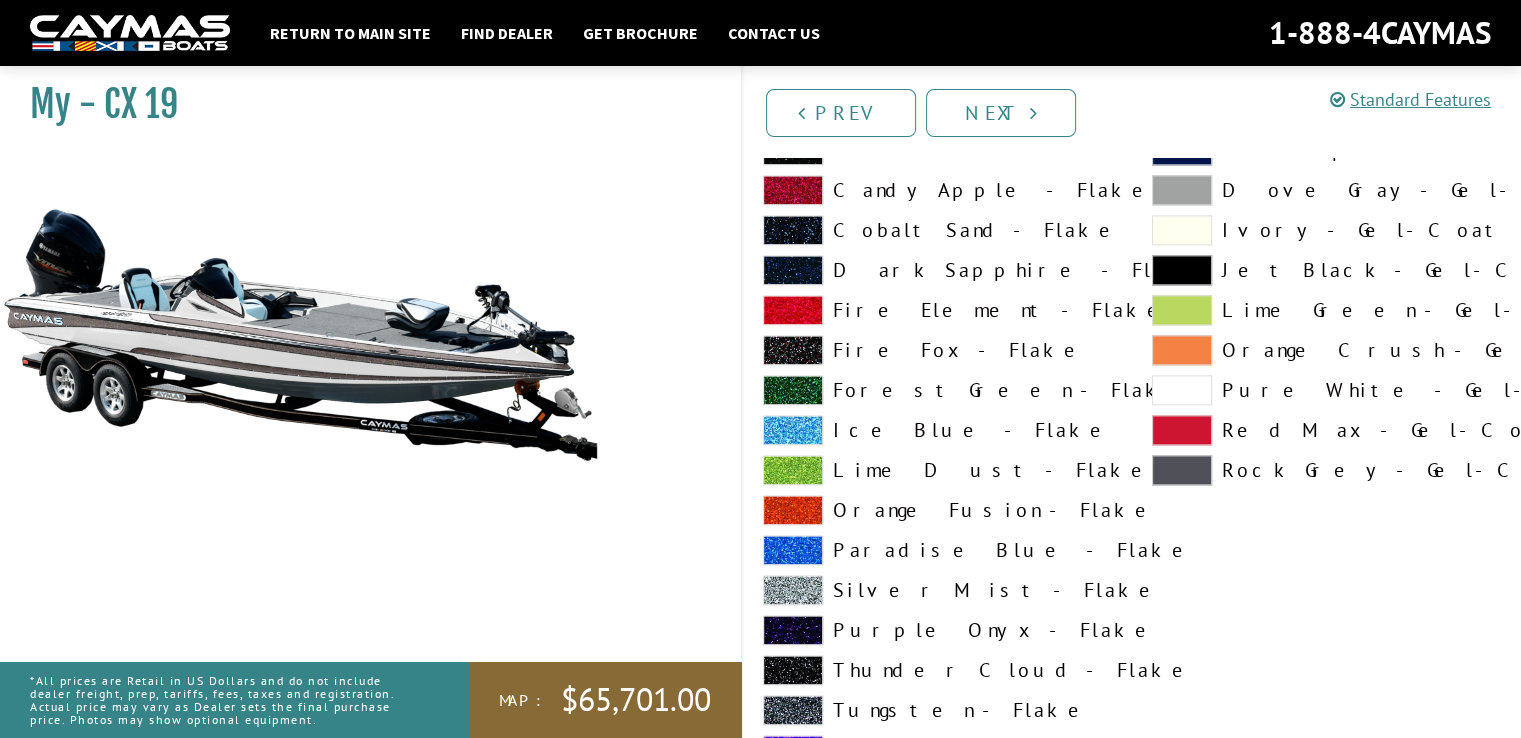 click on "Silver Mist - Flake" at bounding box center (937, 590) 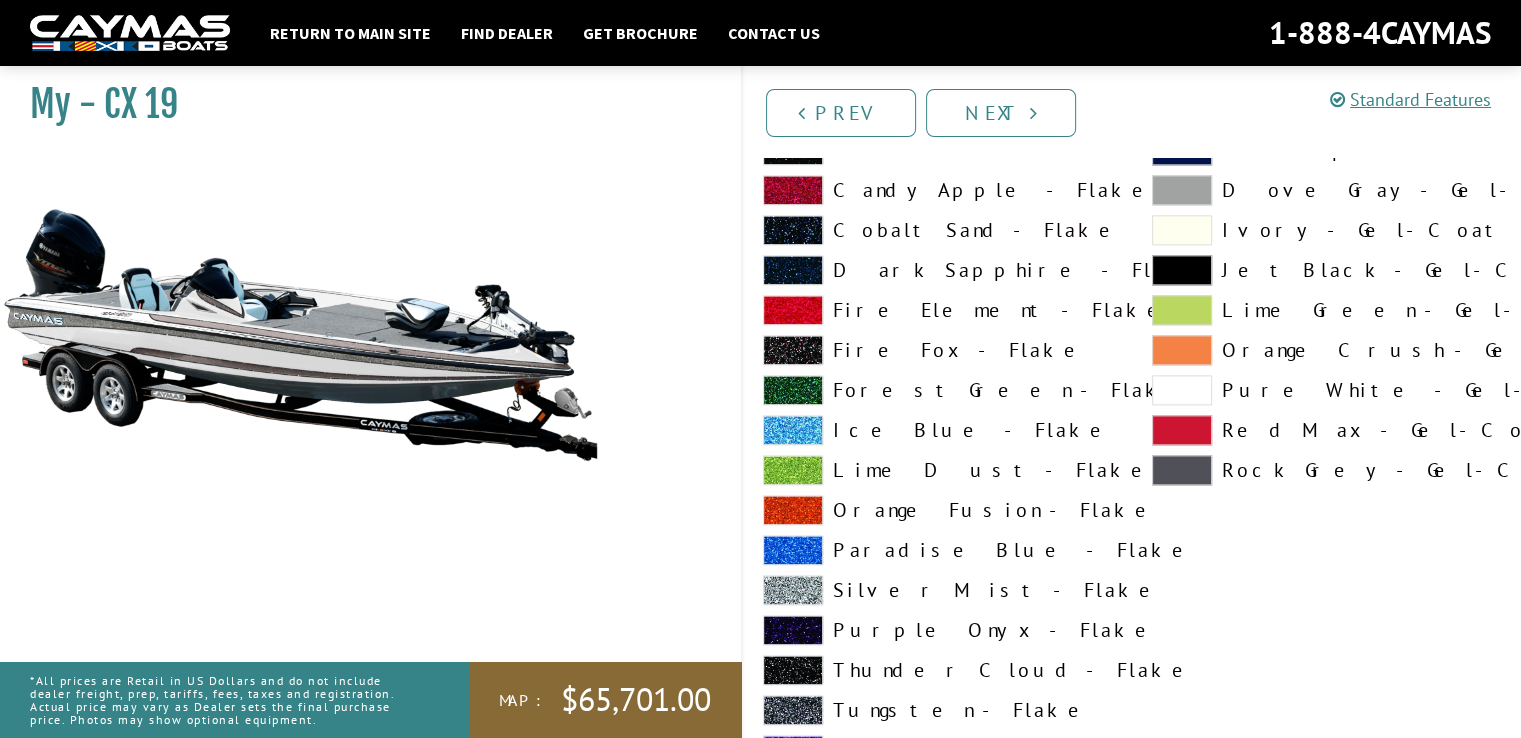 click on "Silver Mist - Flake" at bounding box center [937, 590] 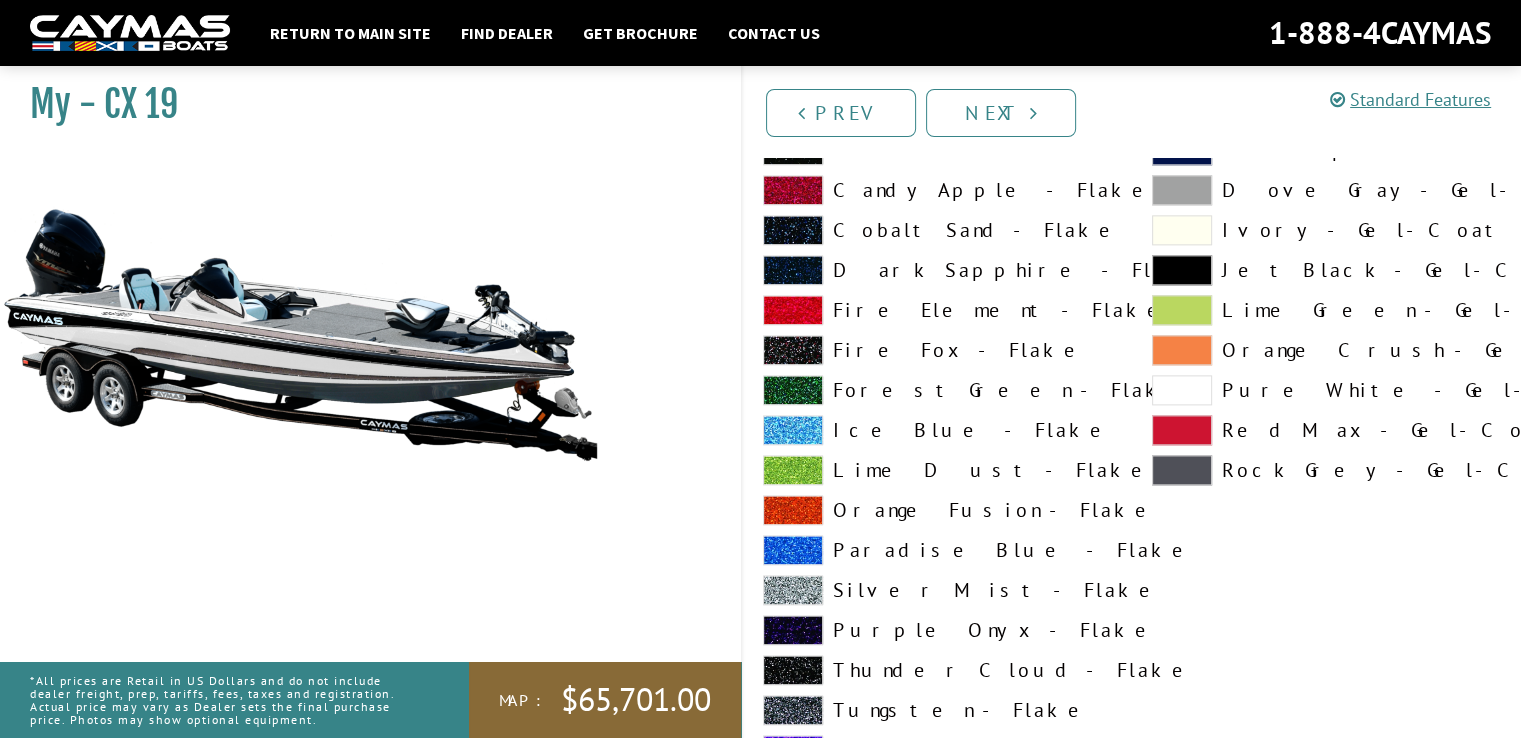 click at bounding box center [1182, 190] 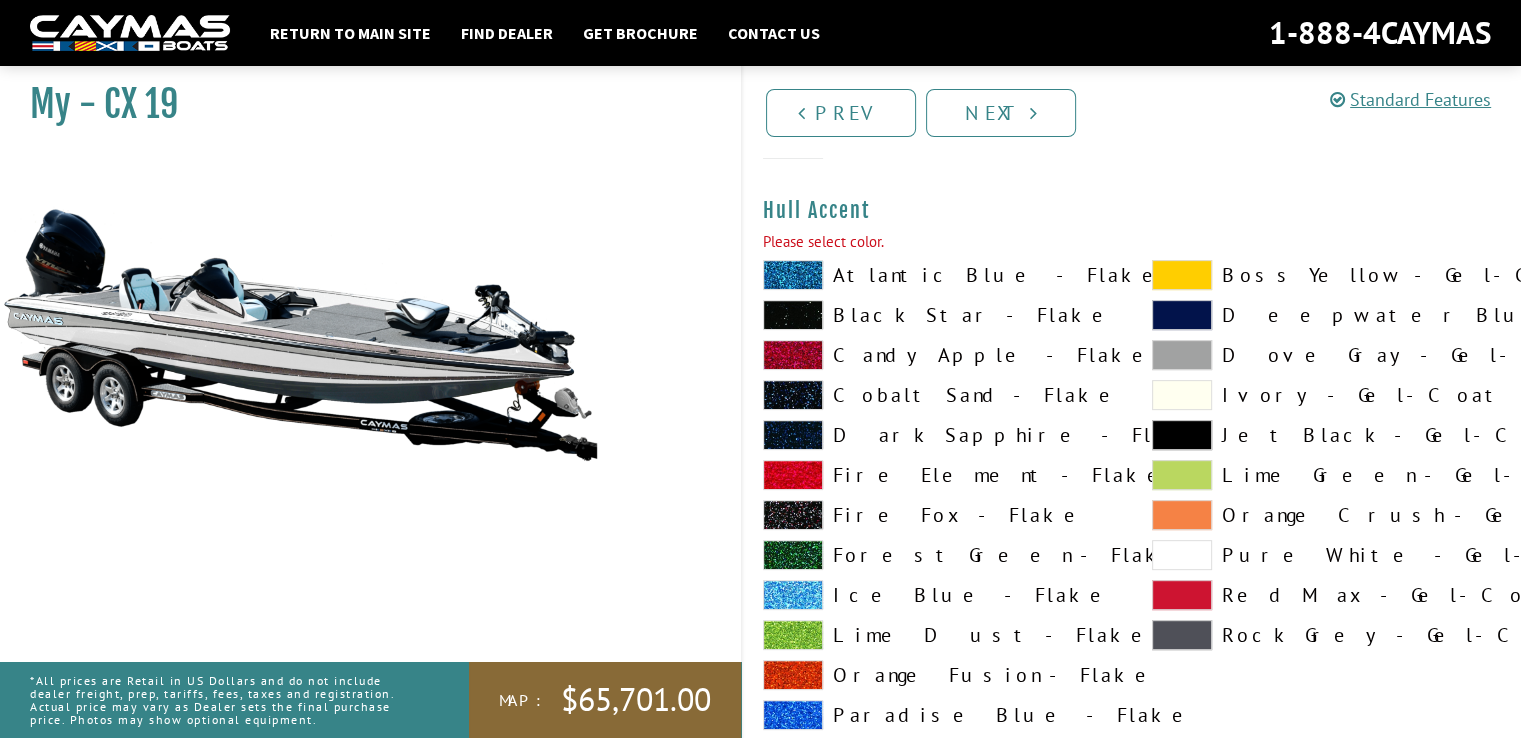 scroll, scrollTop: 8255, scrollLeft: 0, axis: vertical 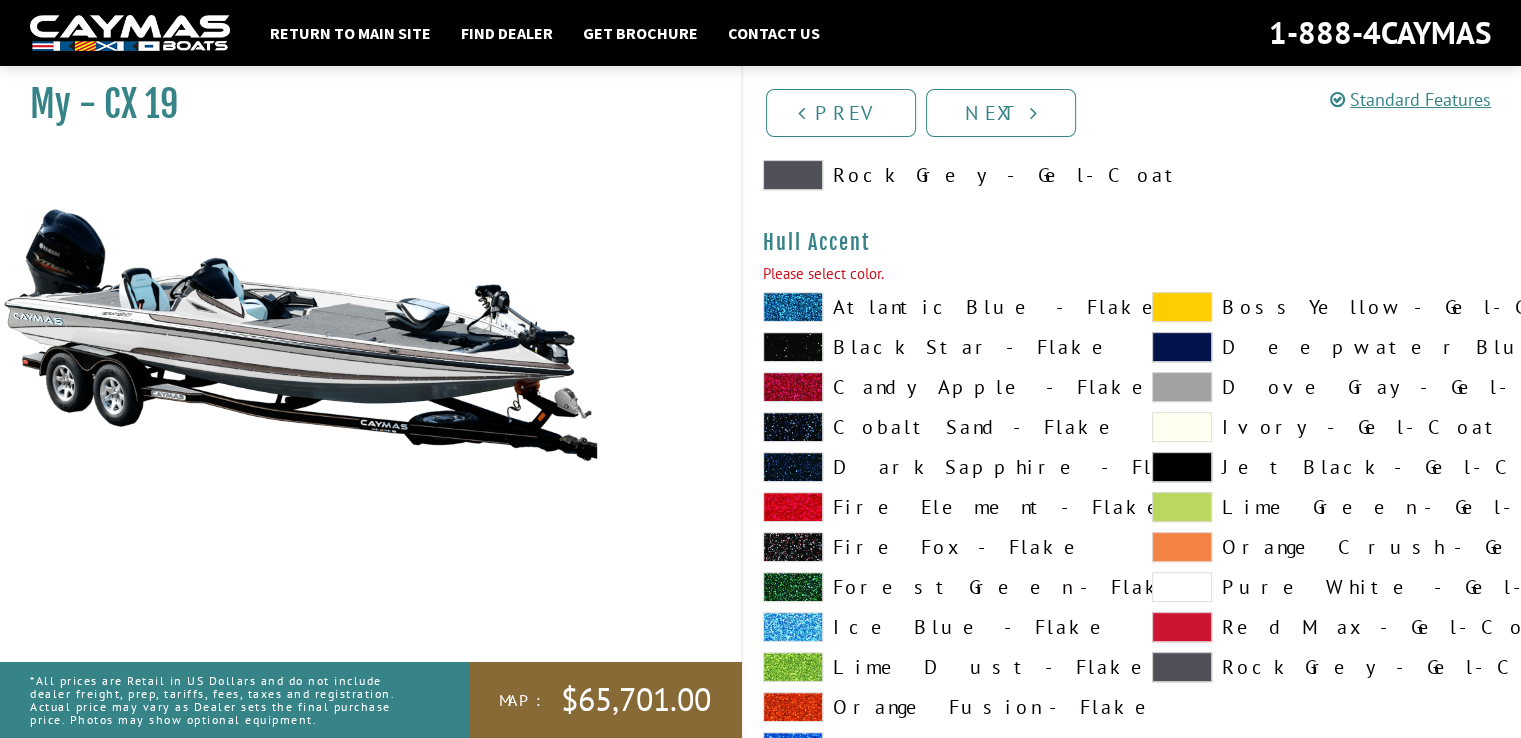 click at bounding box center [1182, 387] 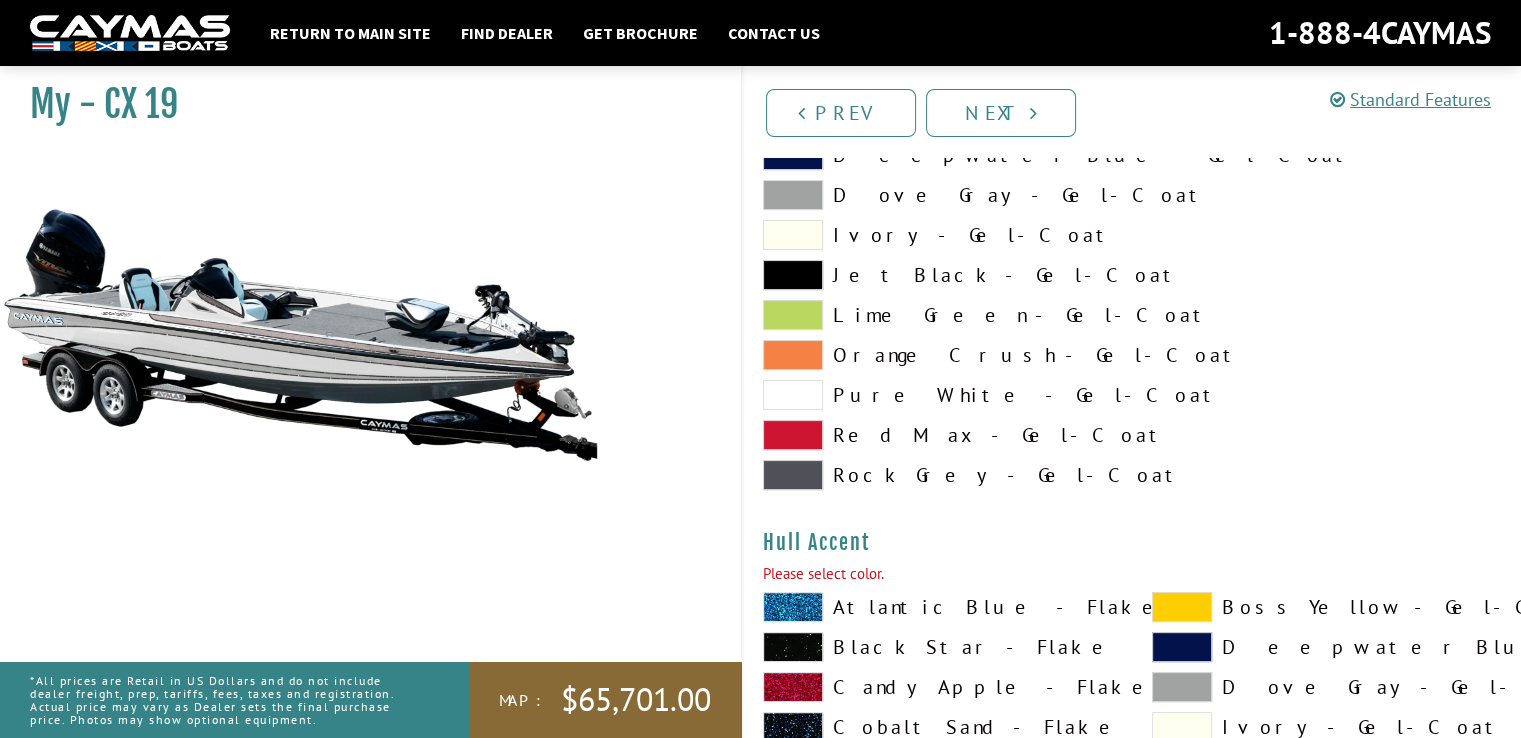 scroll, scrollTop: 7855, scrollLeft: 0, axis: vertical 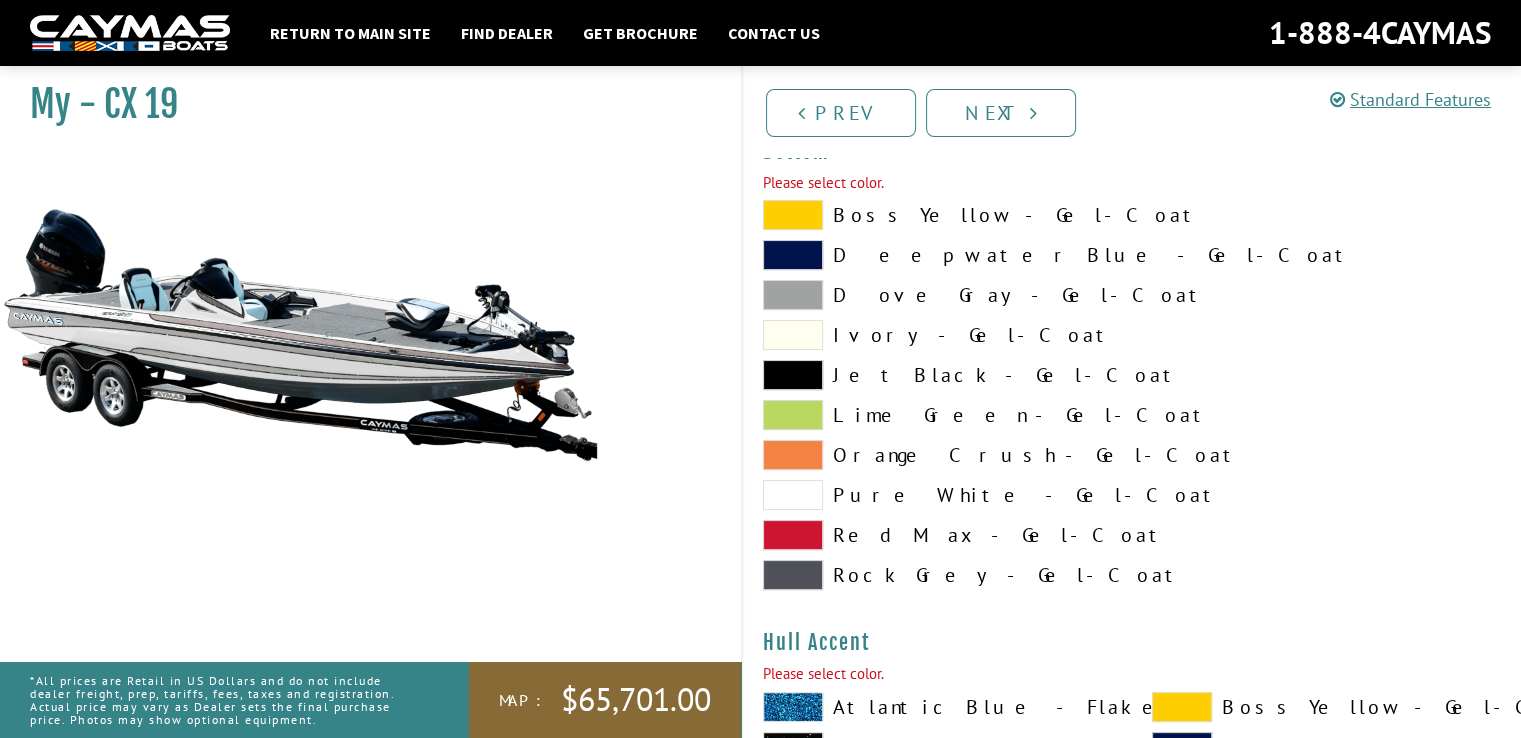 click at bounding box center (793, 295) 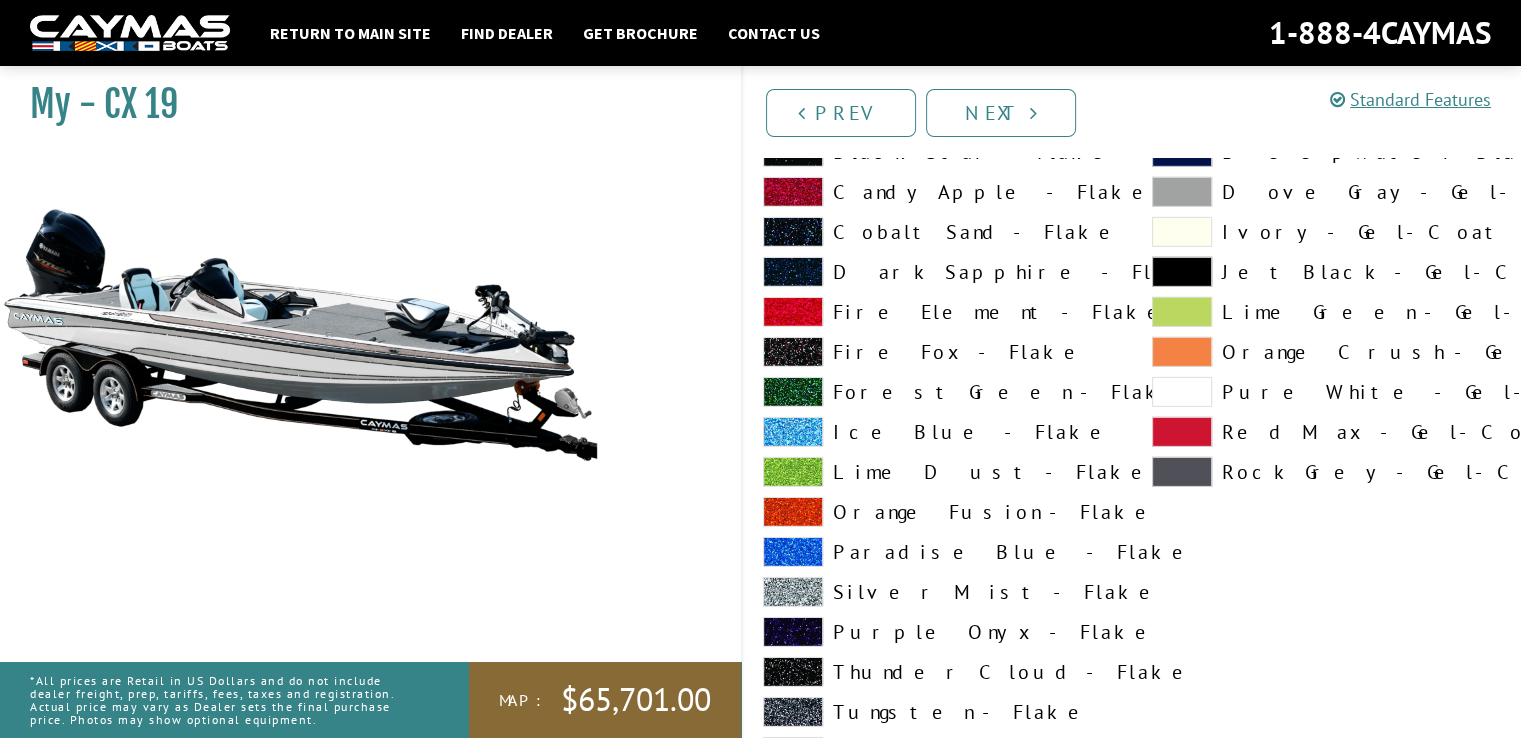 scroll, scrollTop: 6155, scrollLeft: 0, axis: vertical 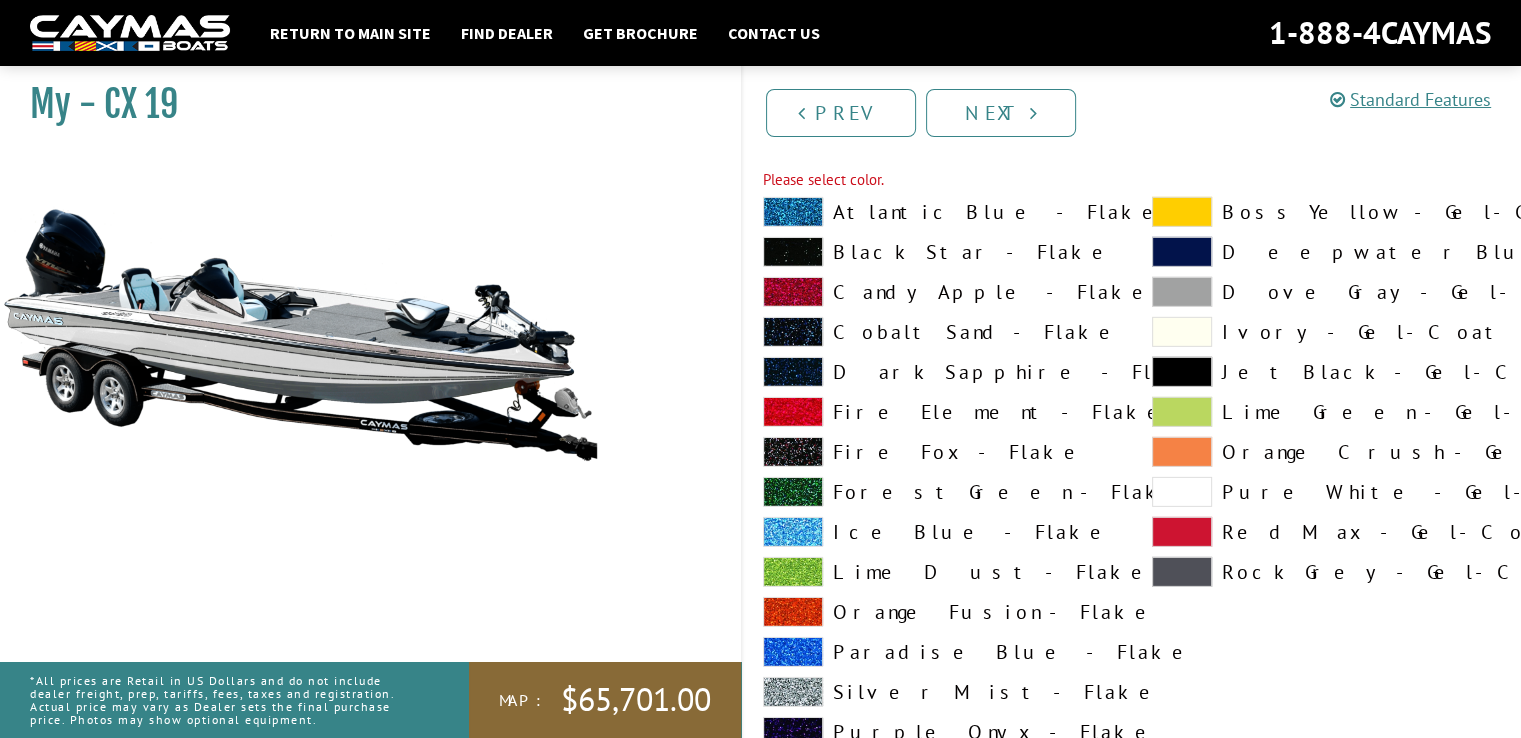 click at bounding box center (1182, 292) 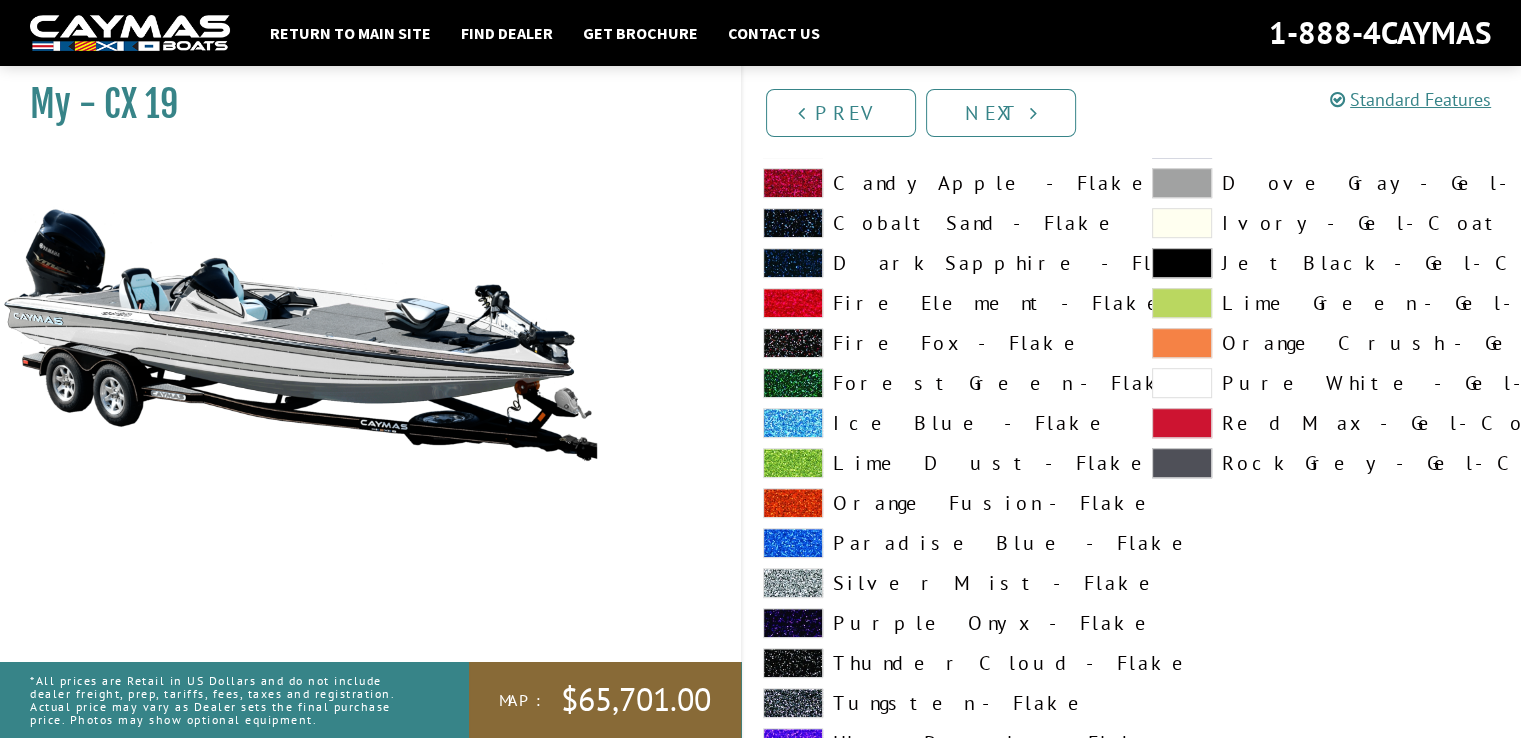 scroll, scrollTop: 1055, scrollLeft: 0, axis: vertical 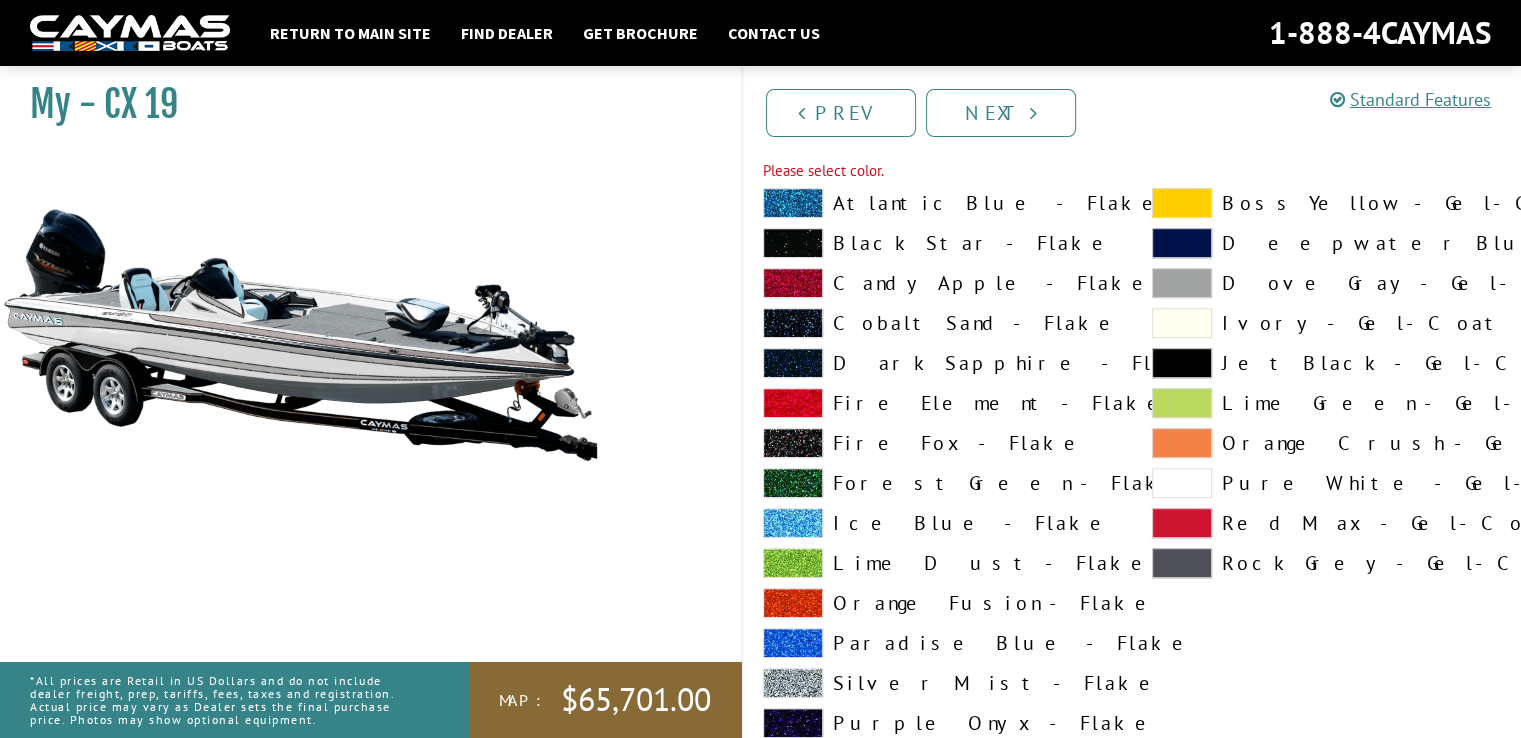click at bounding box center [1182, 283] 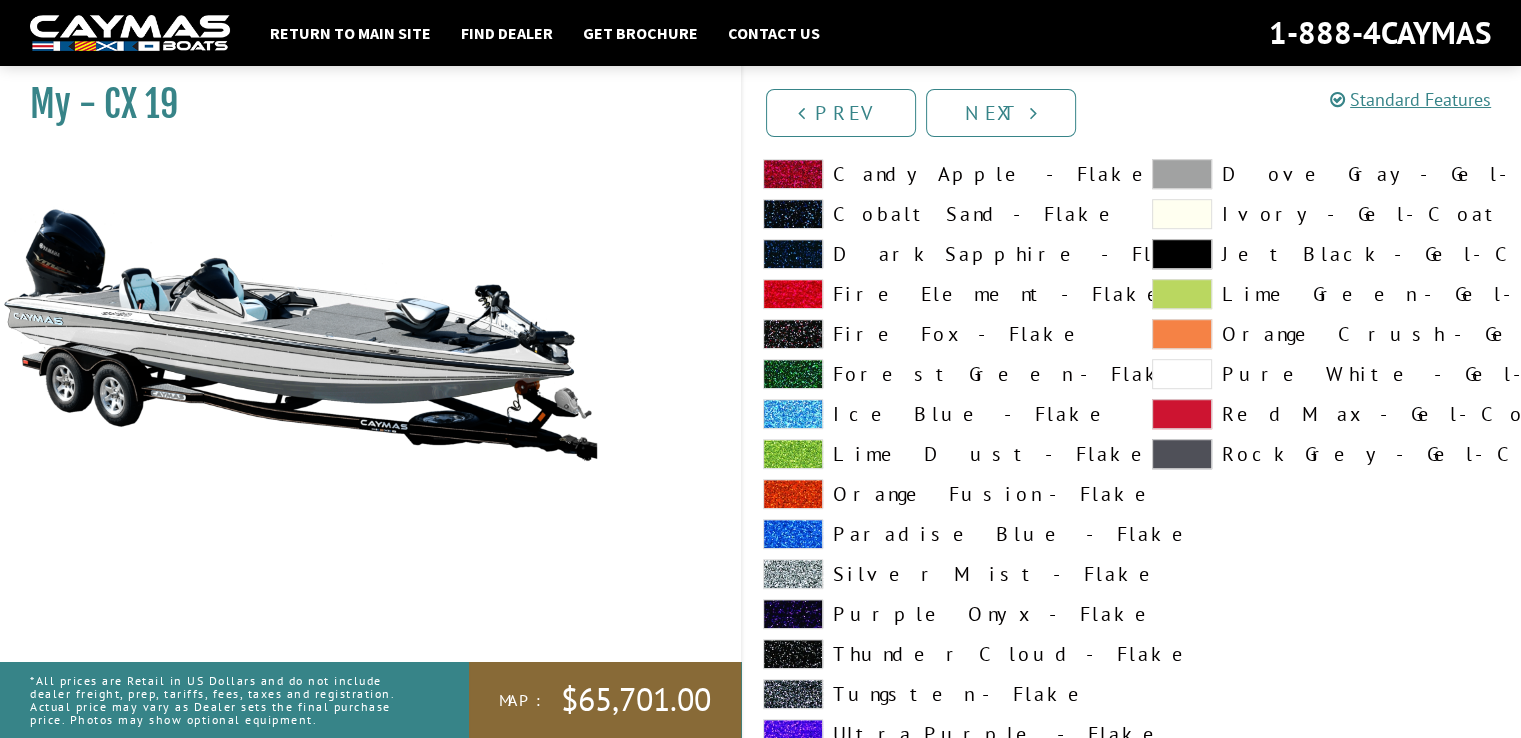 scroll, scrollTop: 1200, scrollLeft: 0, axis: vertical 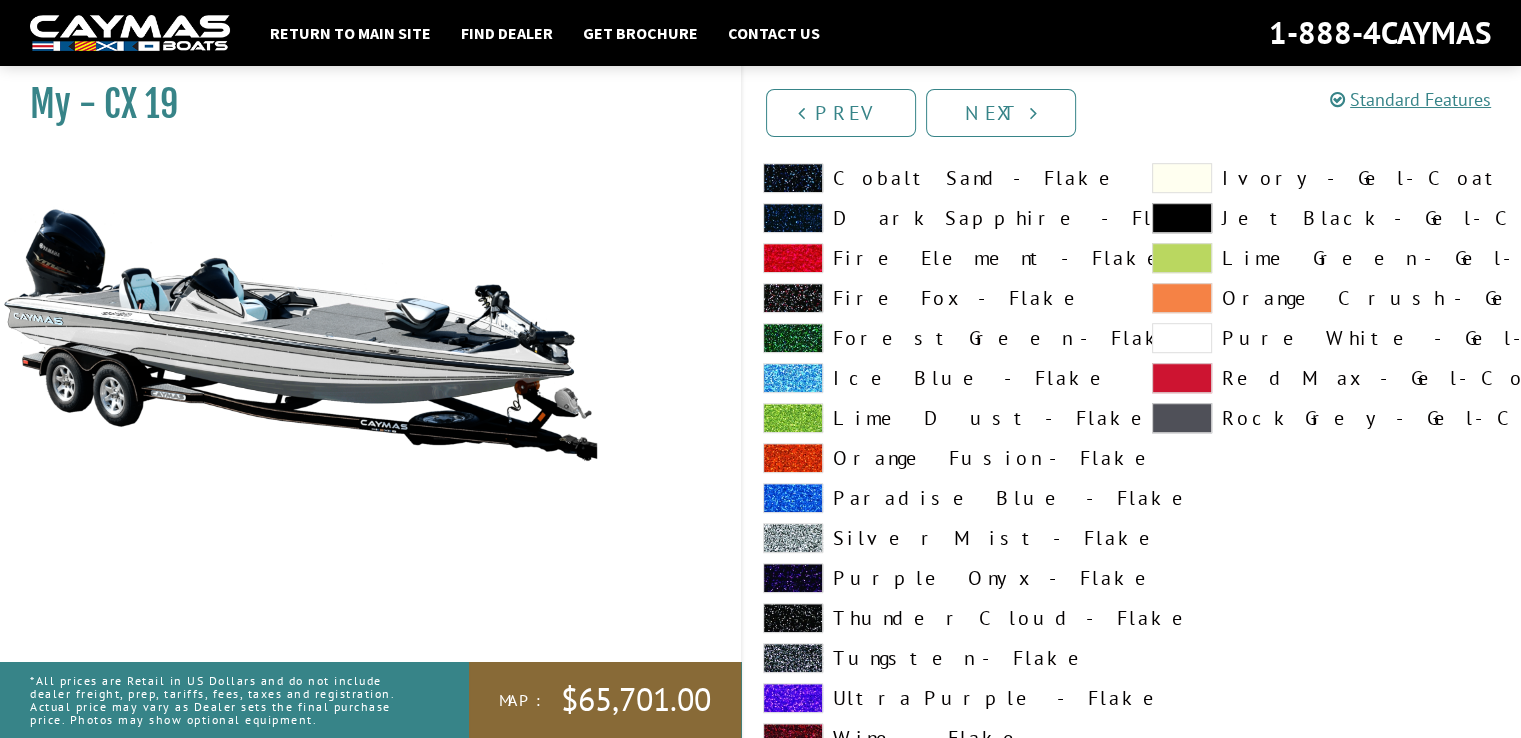 click on "Fire Fox - Flake" at bounding box center [937, 298] 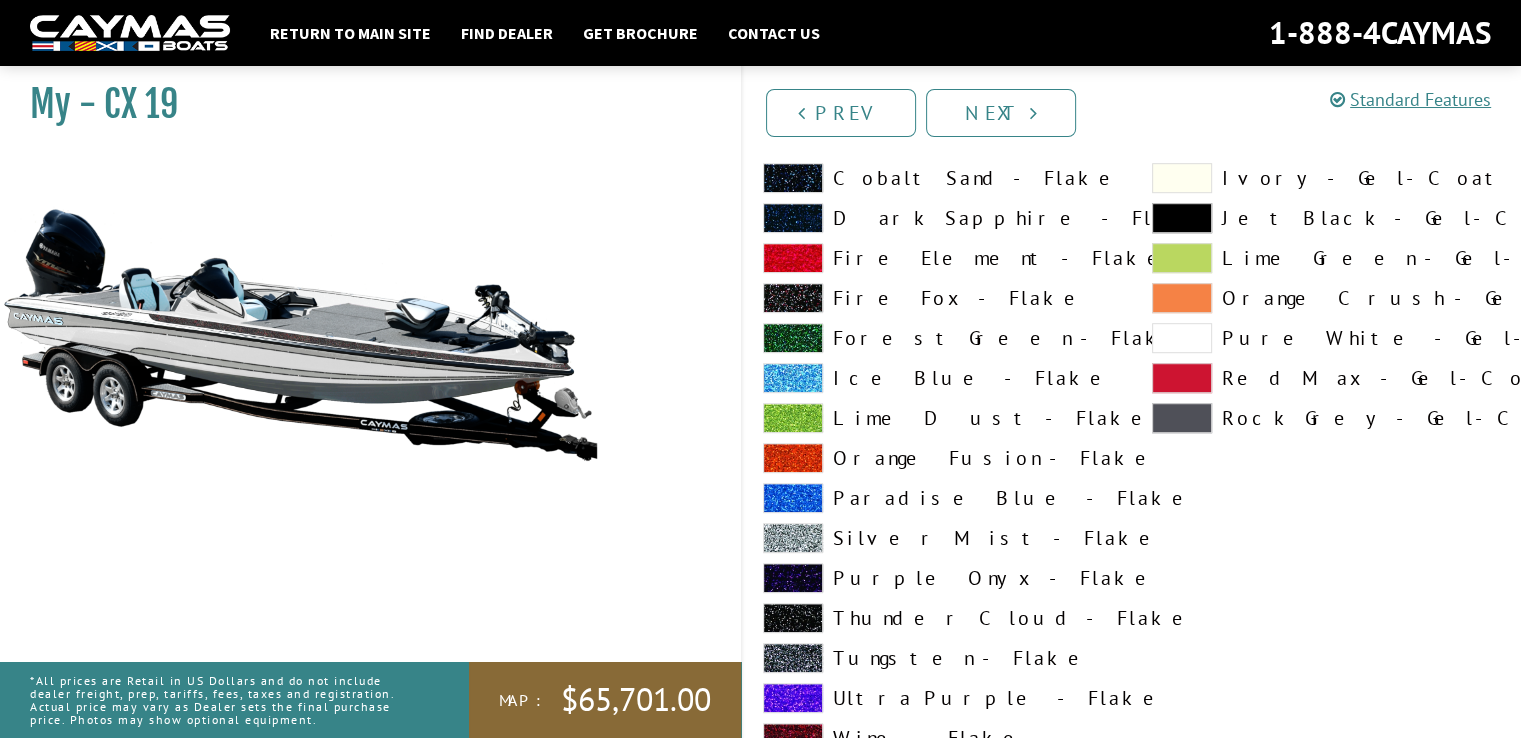 click on "Fire Fox - Flake" at bounding box center (937, 298) 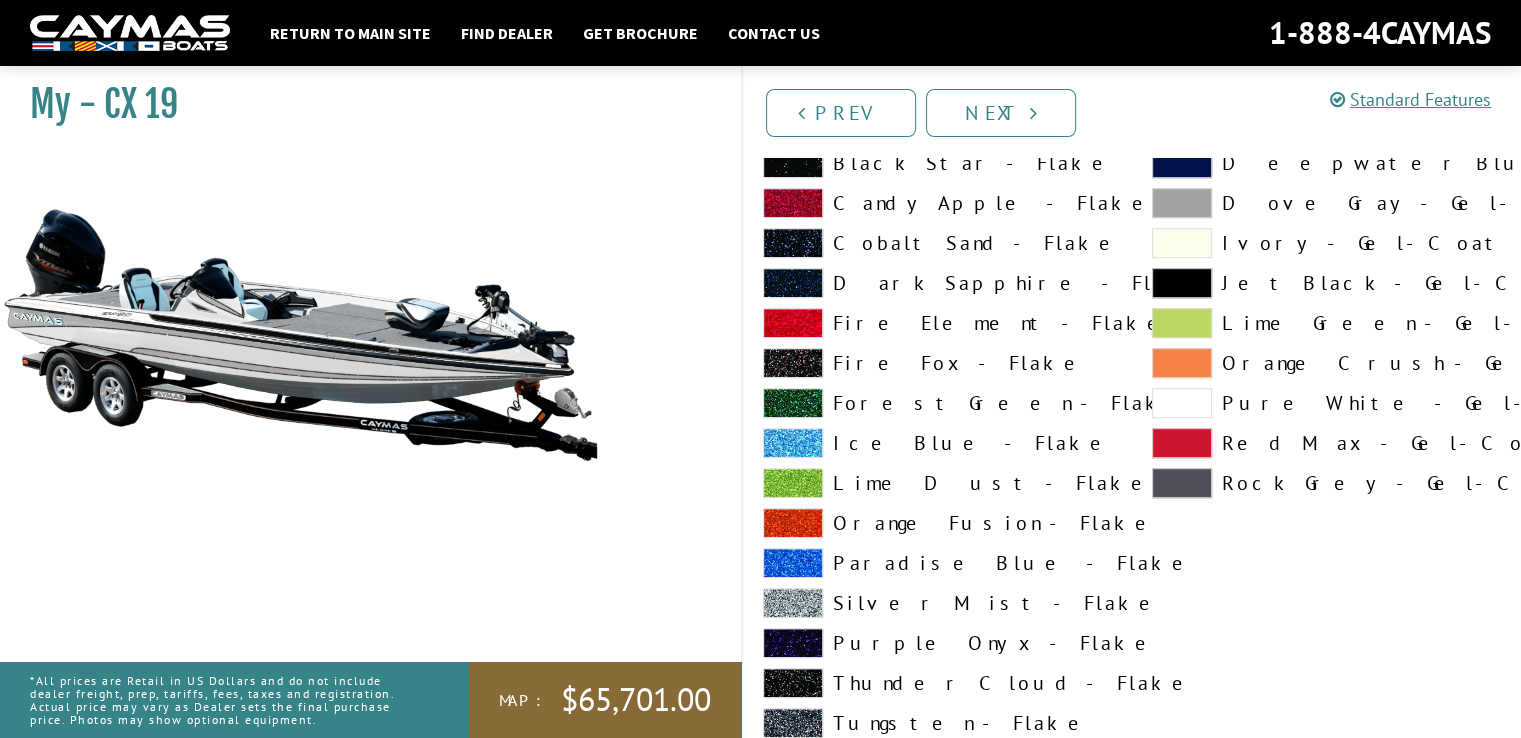 scroll, scrollTop: 1100, scrollLeft: 0, axis: vertical 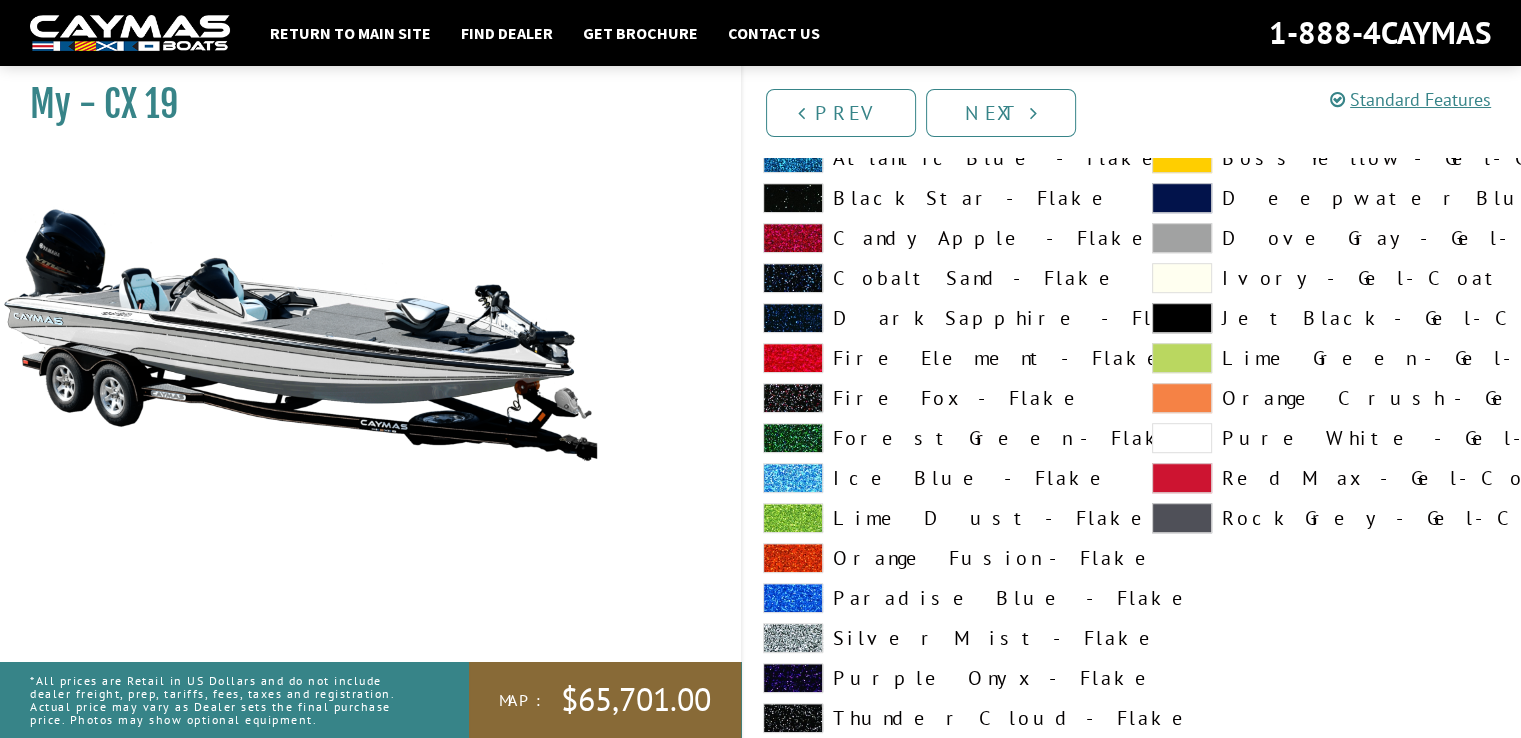 click at bounding box center (1182, 238) 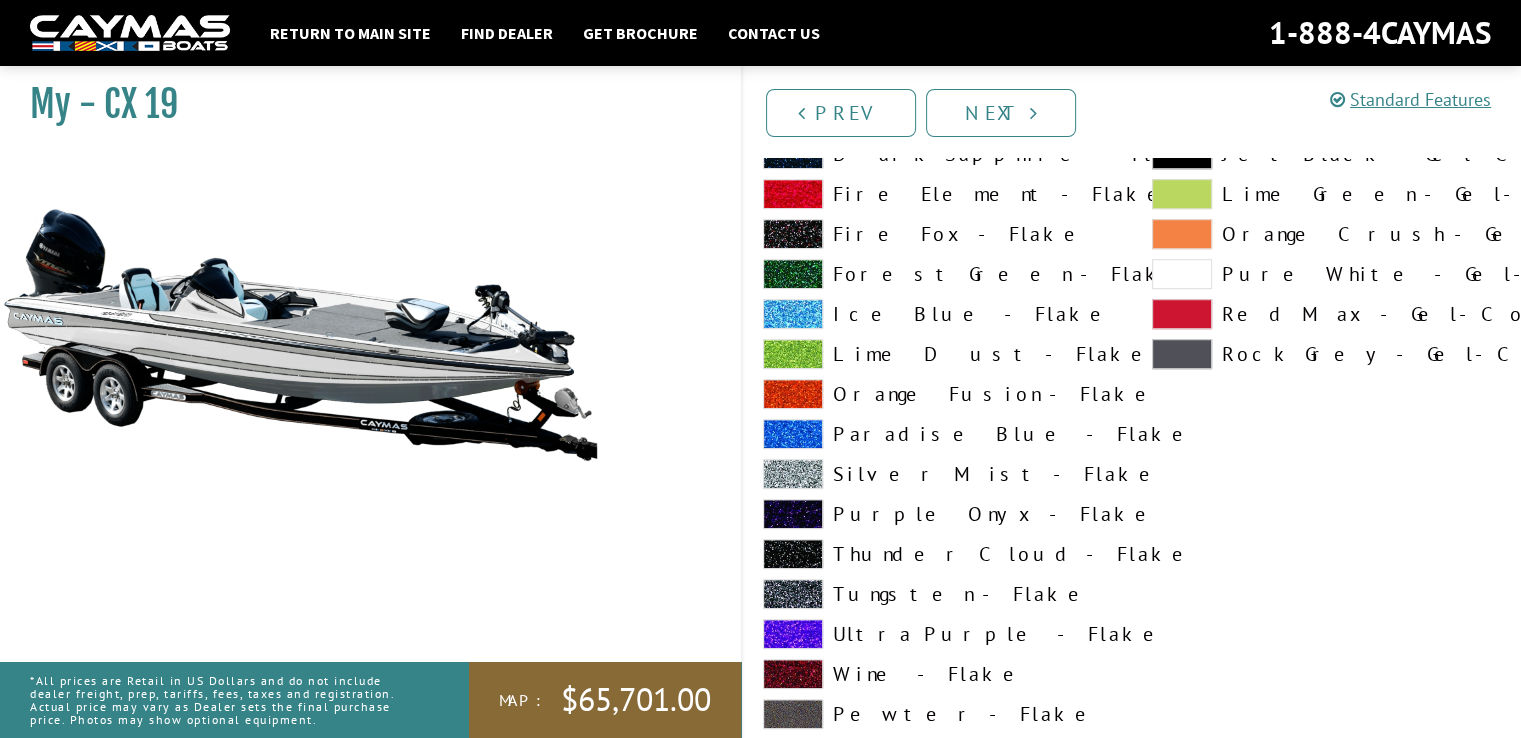 scroll, scrollTop: 1300, scrollLeft: 0, axis: vertical 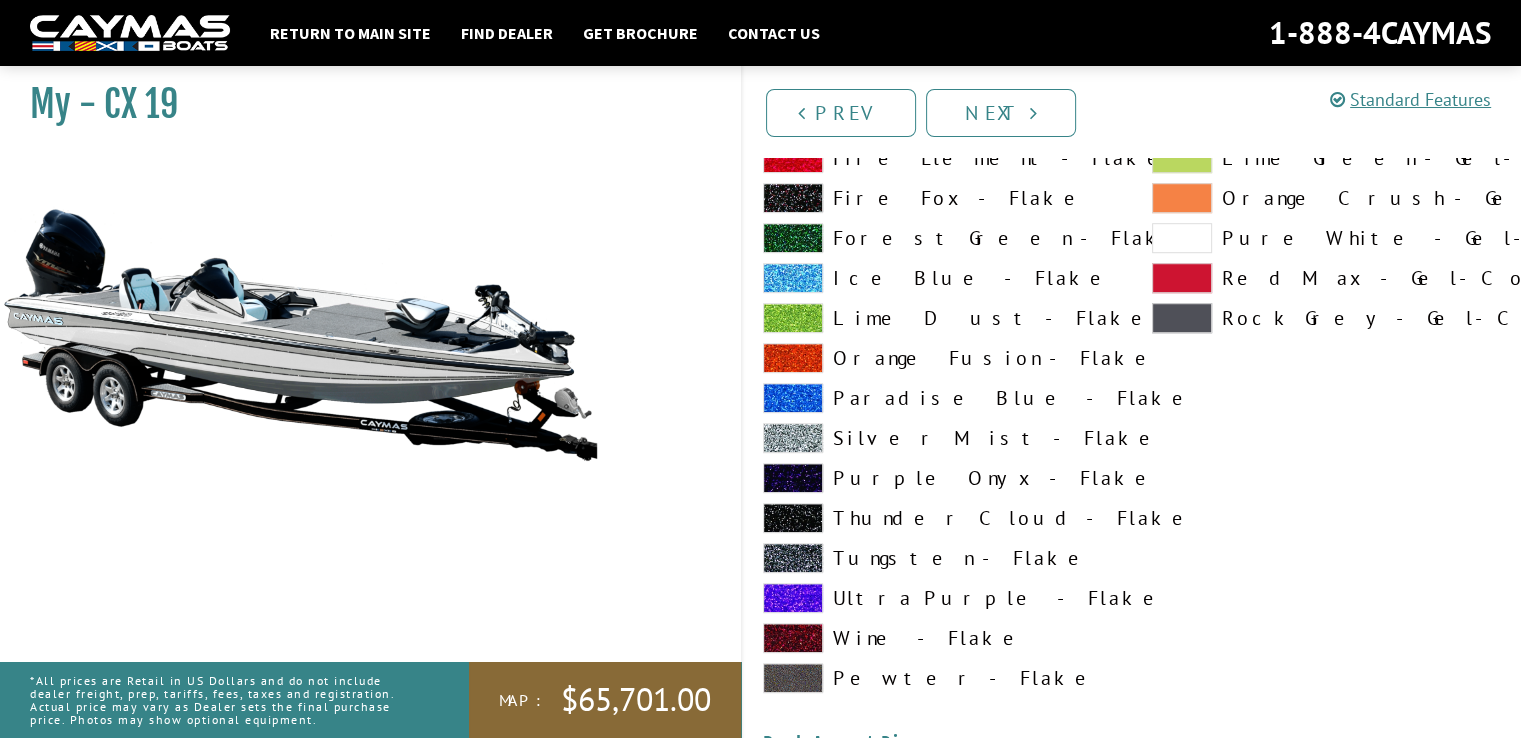 click on "Tungsten - Flake" at bounding box center (937, 558) 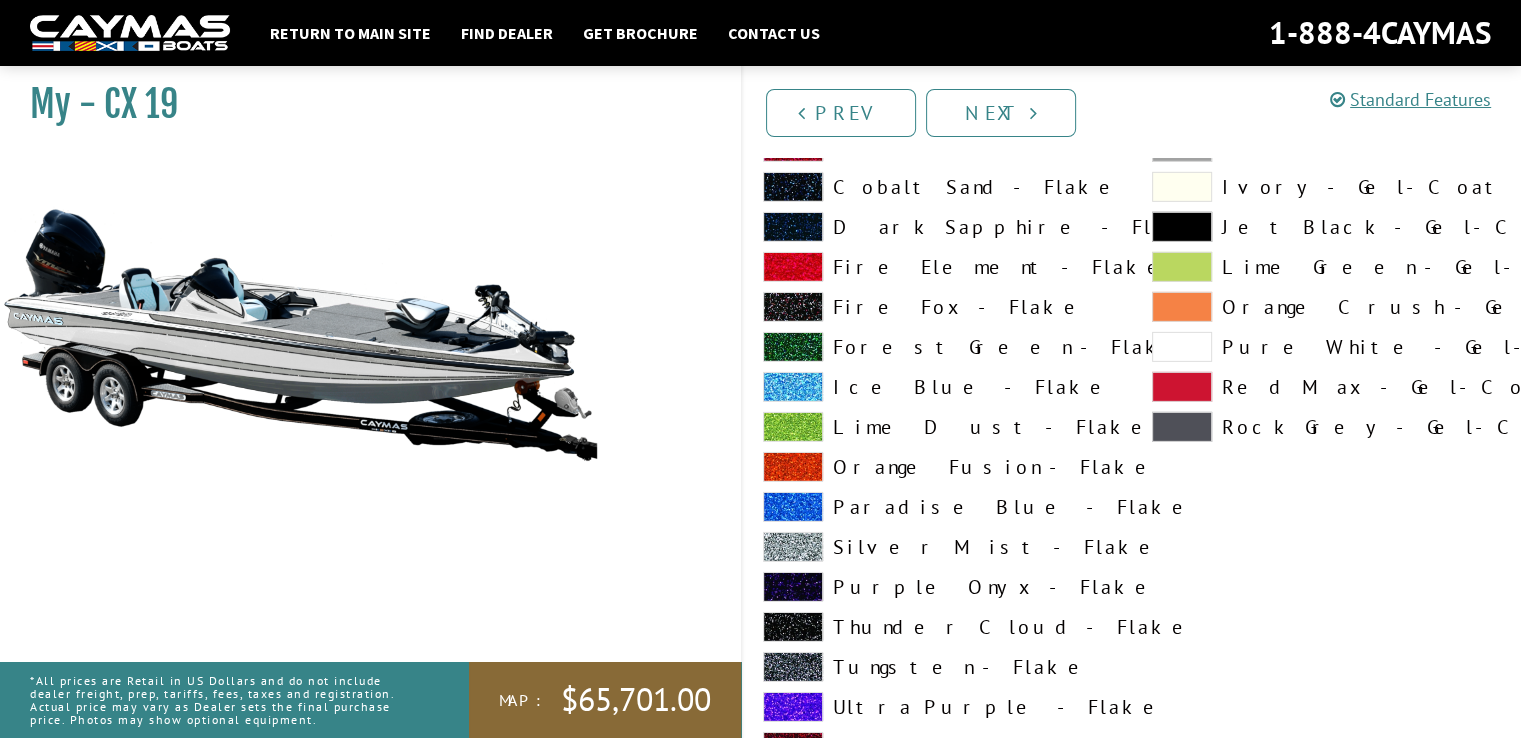 scroll, scrollTop: 6400, scrollLeft: 0, axis: vertical 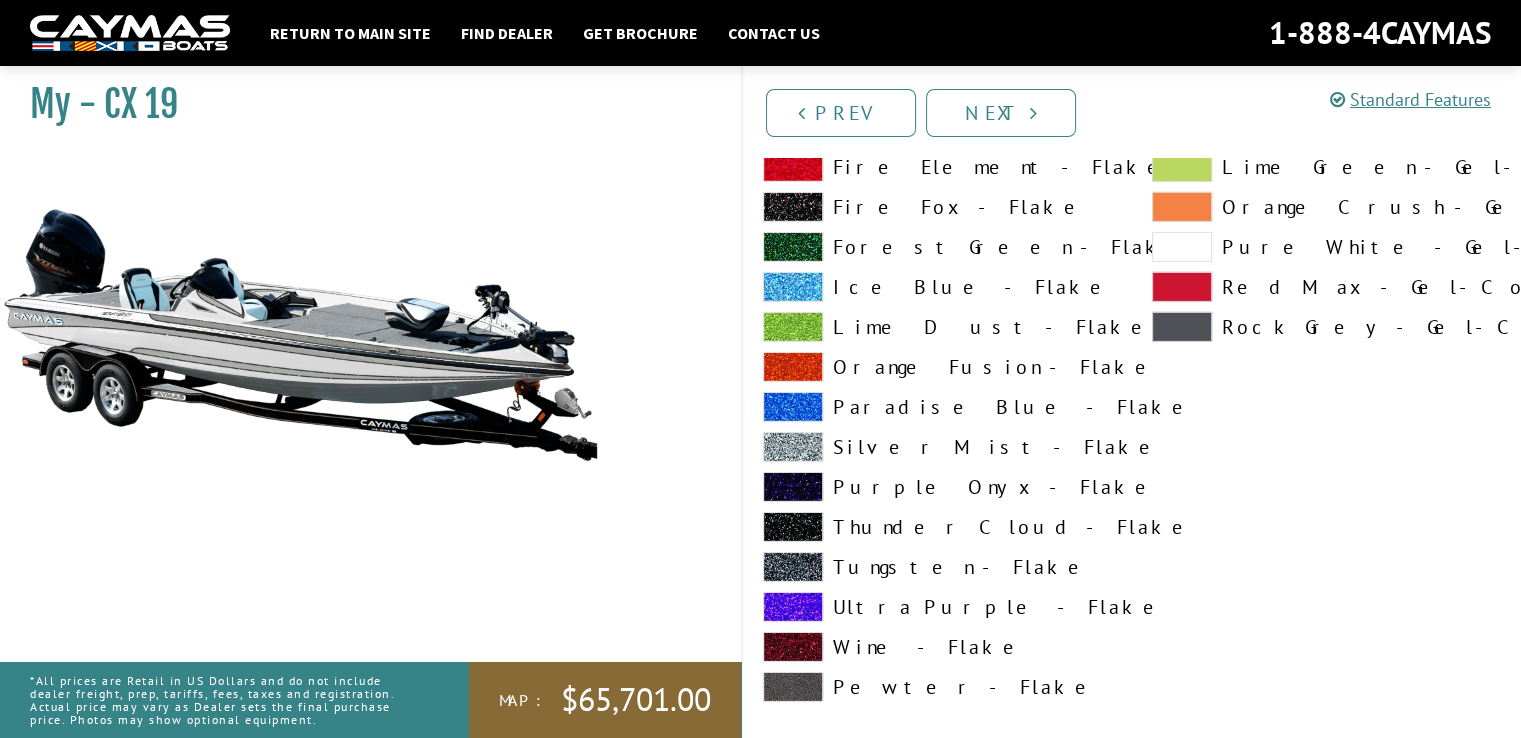 click on "Tungsten - Flake" at bounding box center (937, 567) 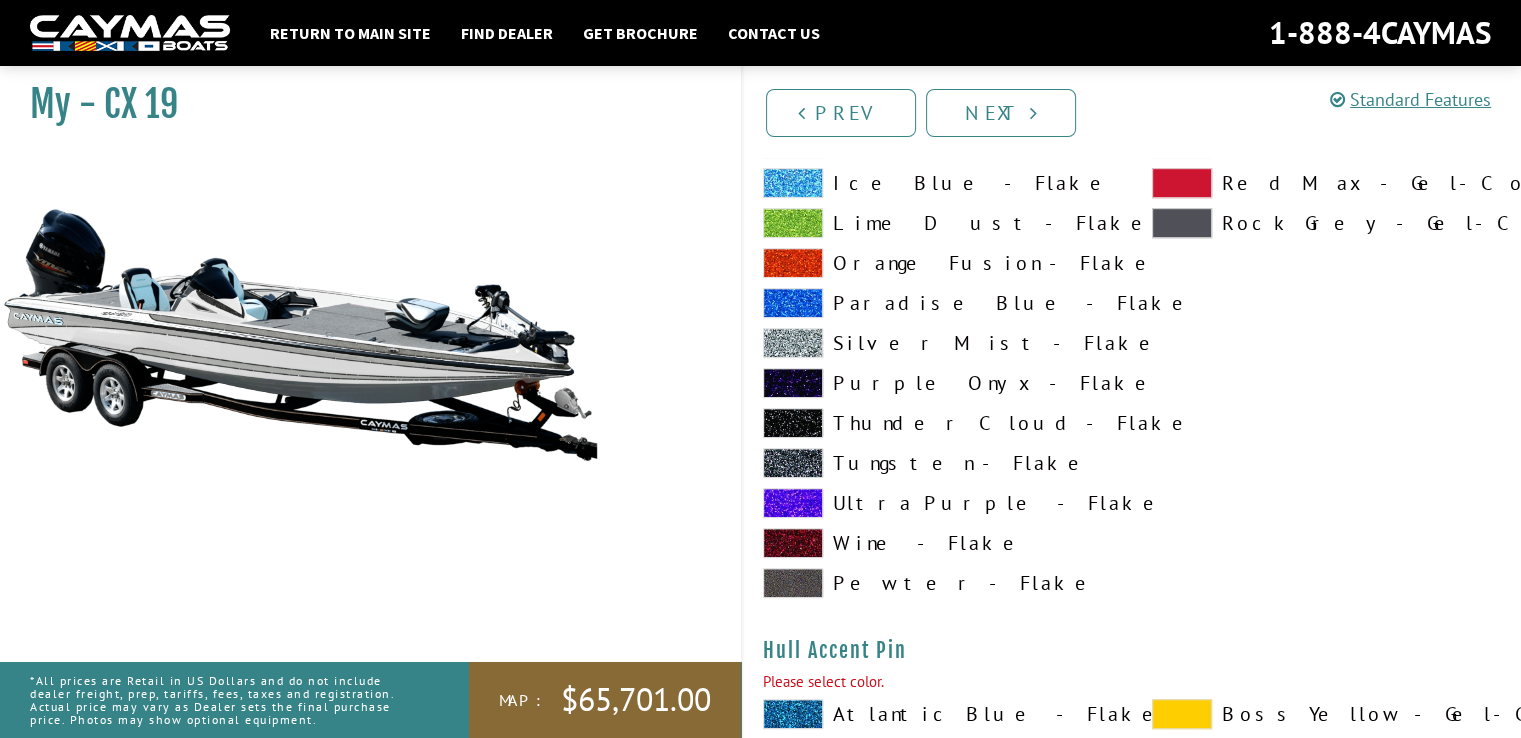 scroll, scrollTop: 8700, scrollLeft: 0, axis: vertical 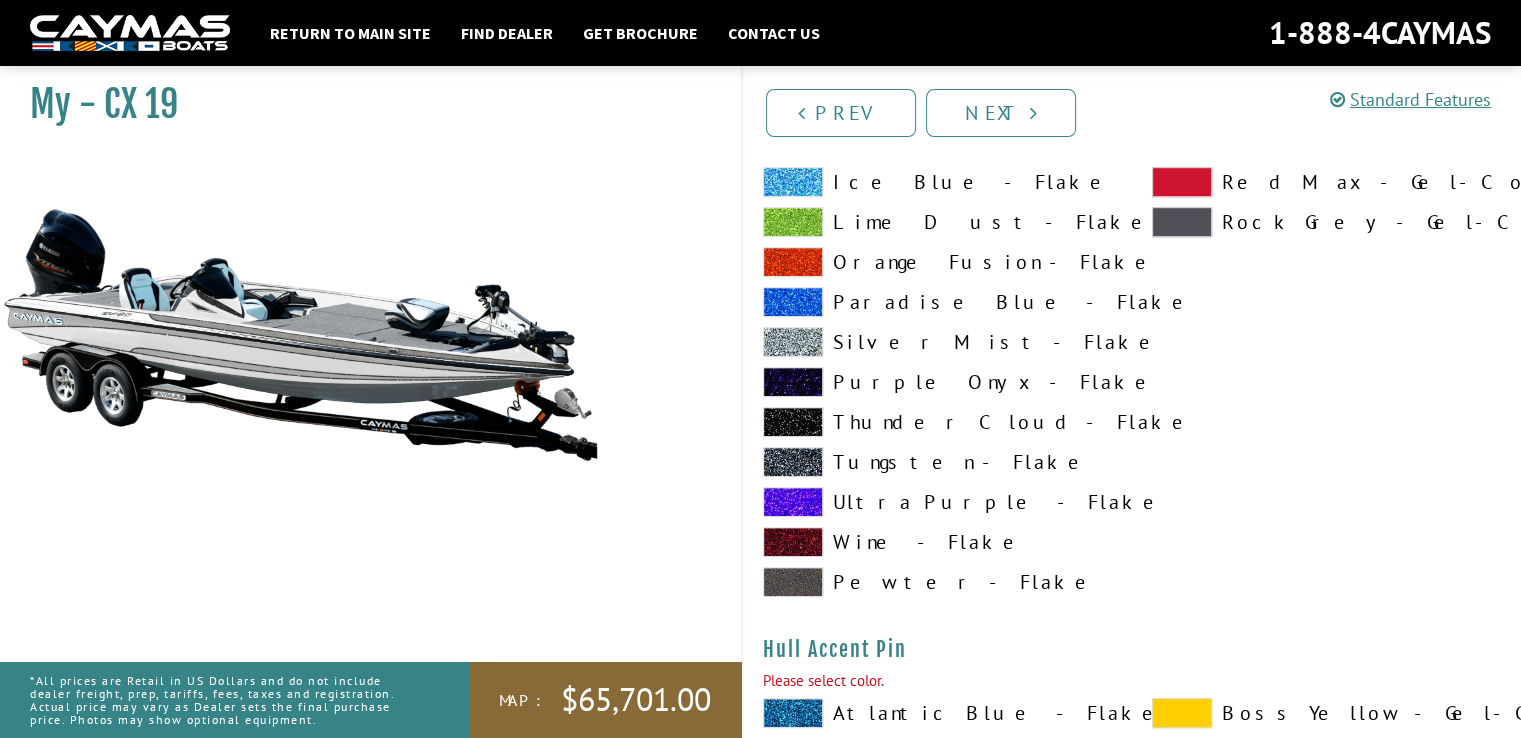 click on "Tungsten - Flake" at bounding box center [937, 462] 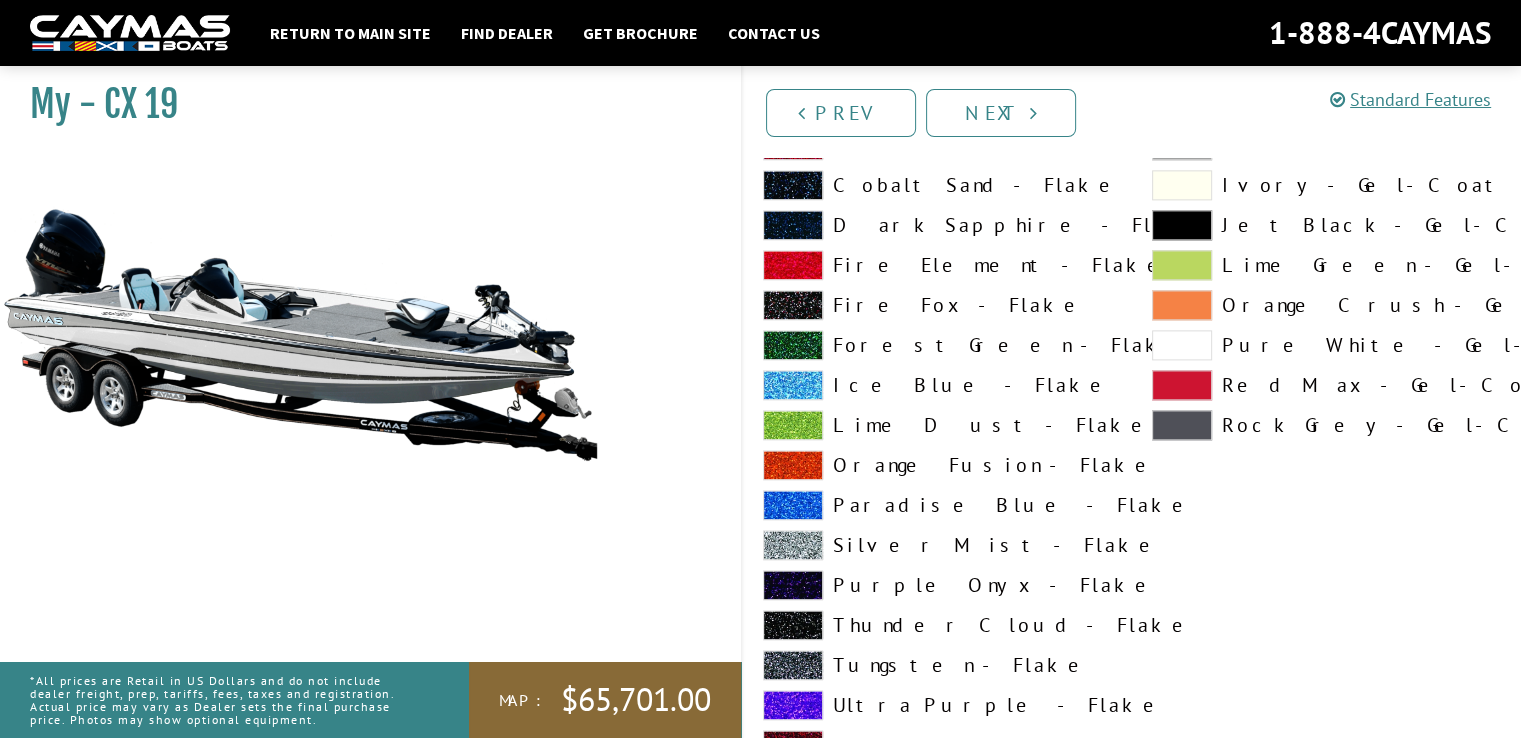 scroll, scrollTop: 10300, scrollLeft: 0, axis: vertical 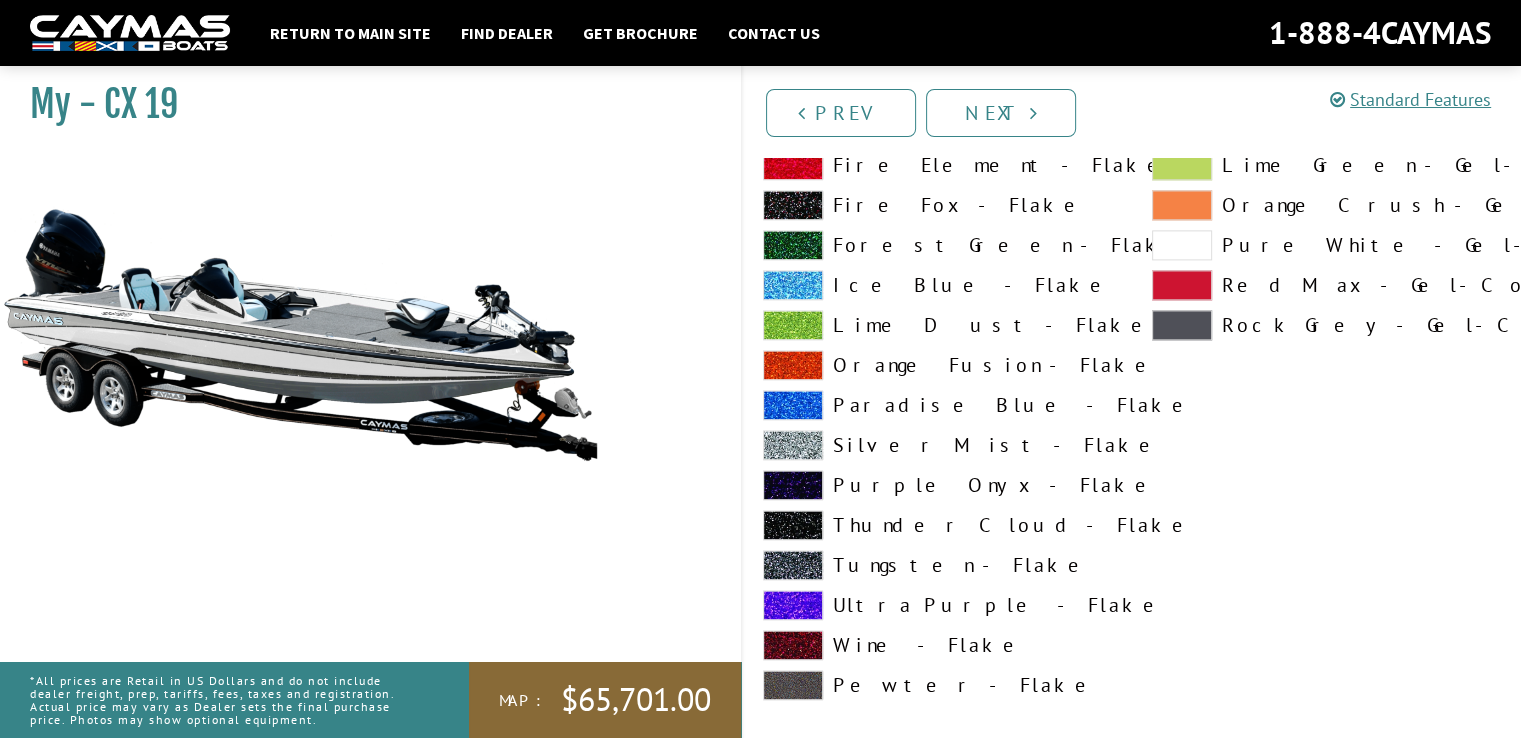click on "Tungsten - Flake" at bounding box center [937, 565] 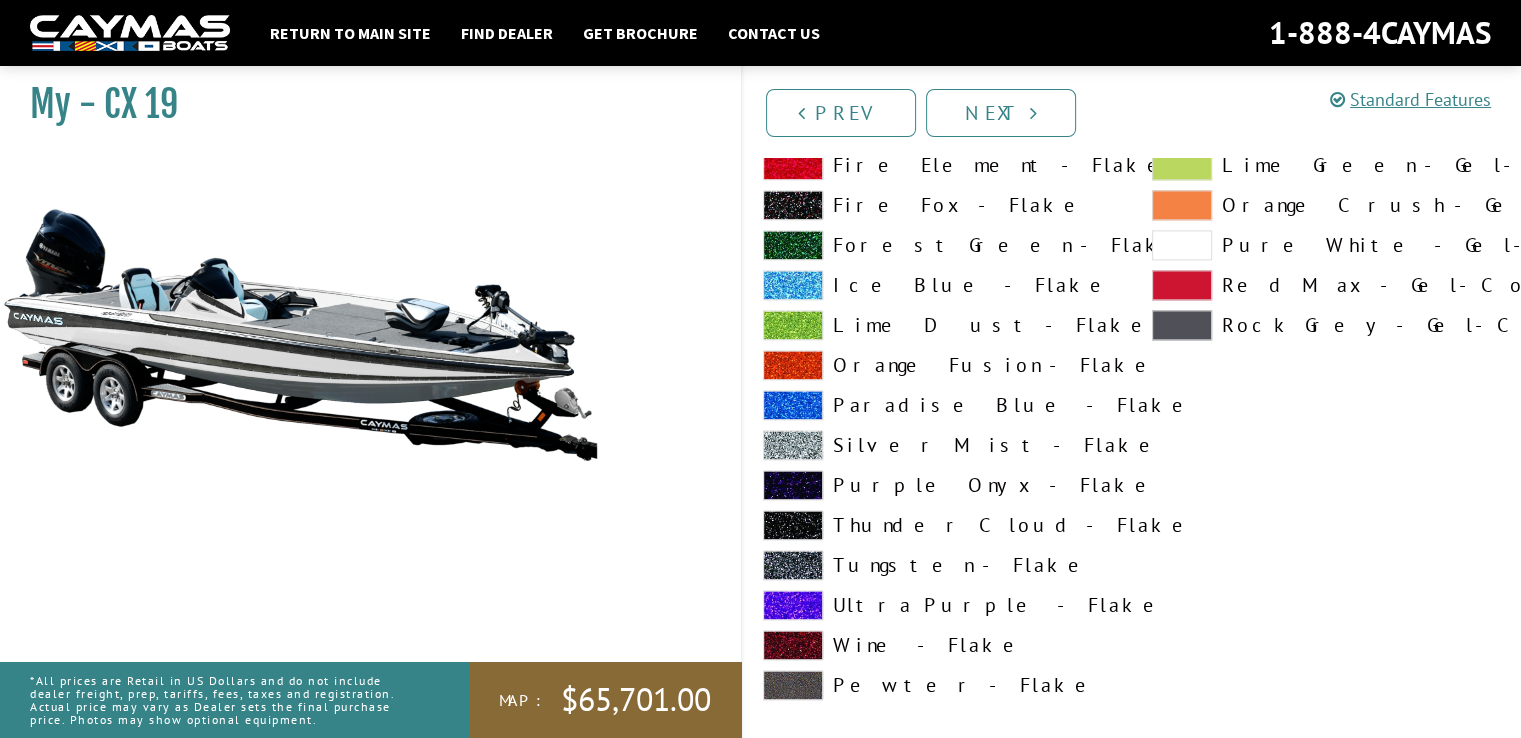 click on "Thunder Cloud - Flake" at bounding box center (937, 525) 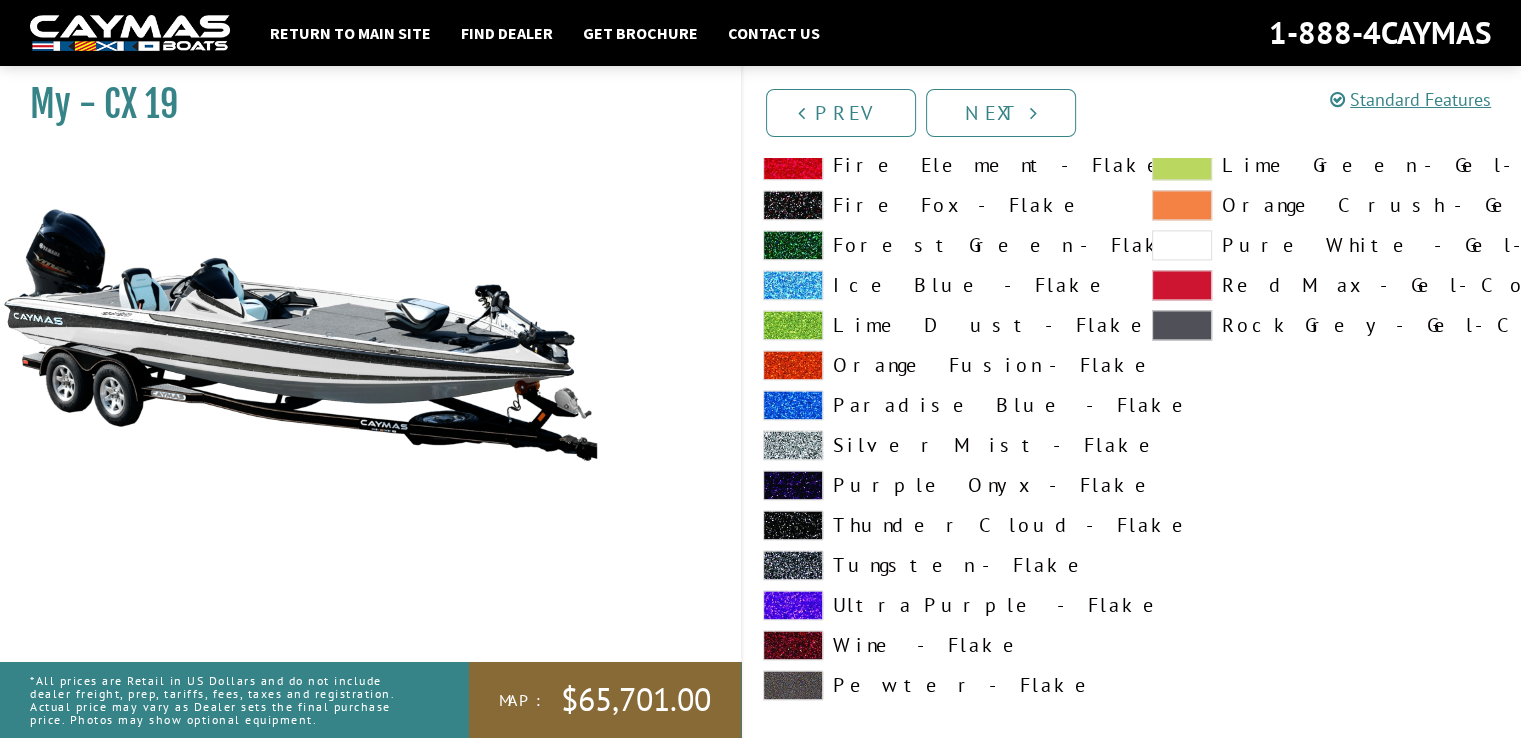 click on "Tungsten - Flake" at bounding box center (937, 565) 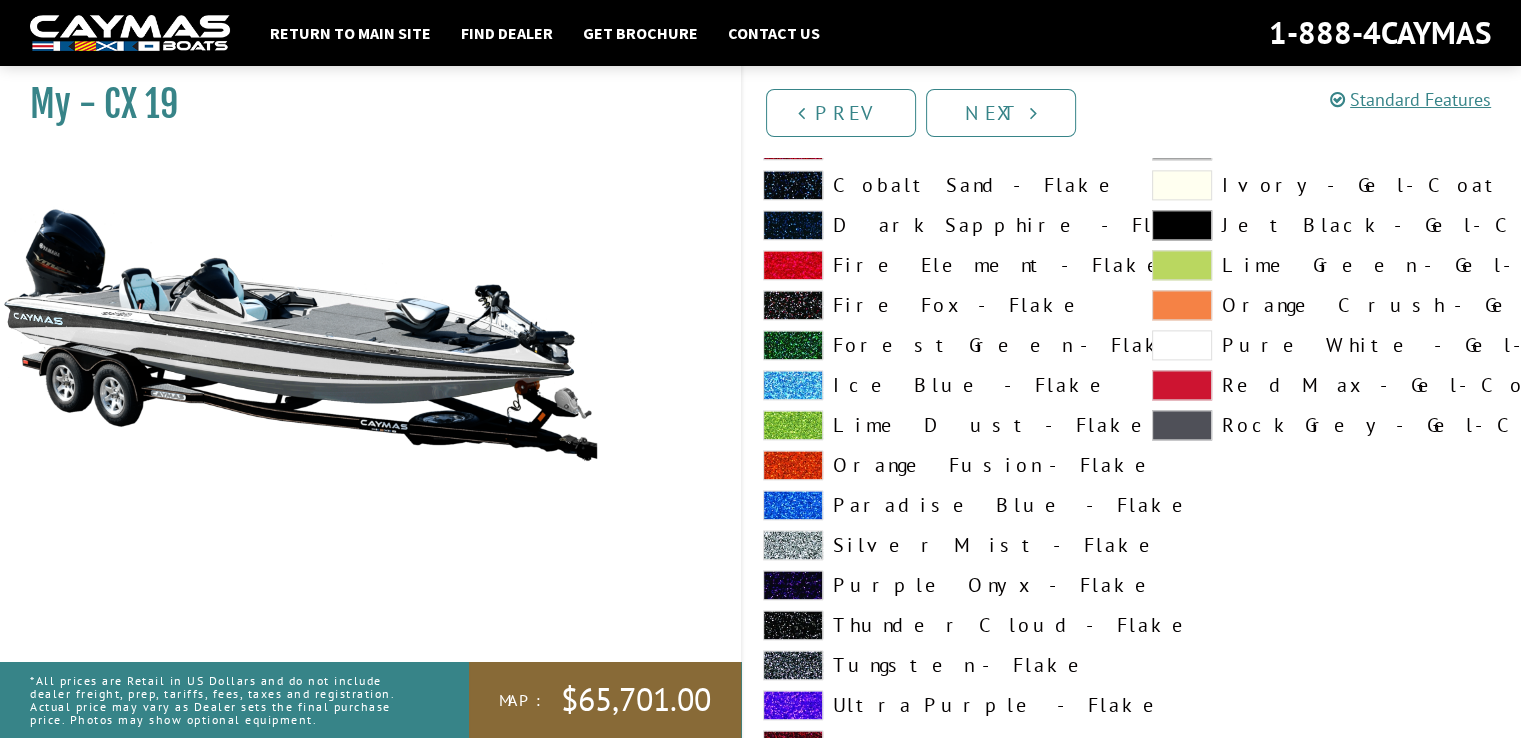 scroll, scrollTop: 10300, scrollLeft: 0, axis: vertical 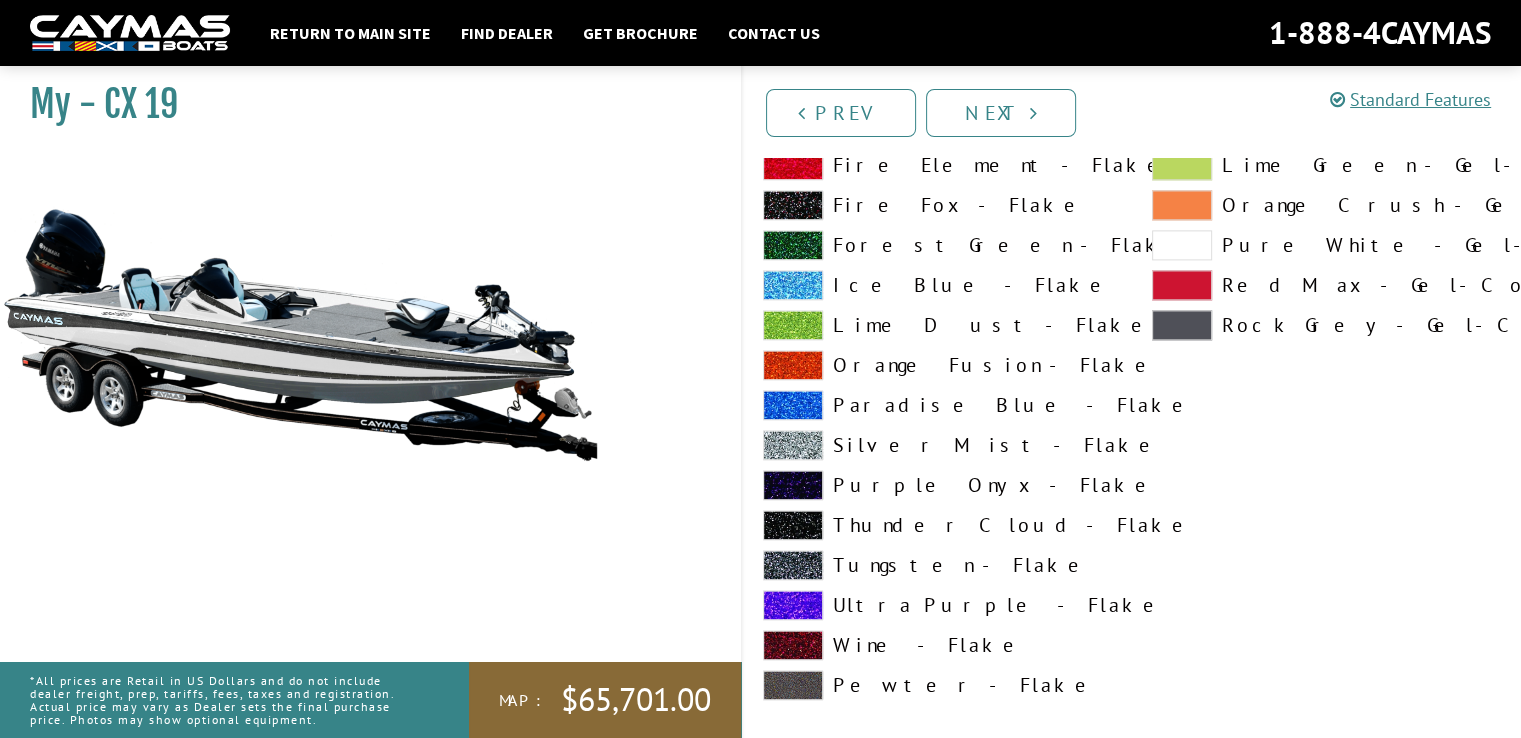 click on "Silver Mist - Flake" at bounding box center [937, 445] 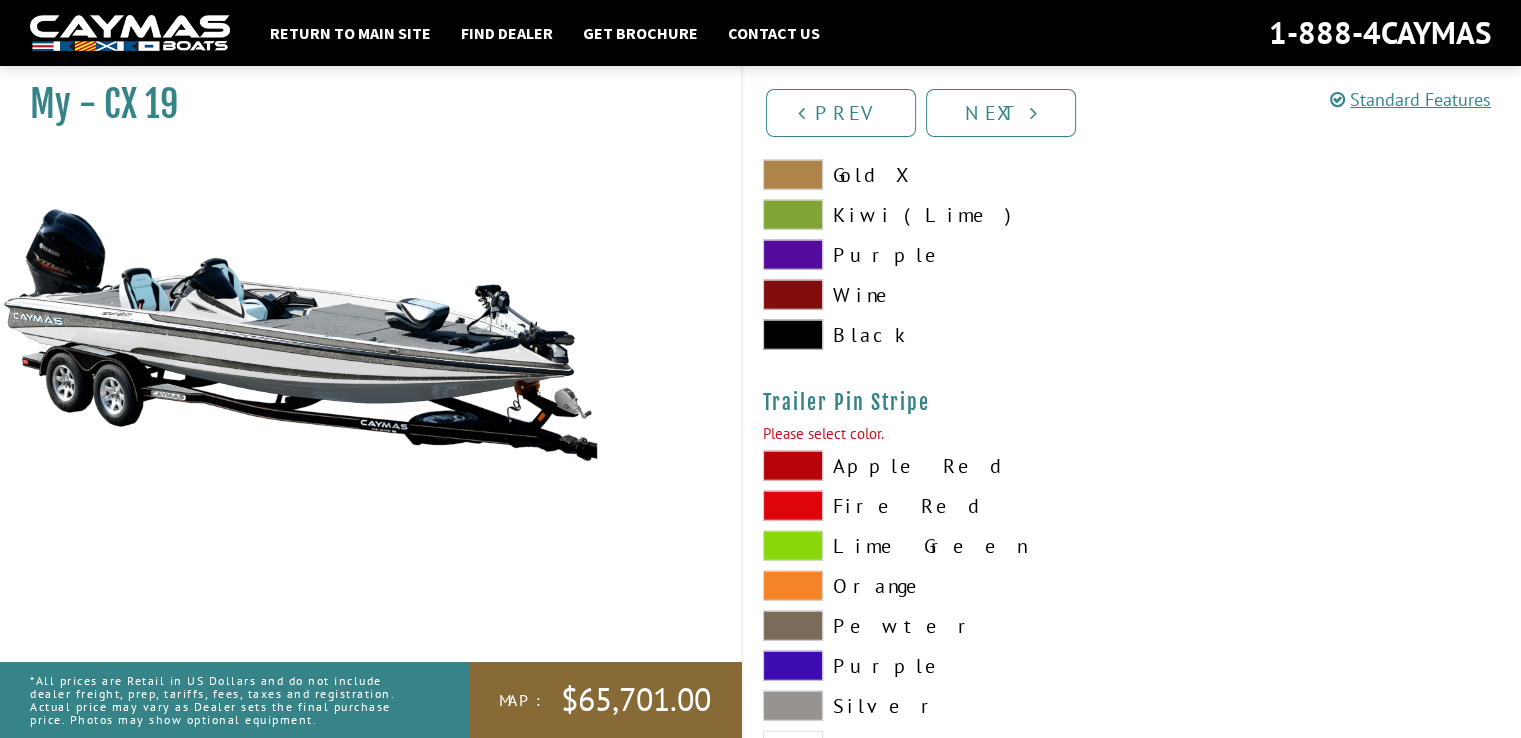 scroll, scrollTop: 12455, scrollLeft: 0, axis: vertical 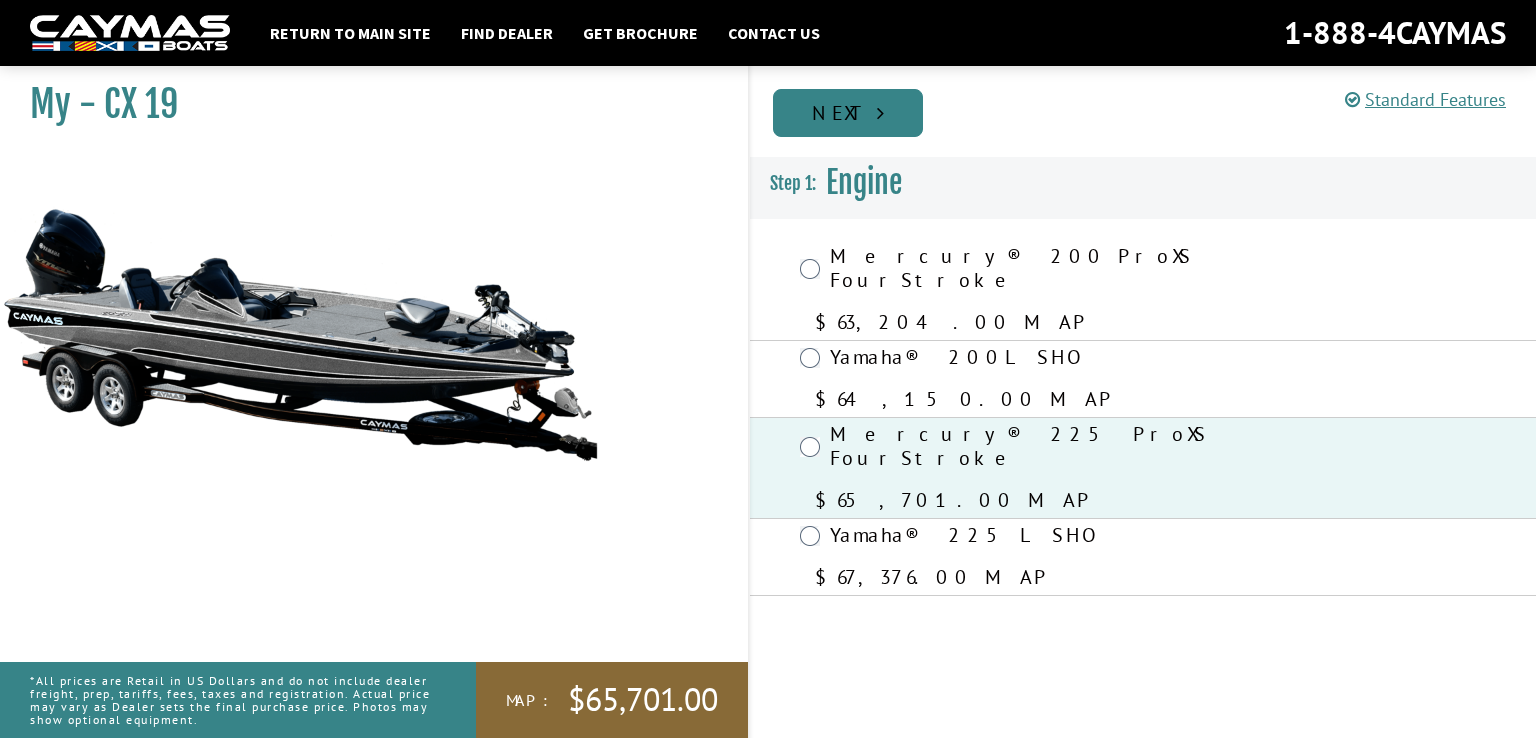click on "Next" at bounding box center [848, 113] 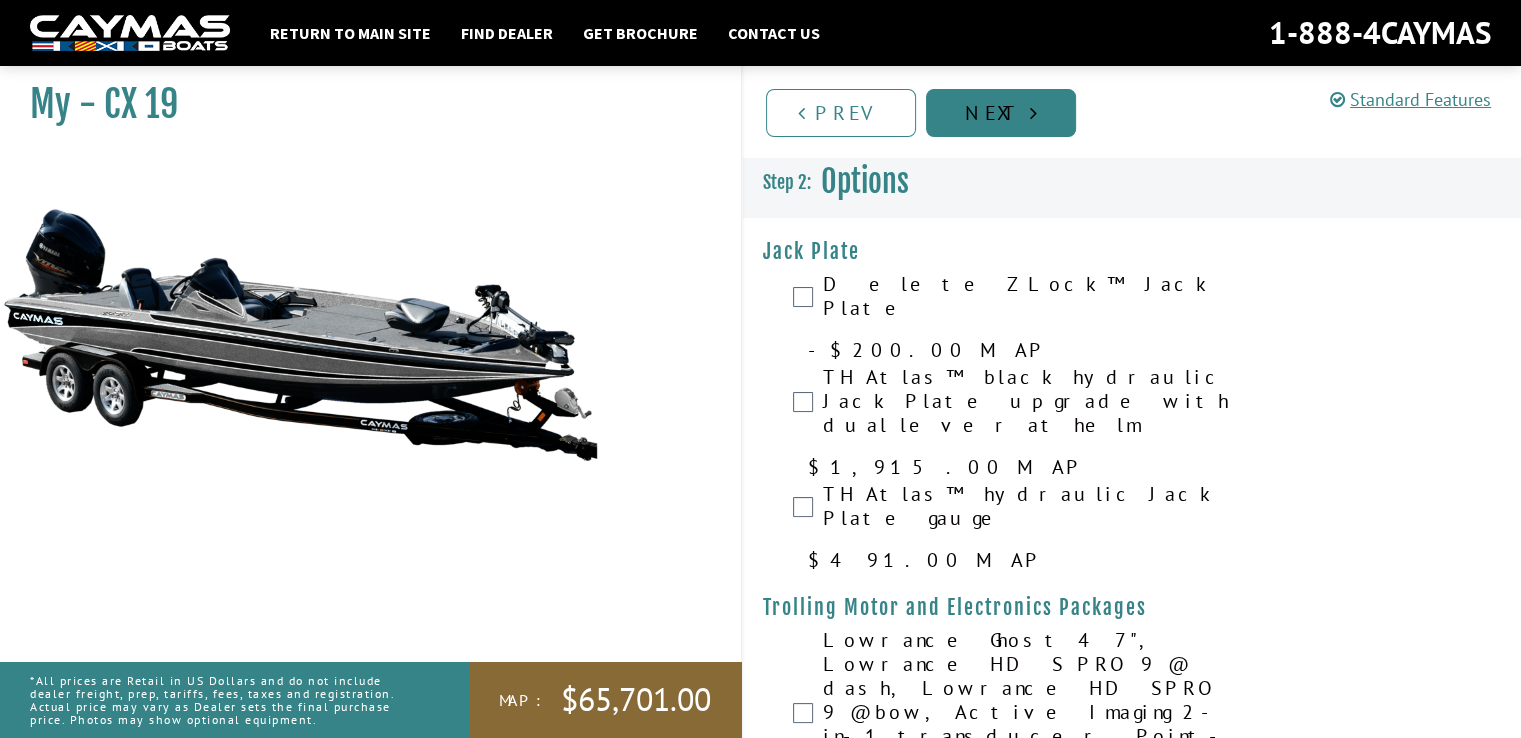 click on "Next" at bounding box center (1001, 113) 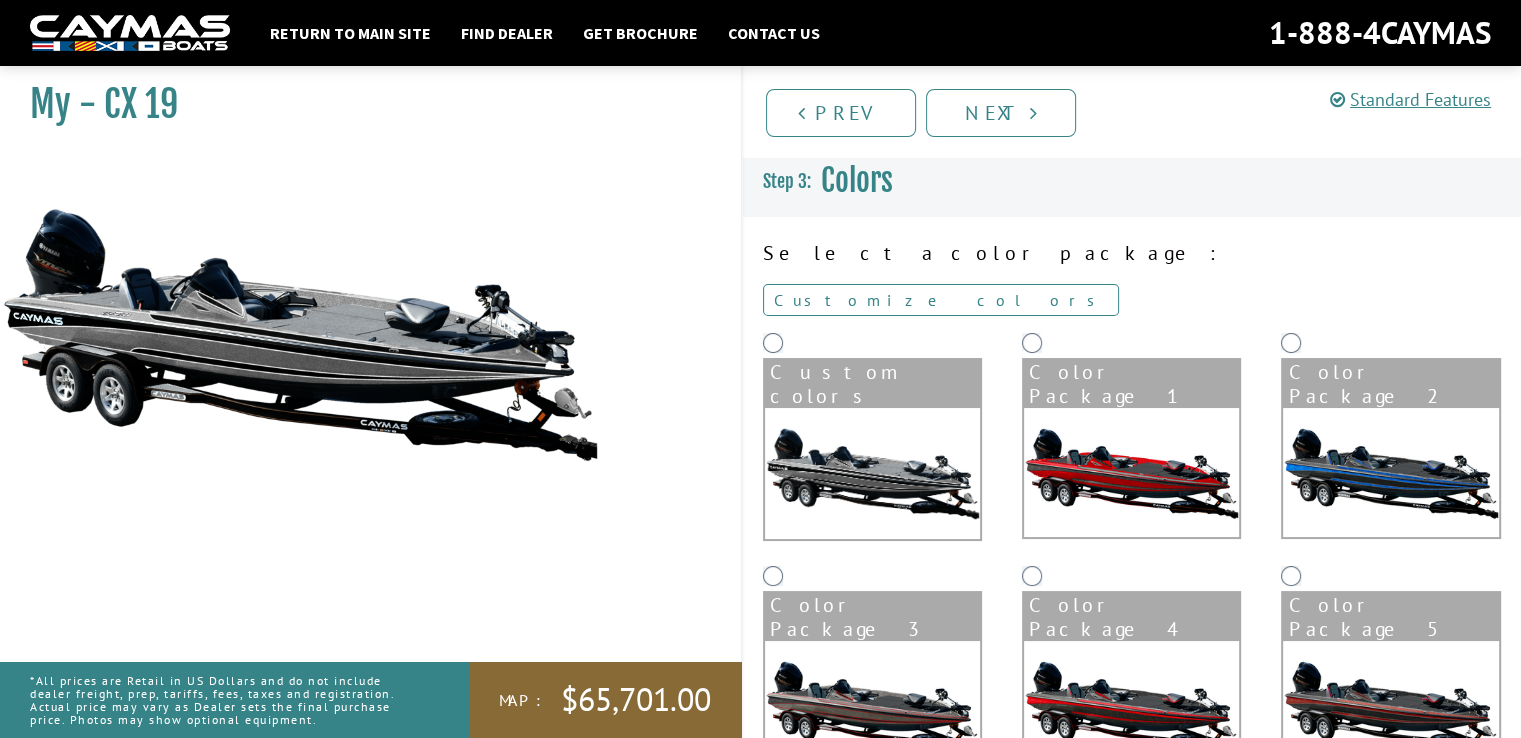 click on "Customize colors" at bounding box center (941, 300) 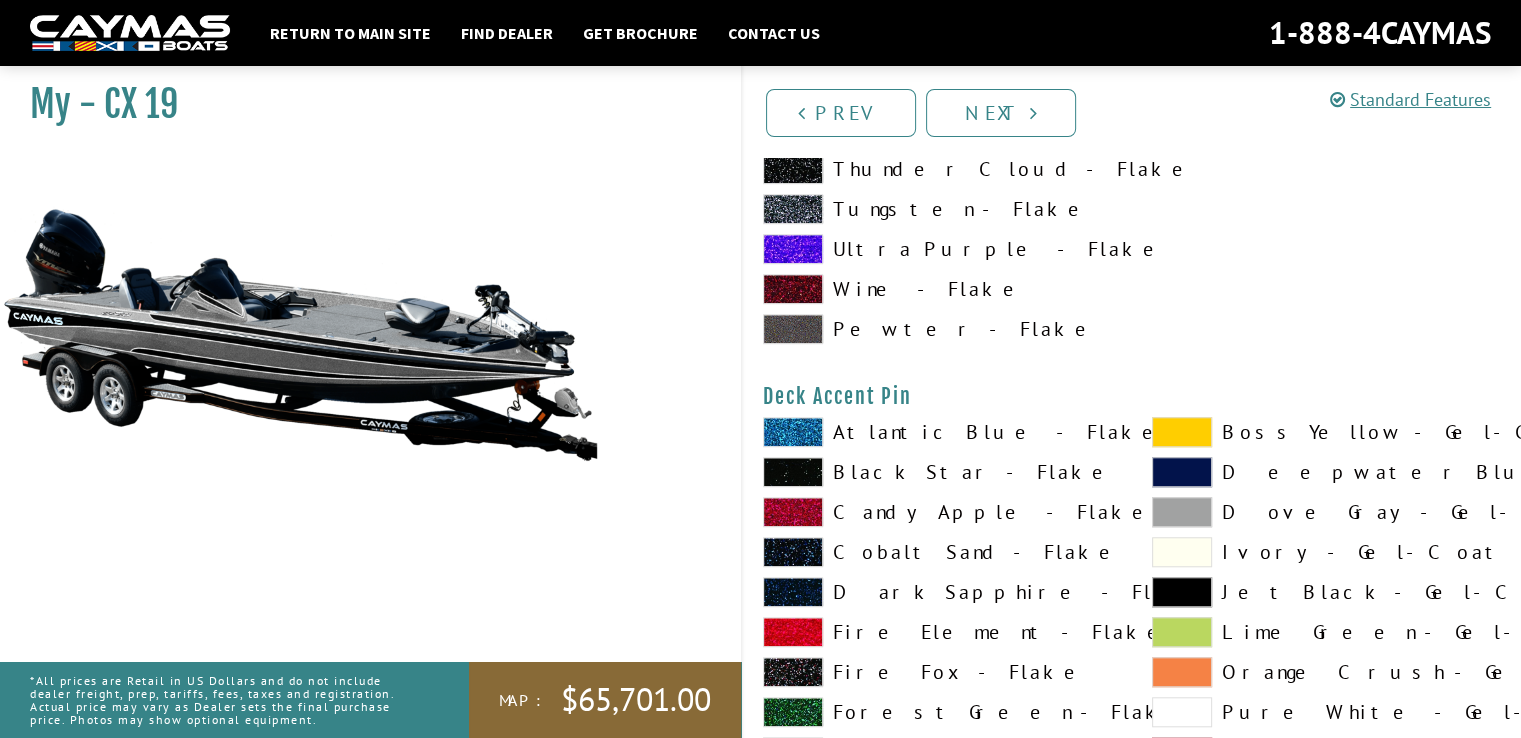 scroll, scrollTop: 1600, scrollLeft: 0, axis: vertical 